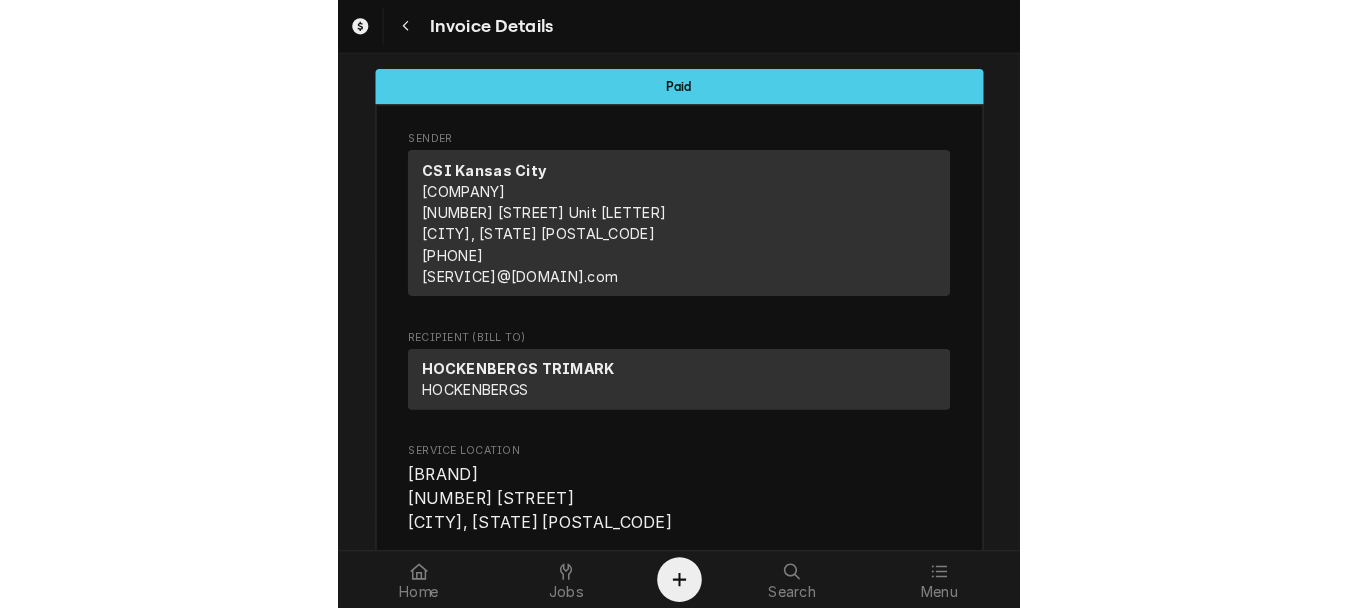 scroll, scrollTop: 0, scrollLeft: 0, axis: both 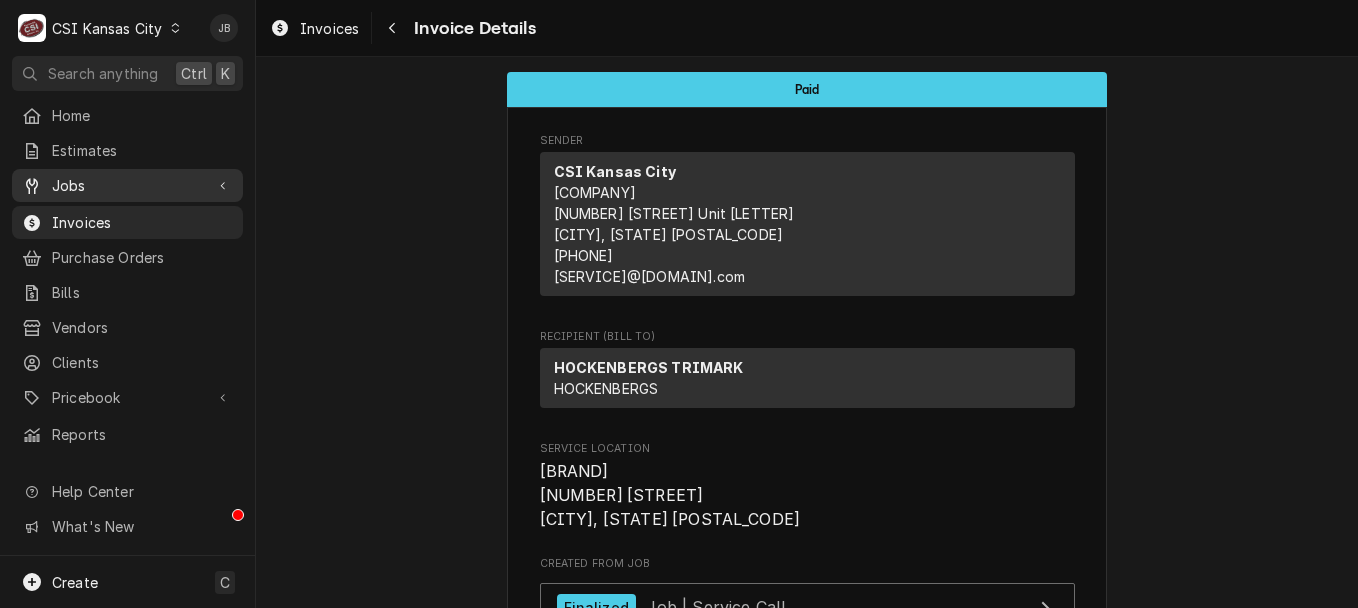 click on "Jobs" at bounding box center (127, 185) 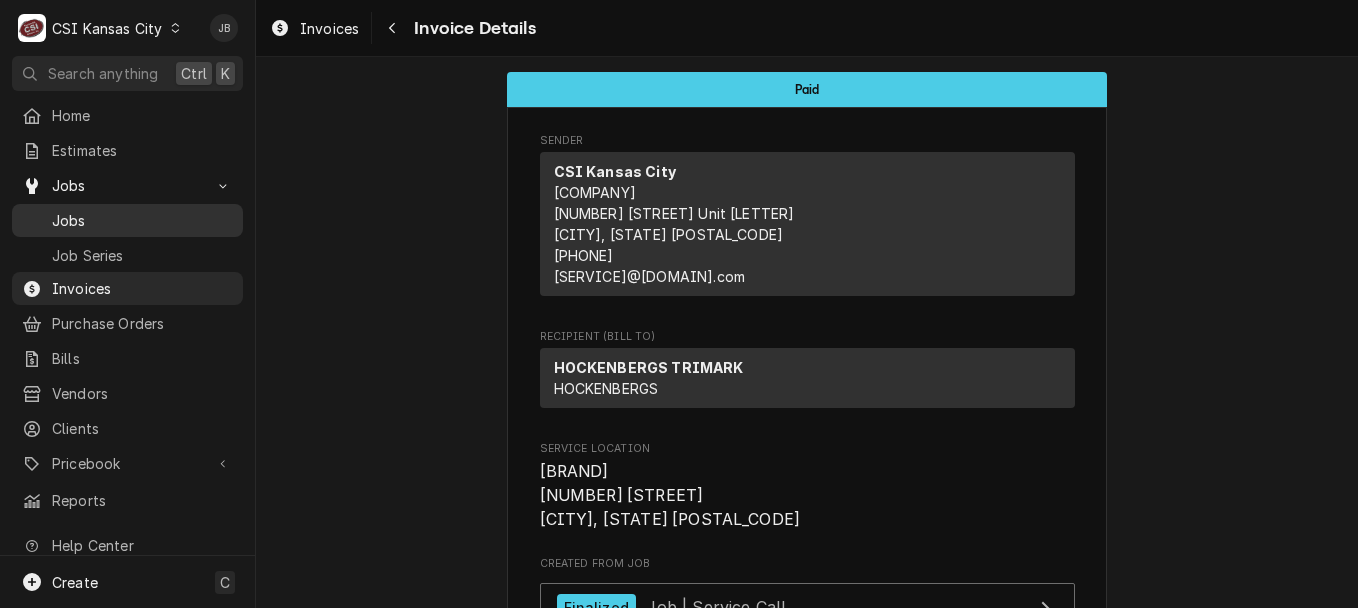 click on "Jobs" at bounding box center (142, 220) 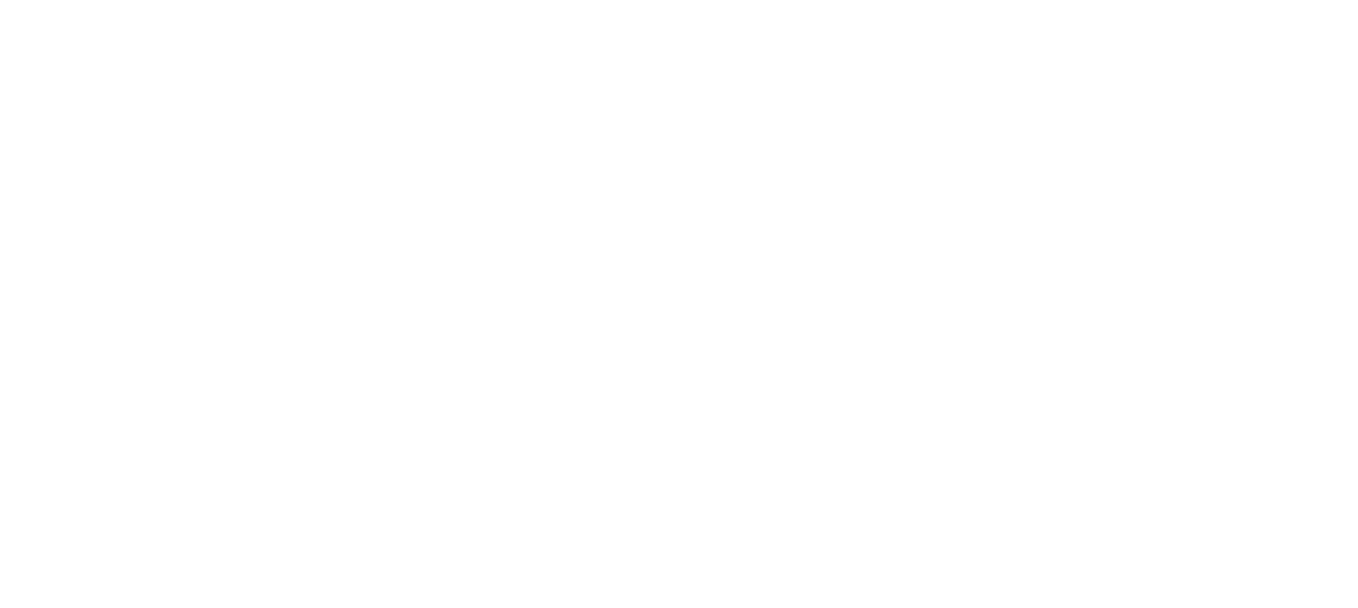scroll, scrollTop: 0, scrollLeft: 0, axis: both 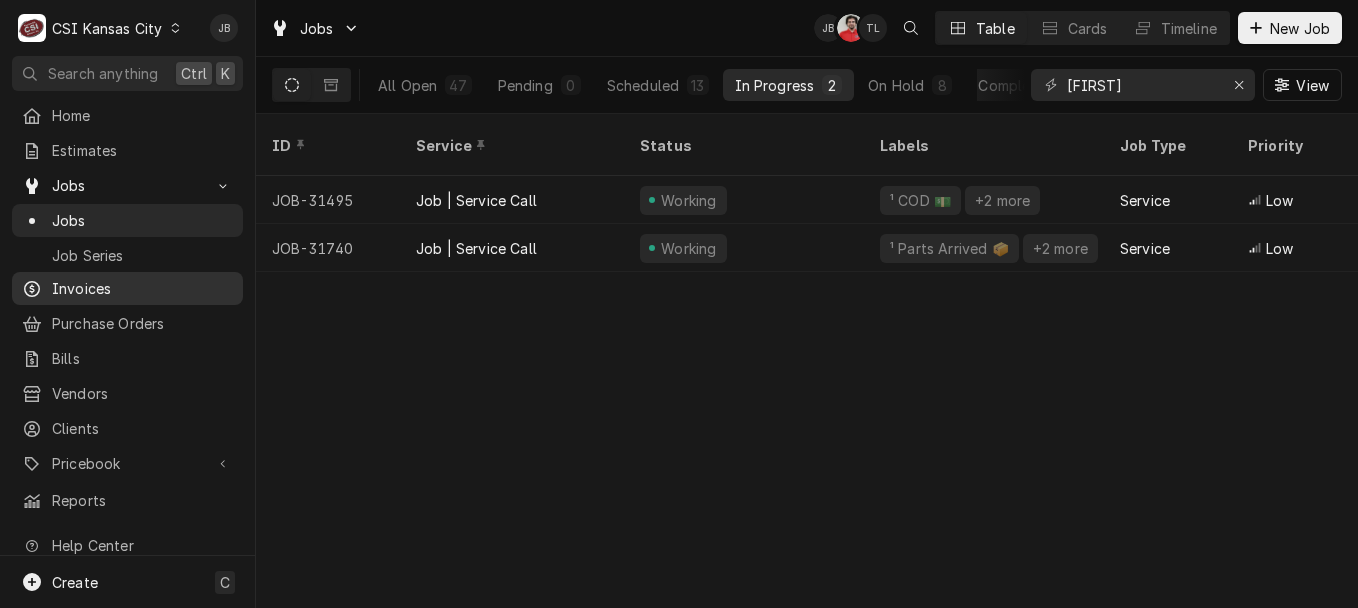 click on "Invoices" at bounding box center [142, 288] 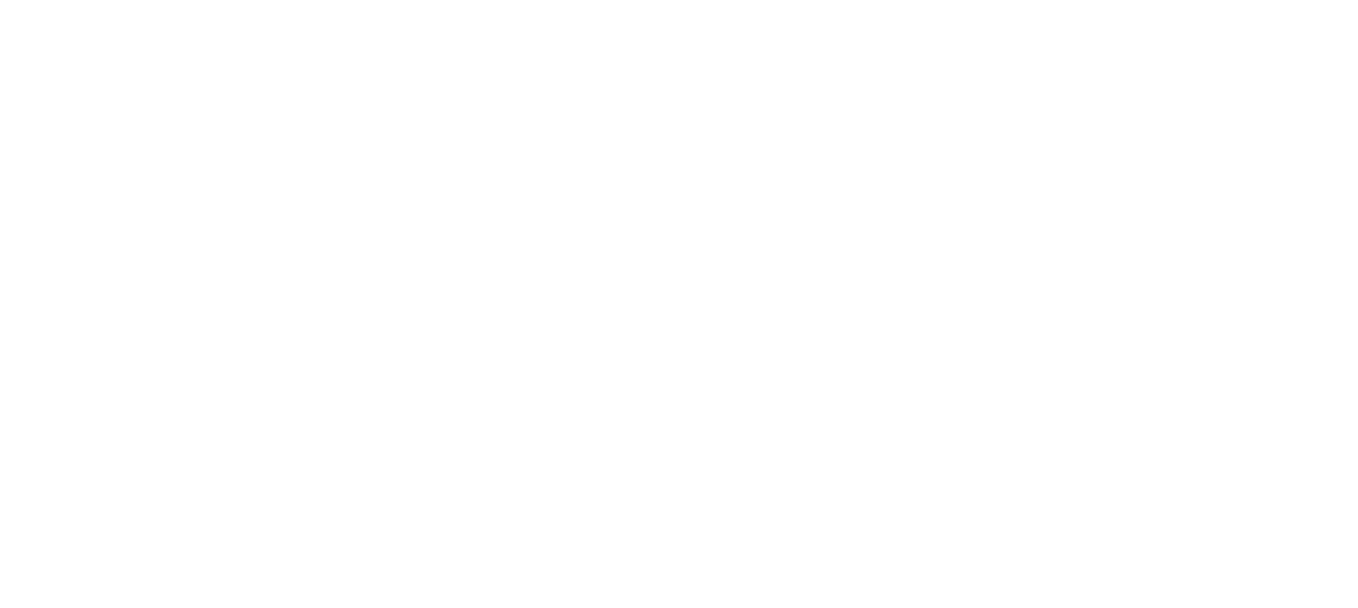 scroll, scrollTop: 0, scrollLeft: 0, axis: both 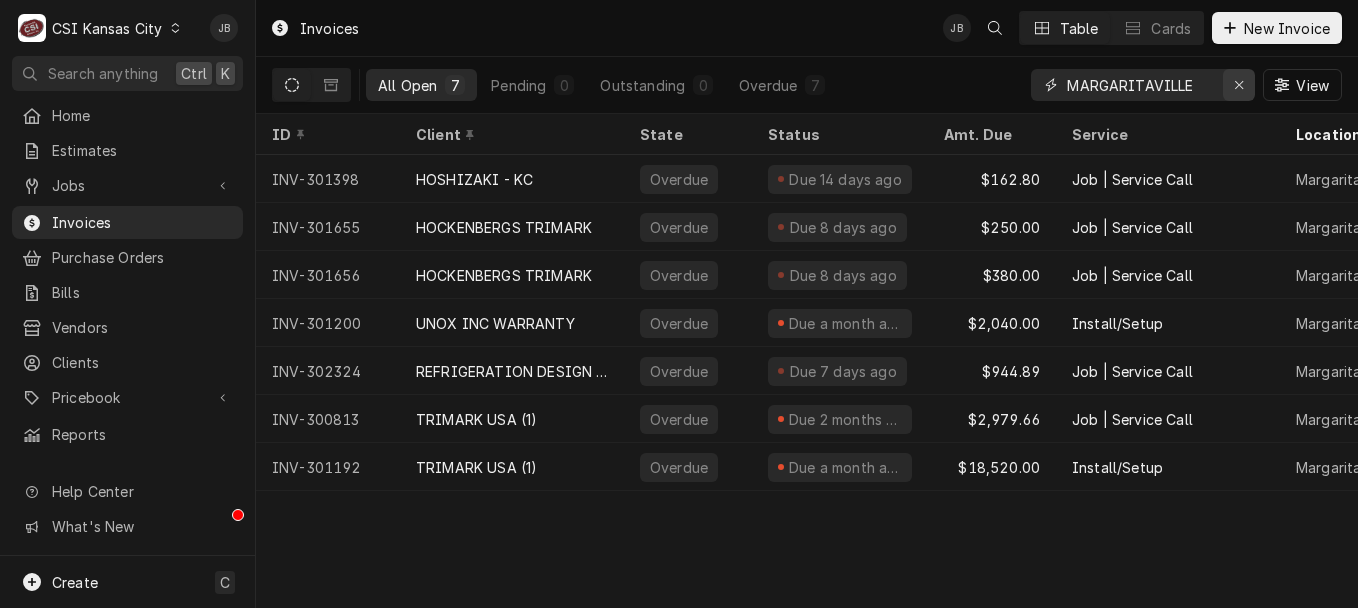 click at bounding box center (1239, 85) 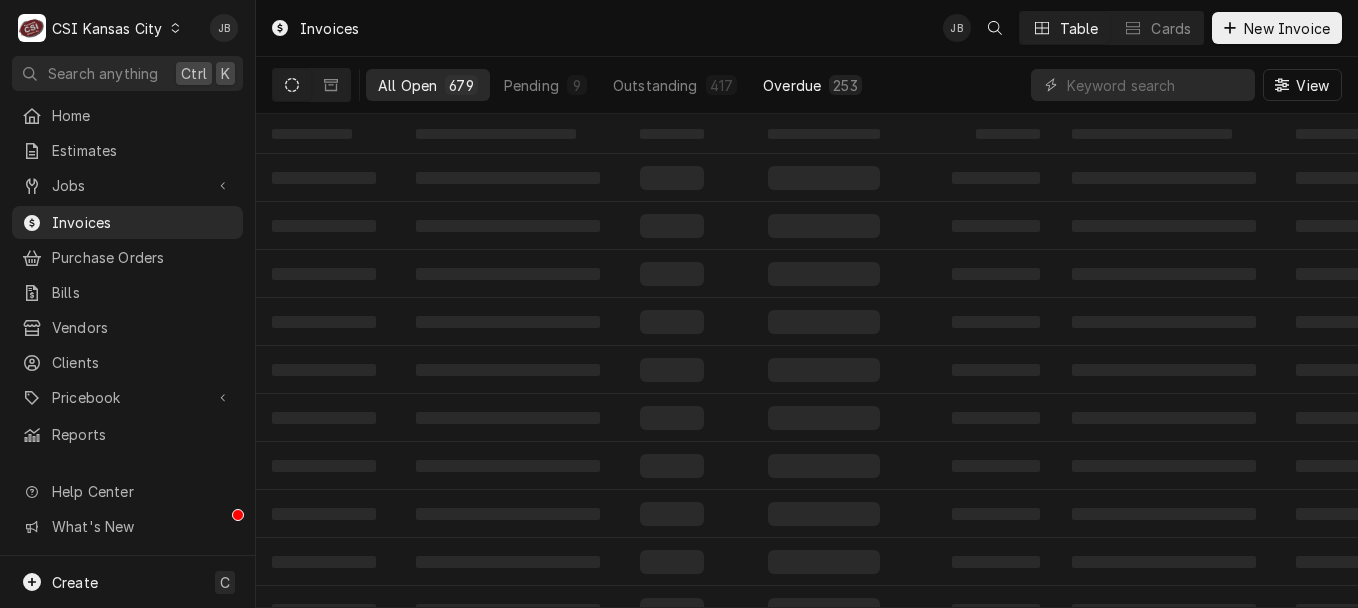 click on "253" at bounding box center (845, 85) 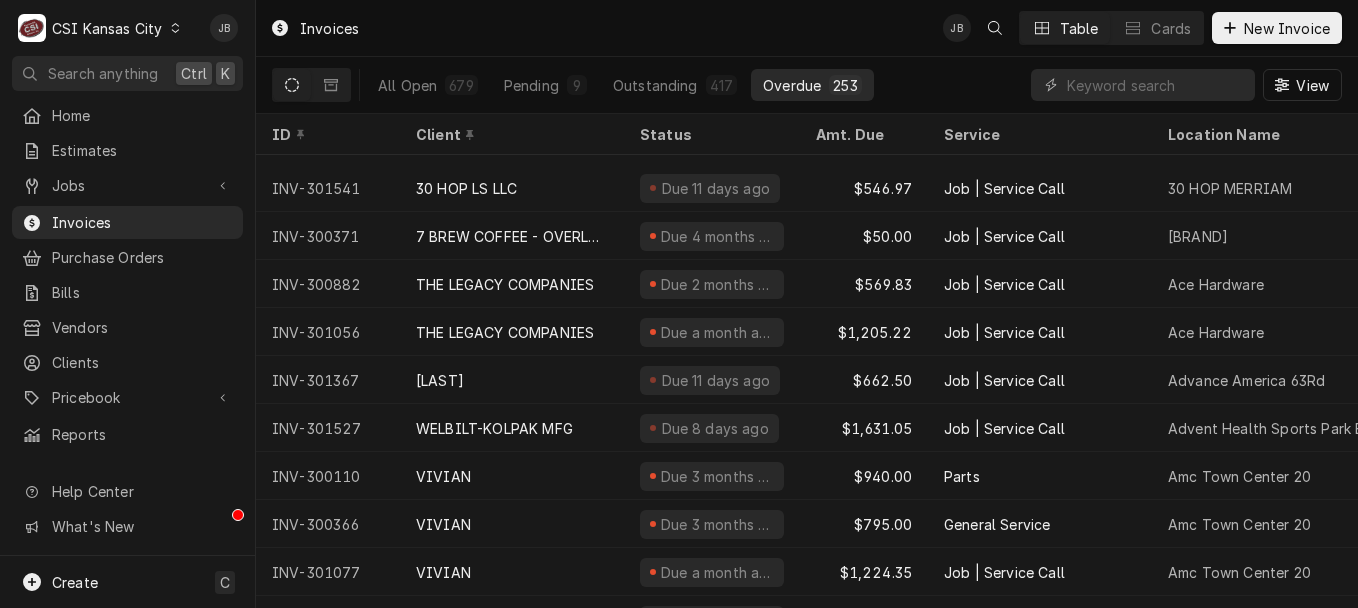 scroll, scrollTop: 627, scrollLeft: 0, axis: vertical 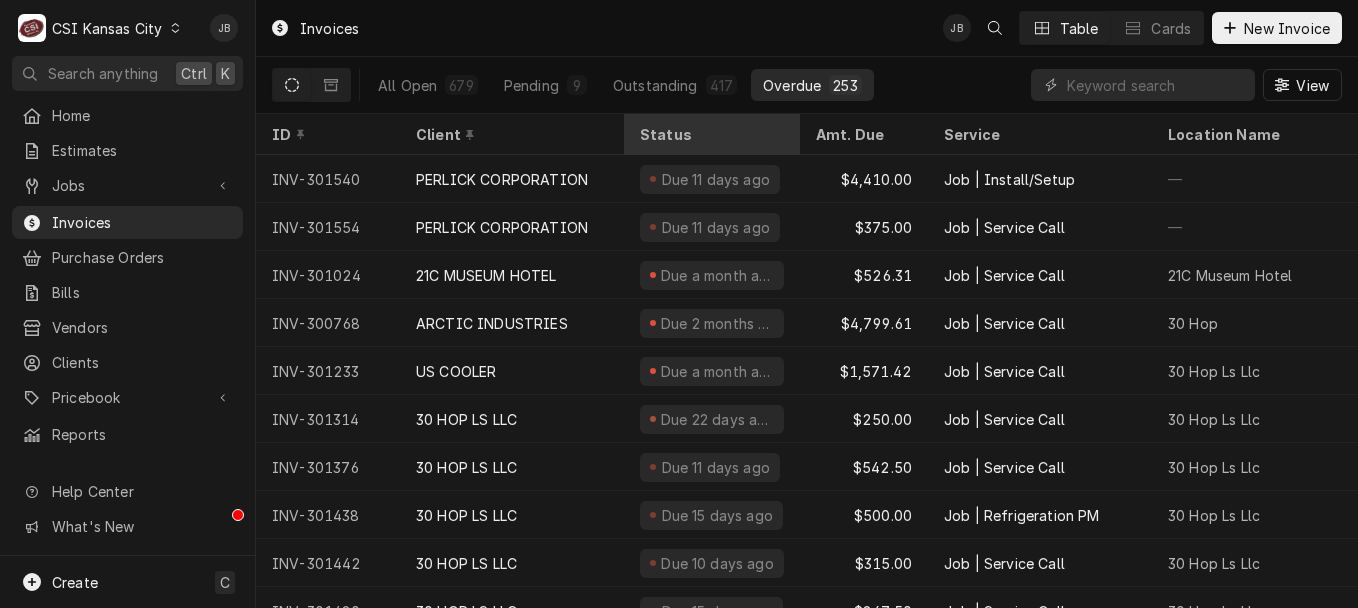 click on "Status" at bounding box center (710, 134) 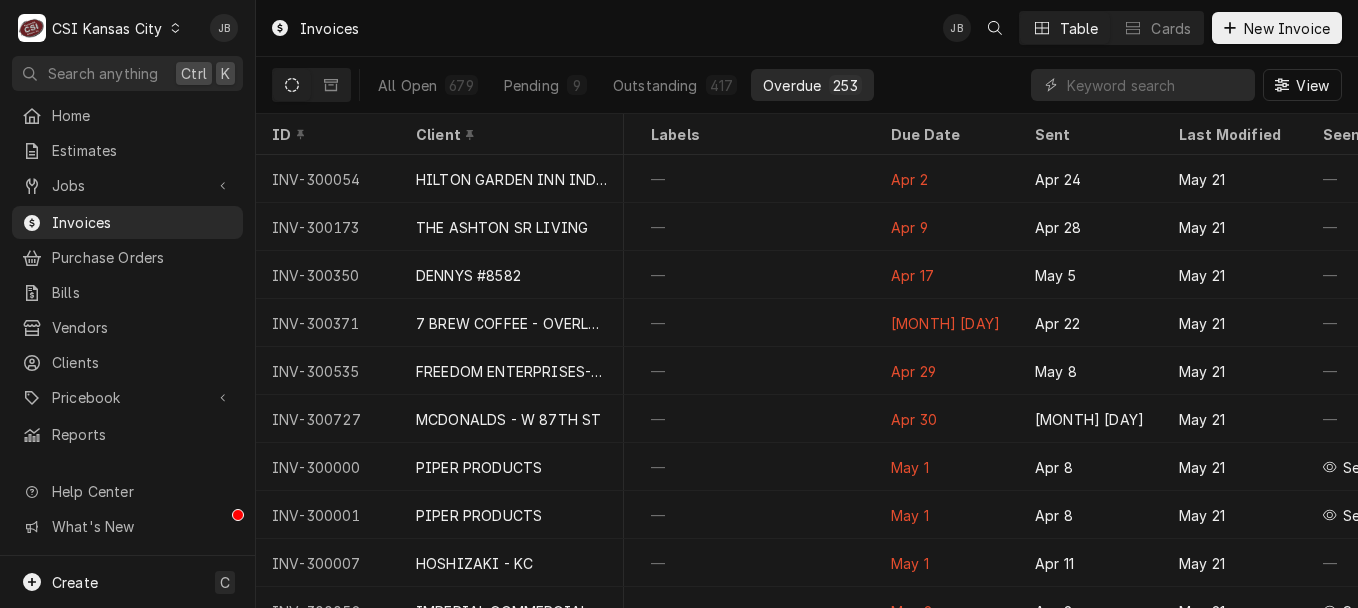 scroll, scrollTop: 0, scrollLeft: 1153, axis: horizontal 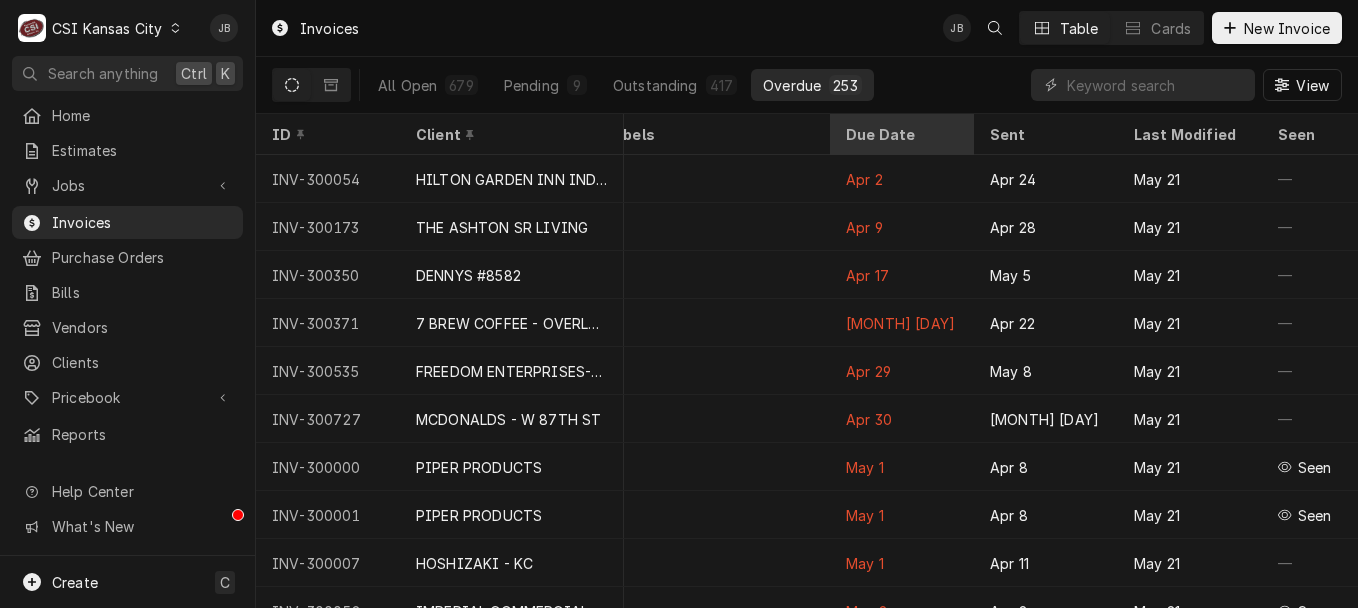 click on "Due Date" at bounding box center [900, 134] 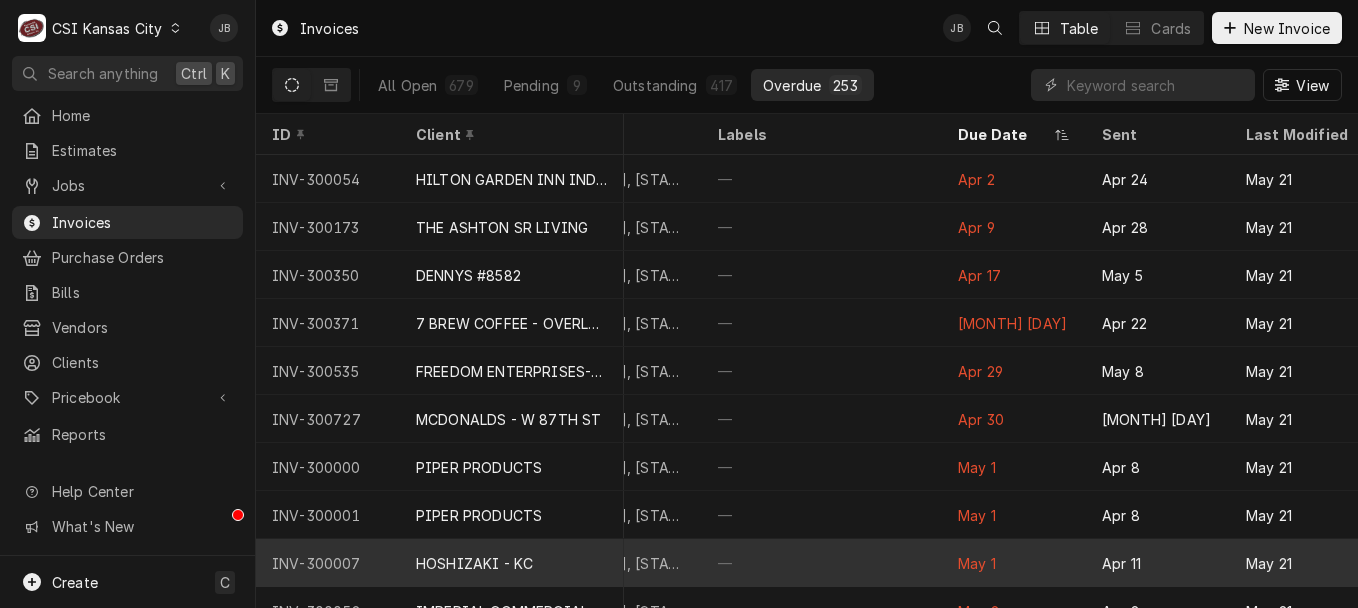 scroll, scrollTop: 0, scrollLeft: 1028, axis: horizontal 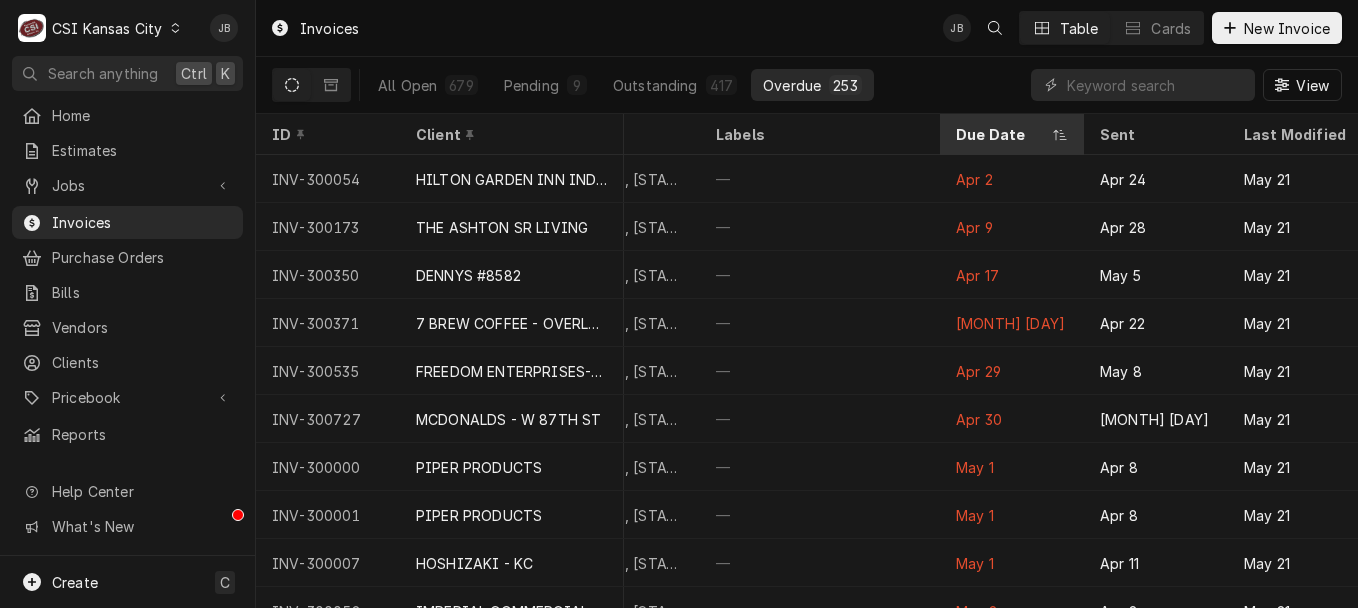 click on "Due Date" at bounding box center [1002, 134] 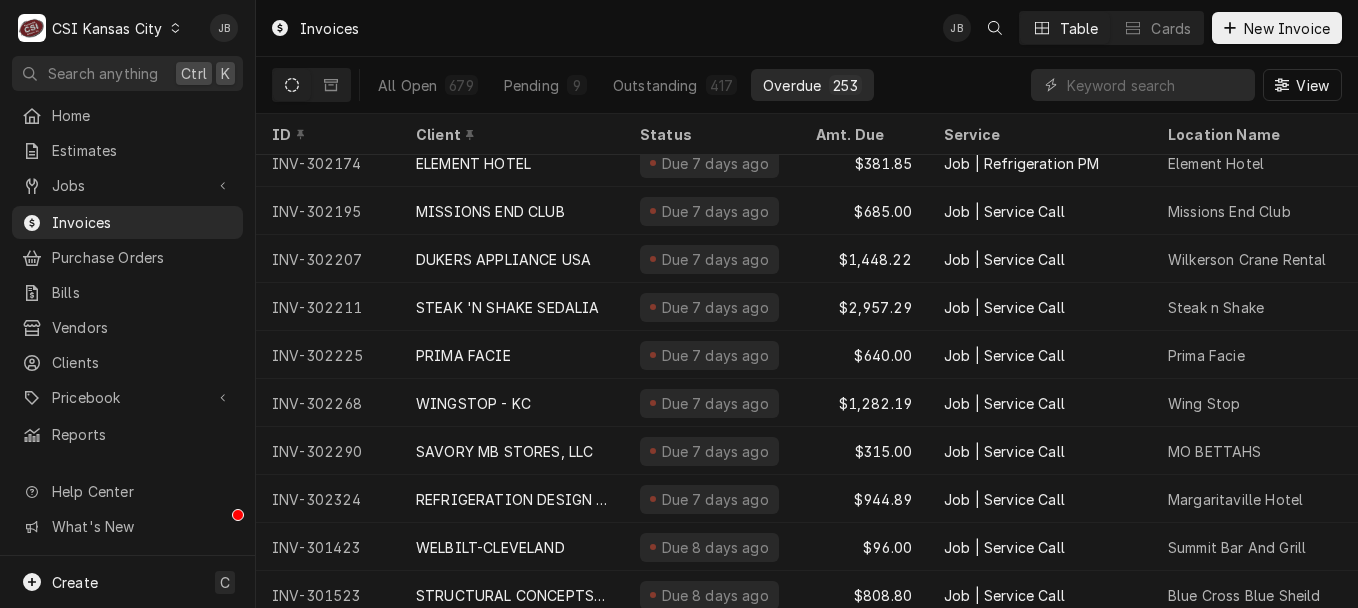 scroll, scrollTop: 614, scrollLeft: 0, axis: vertical 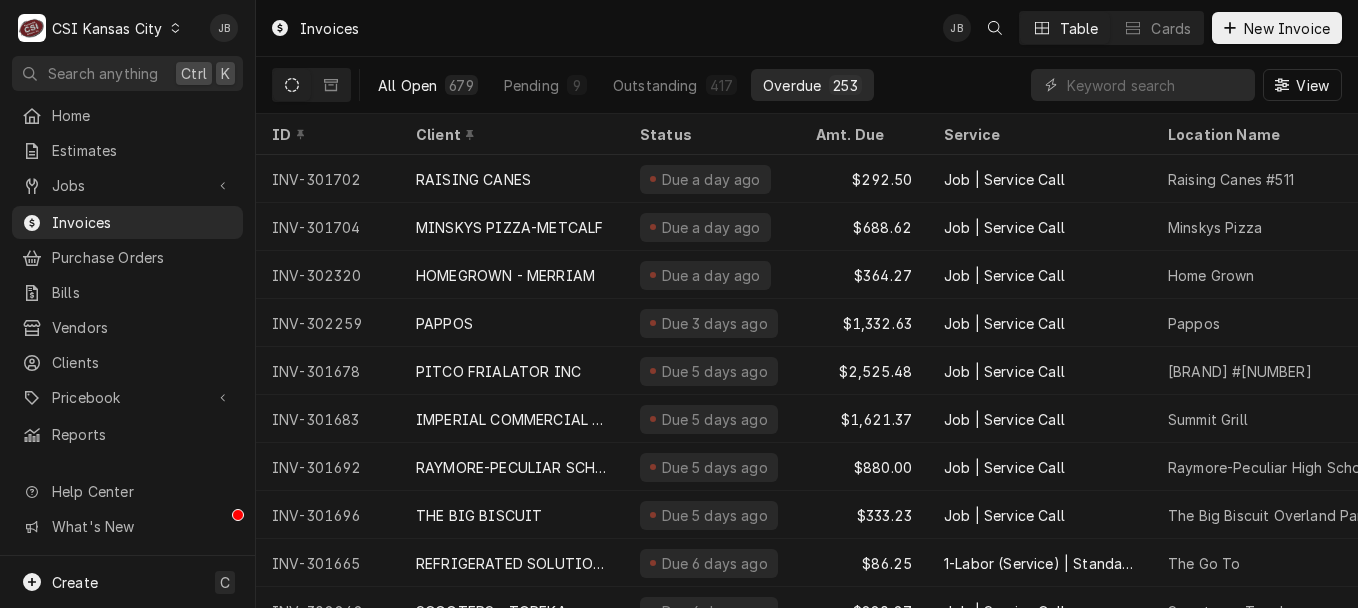 click on "All Open" at bounding box center [407, 85] 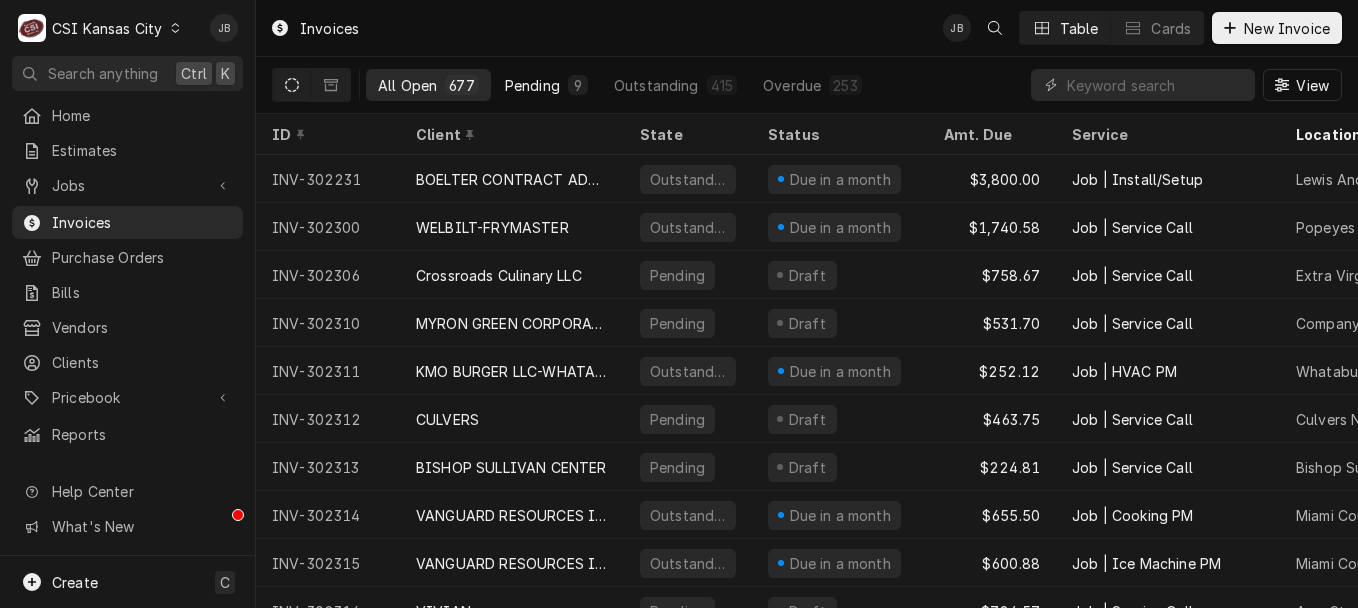 click on "Pending" at bounding box center [532, 85] 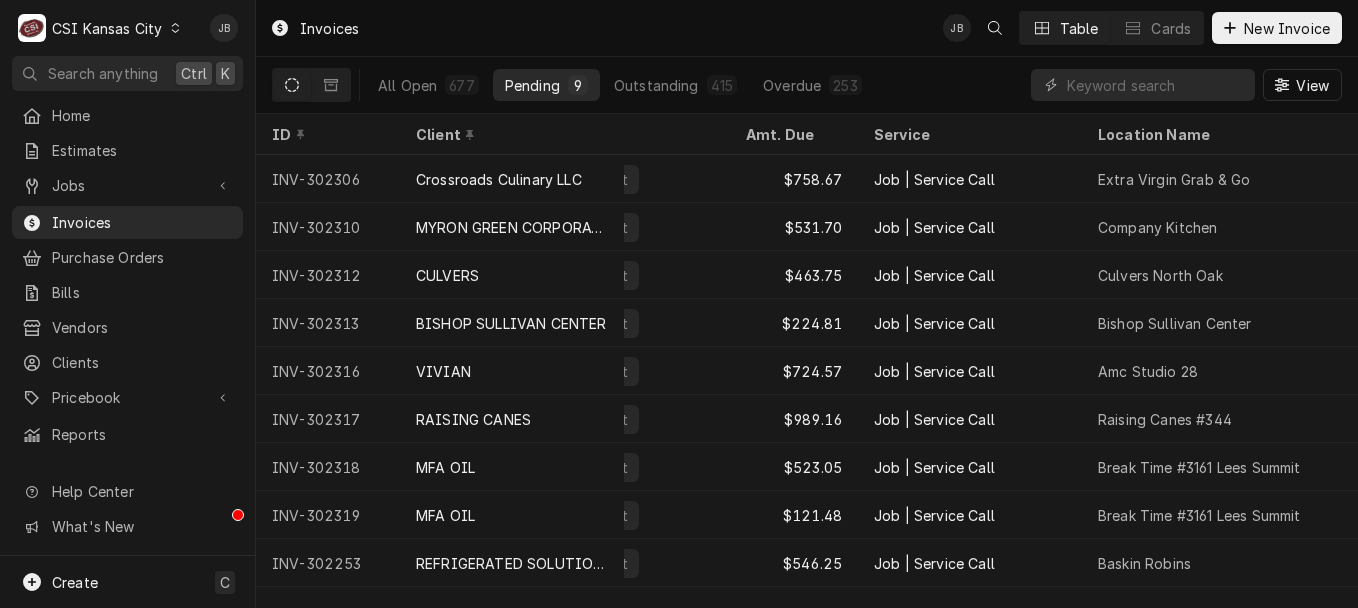 scroll, scrollTop: 0, scrollLeft: 0, axis: both 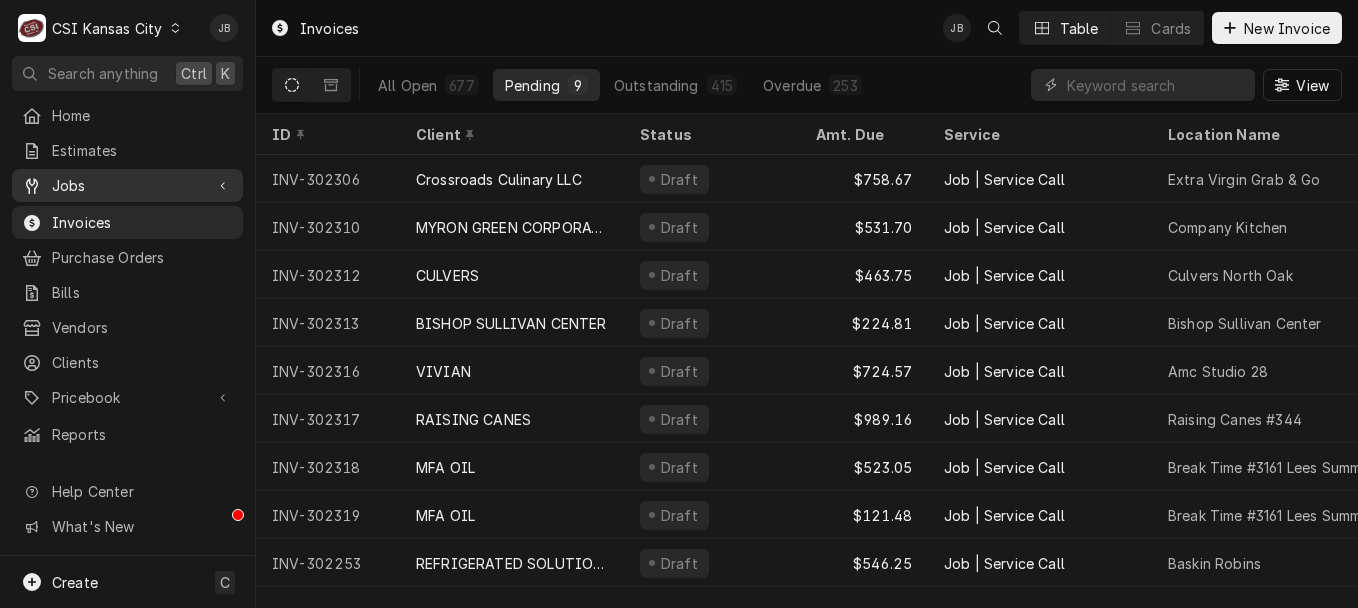 click on "Jobs" at bounding box center (127, 185) 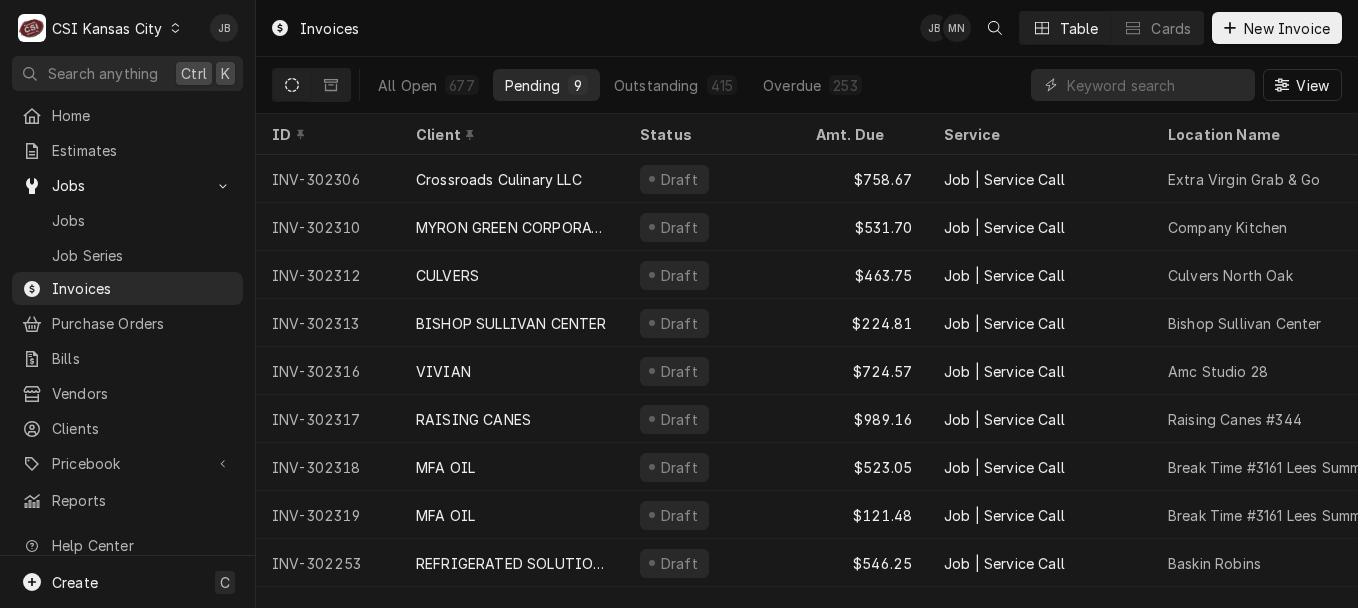 click on "Jobs Job Series" at bounding box center (127, 237) 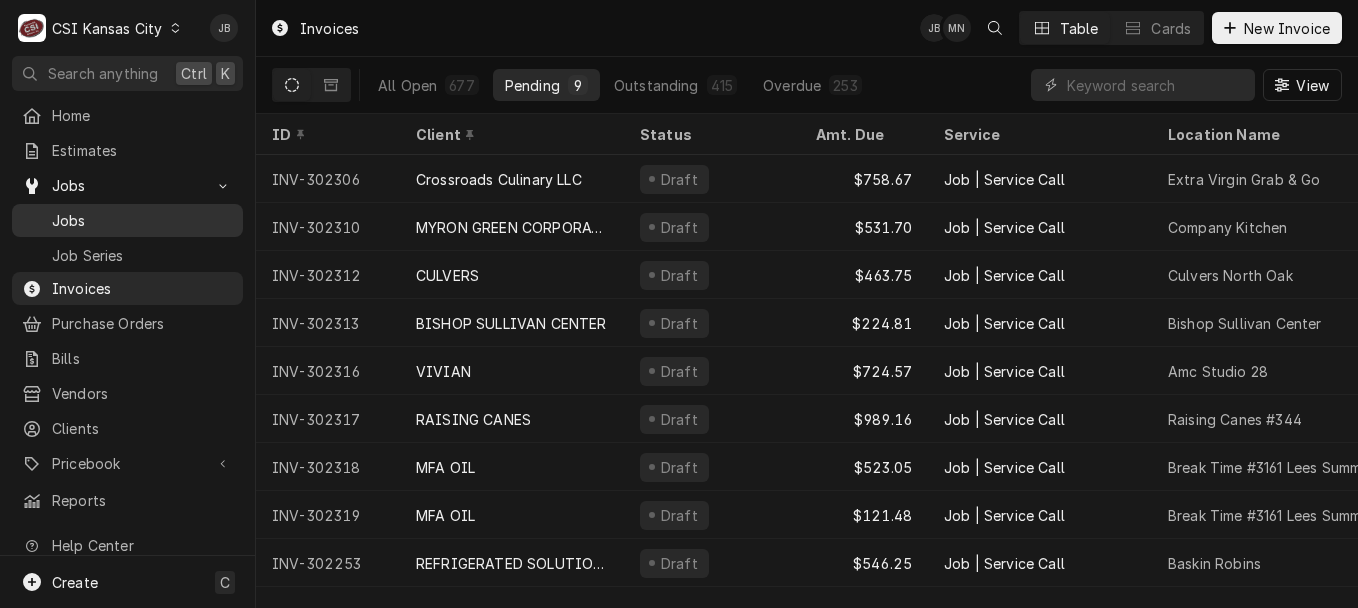 click on "Jobs" at bounding box center [127, 220] 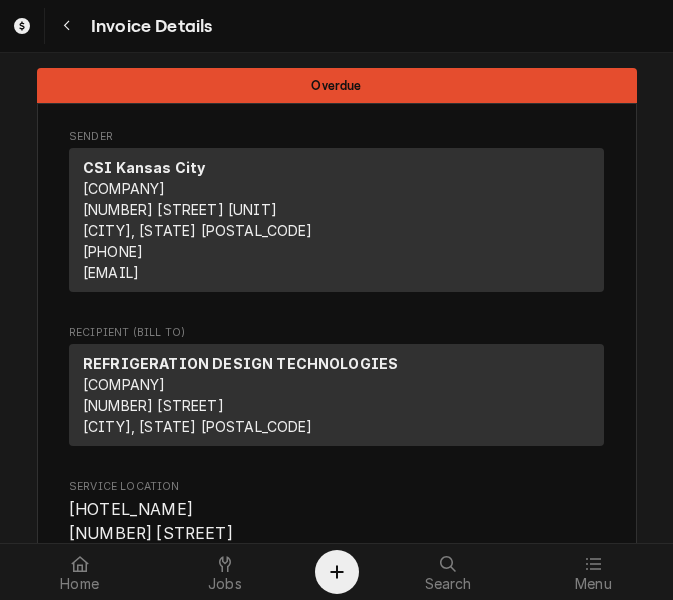 scroll, scrollTop: 0, scrollLeft: 0, axis: both 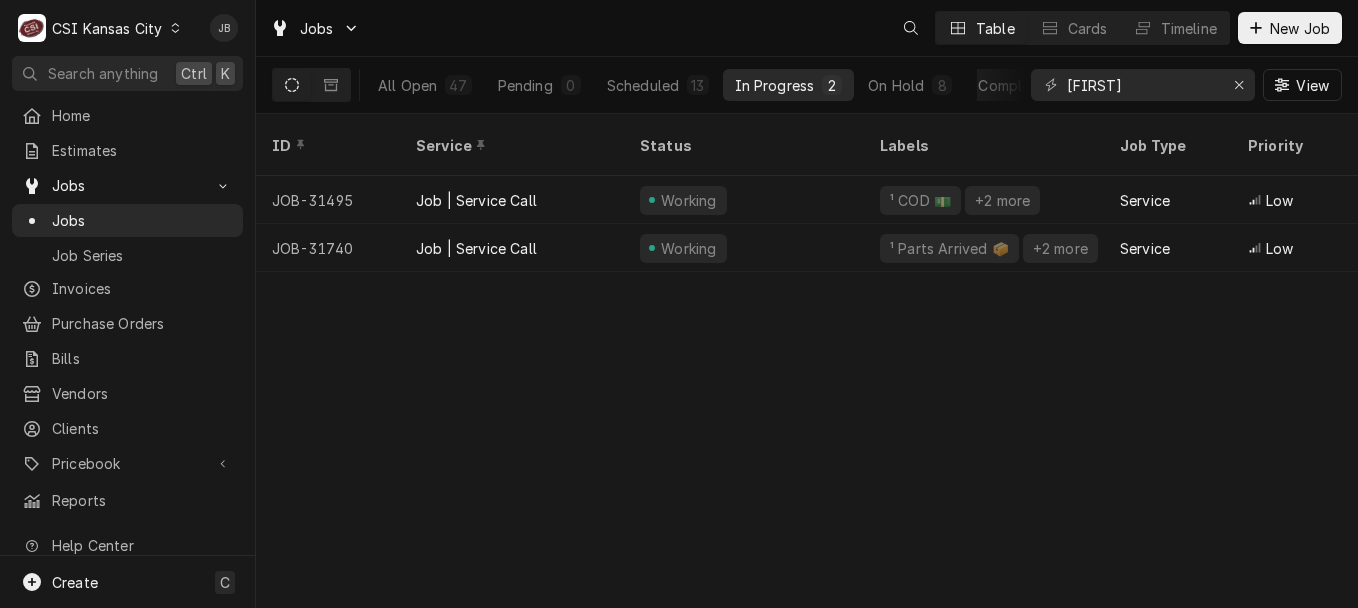 click on "Jobs   Table Cards Timeline New Job" at bounding box center (807, 28) 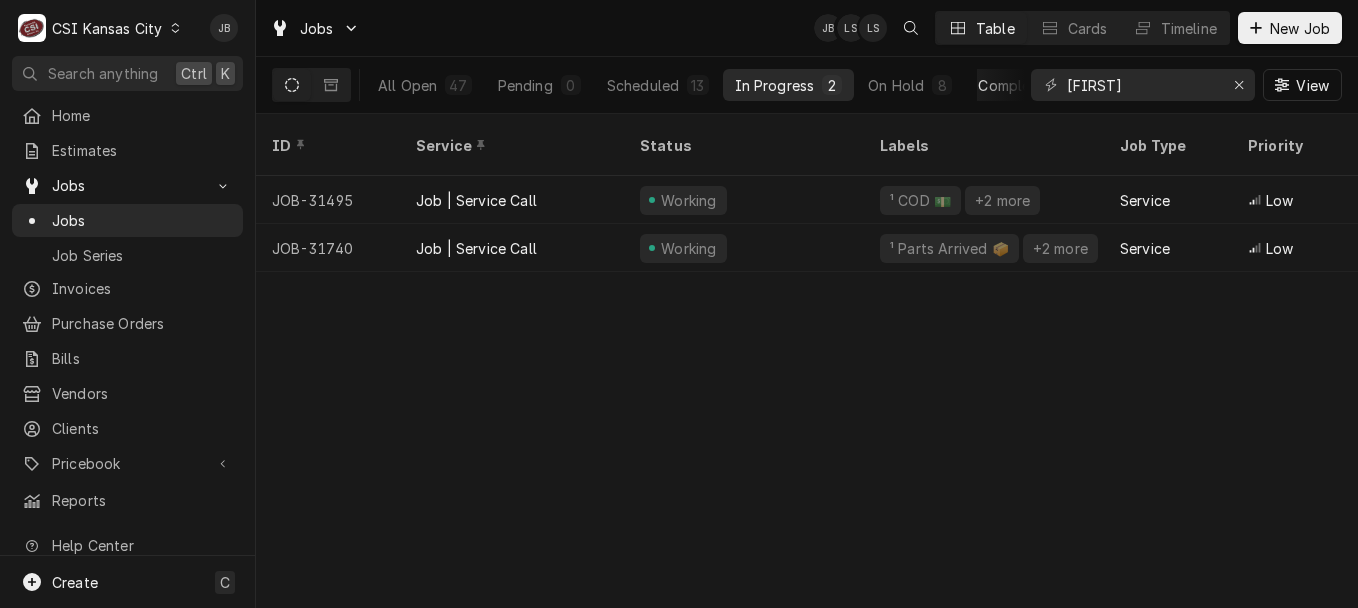 click on "Completed" at bounding box center (1015, 85) 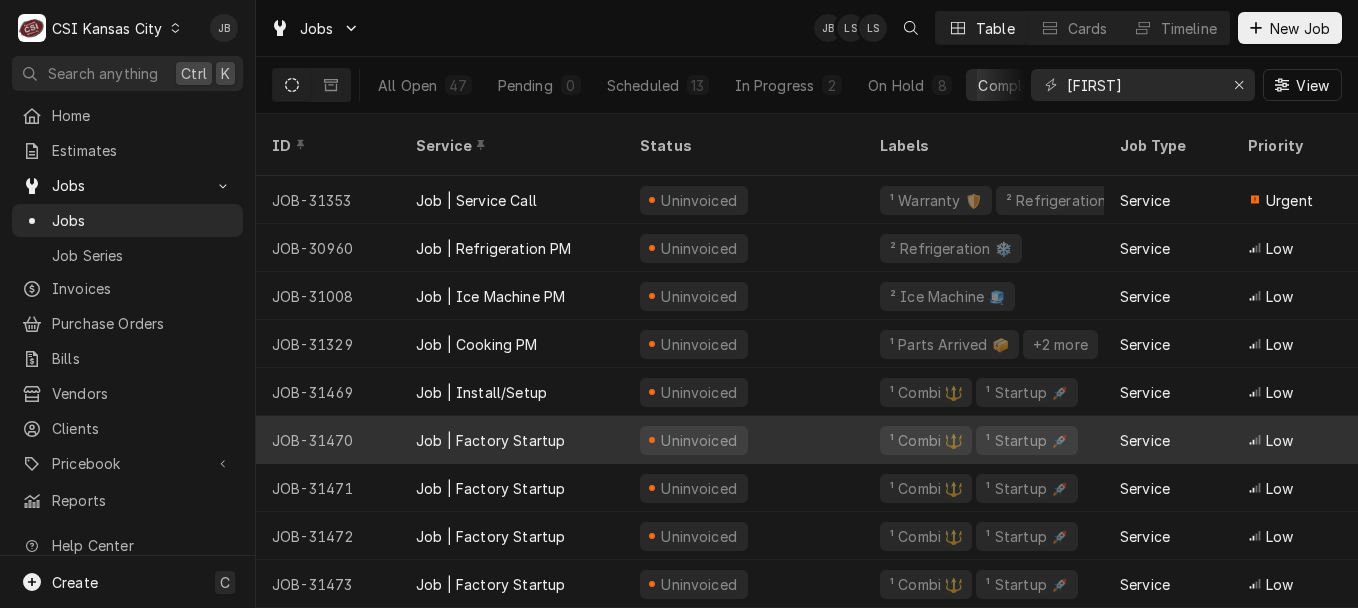 click on "Uninvoiced" at bounding box center [744, 440] 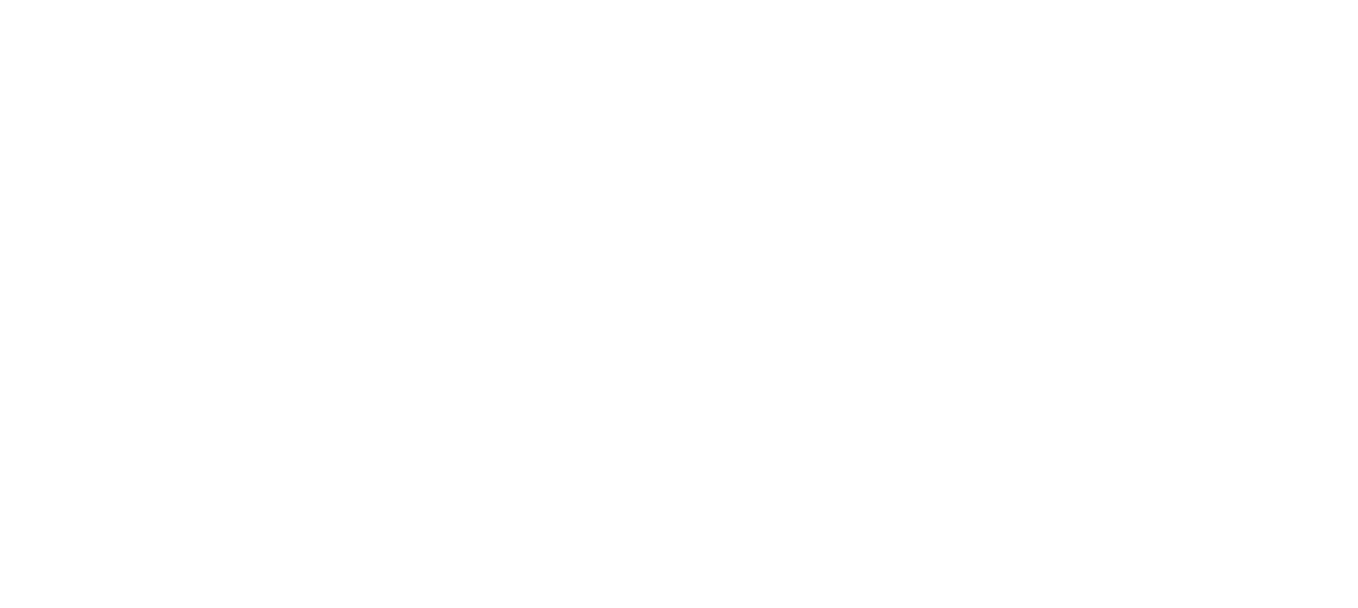 scroll, scrollTop: 0, scrollLeft: 0, axis: both 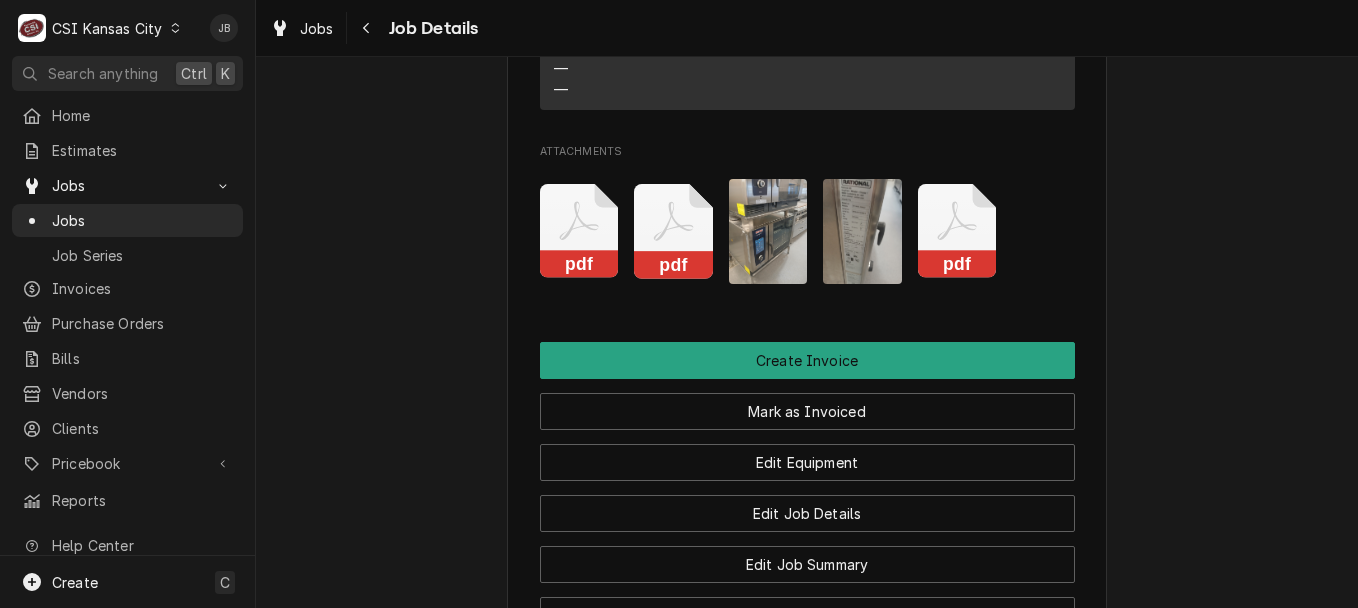 click at bounding box center (768, 231) 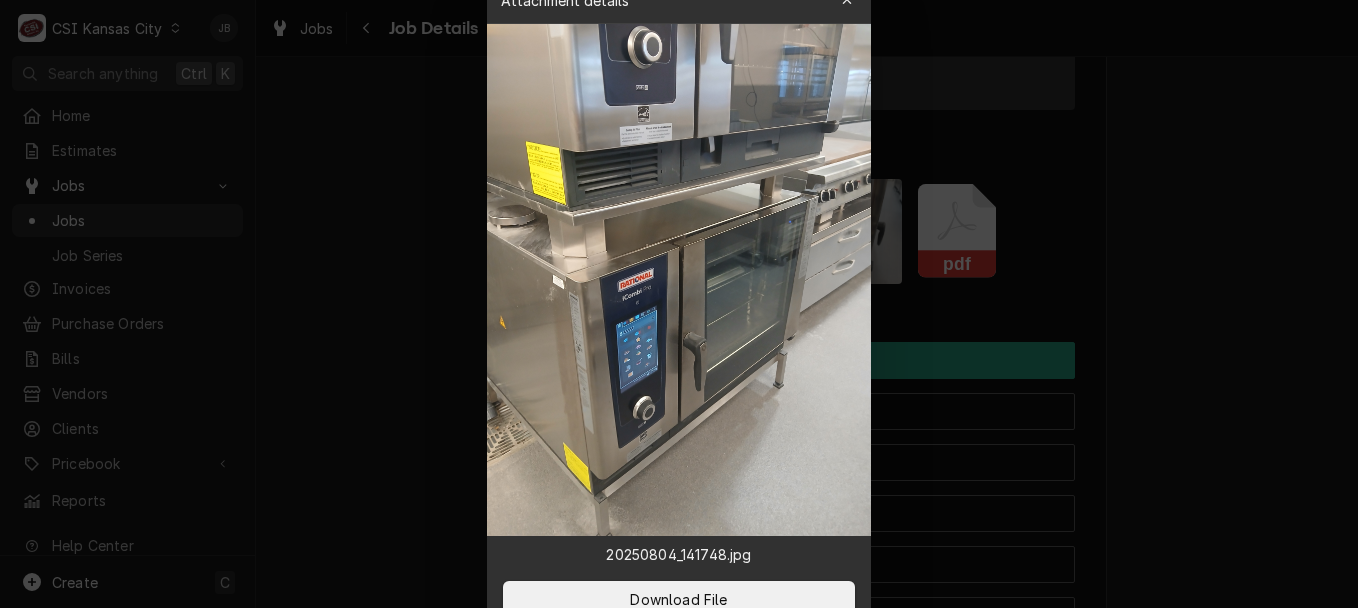 click at bounding box center (679, 304) 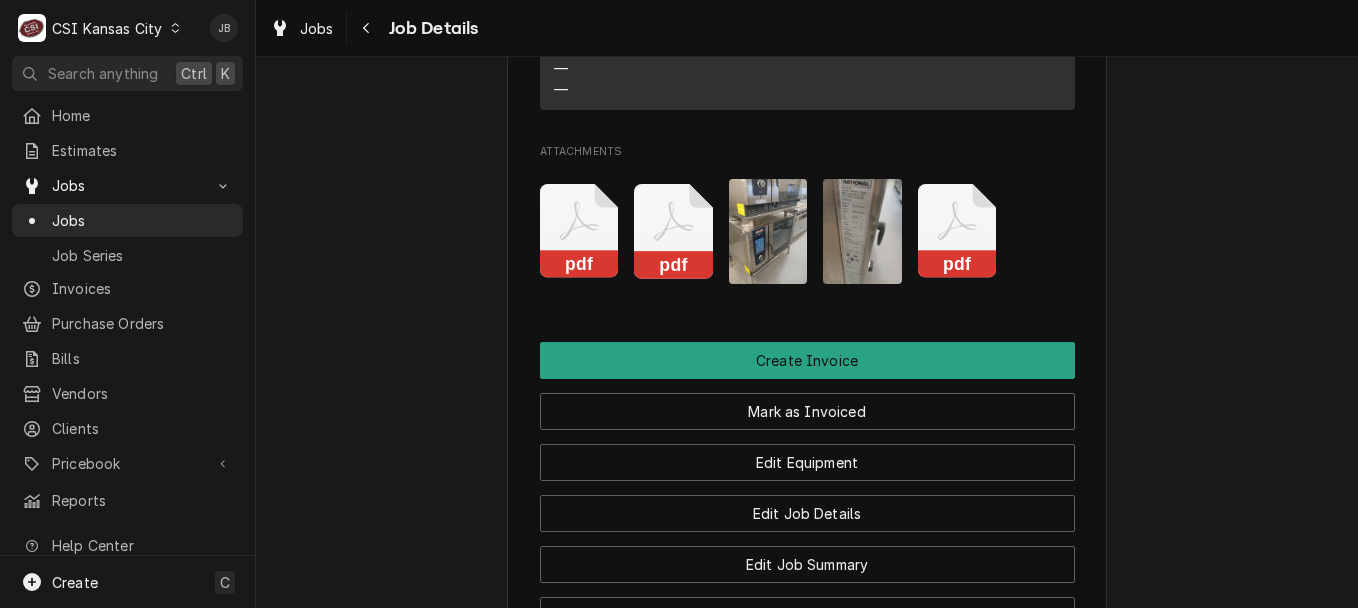 click at bounding box center [862, 231] 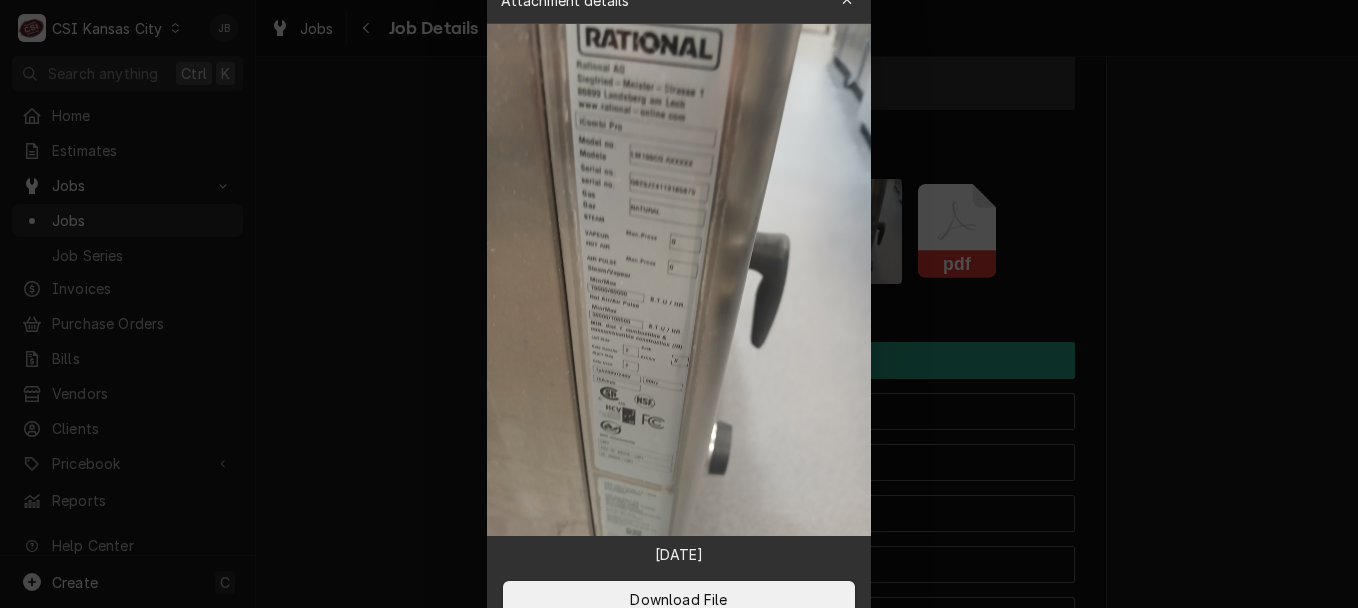 click at bounding box center (679, 304) 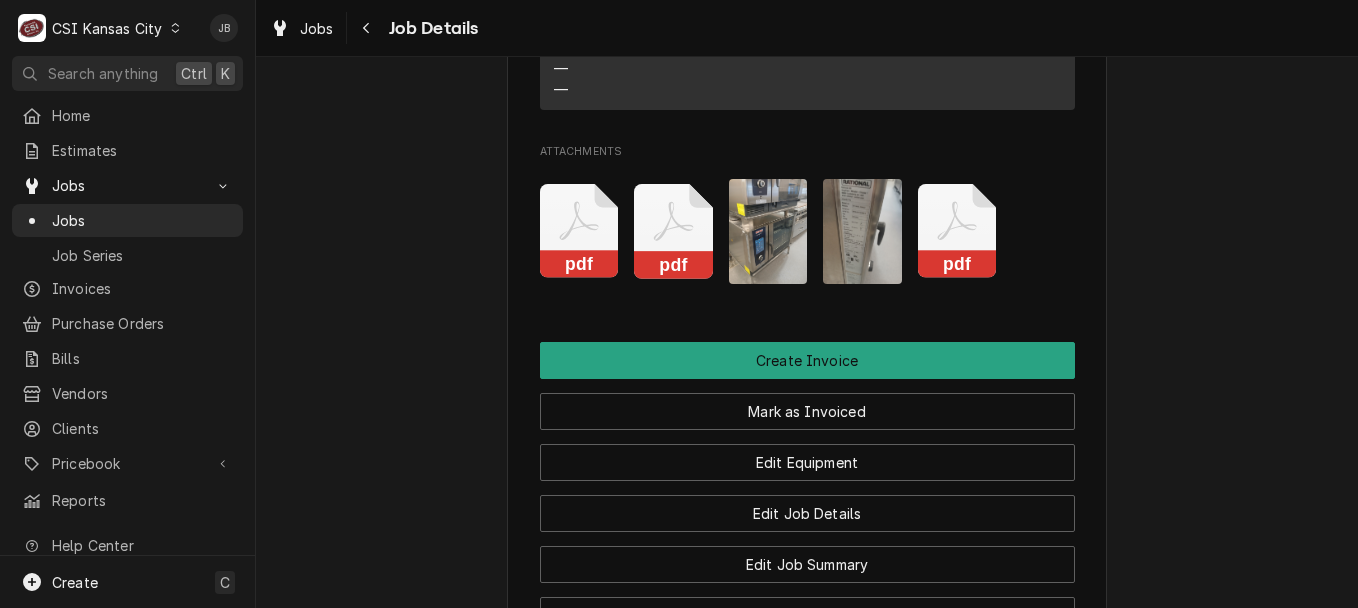 scroll, scrollTop: 3195, scrollLeft: 0, axis: vertical 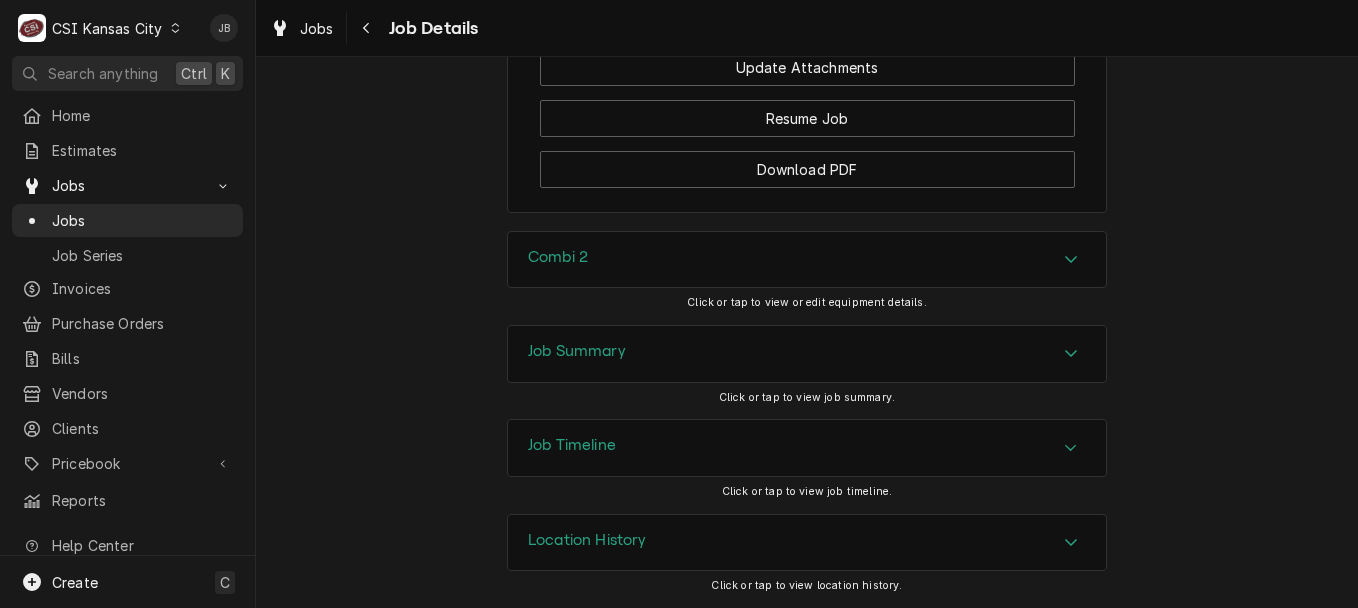 click on "Job Summary" at bounding box center (807, 354) 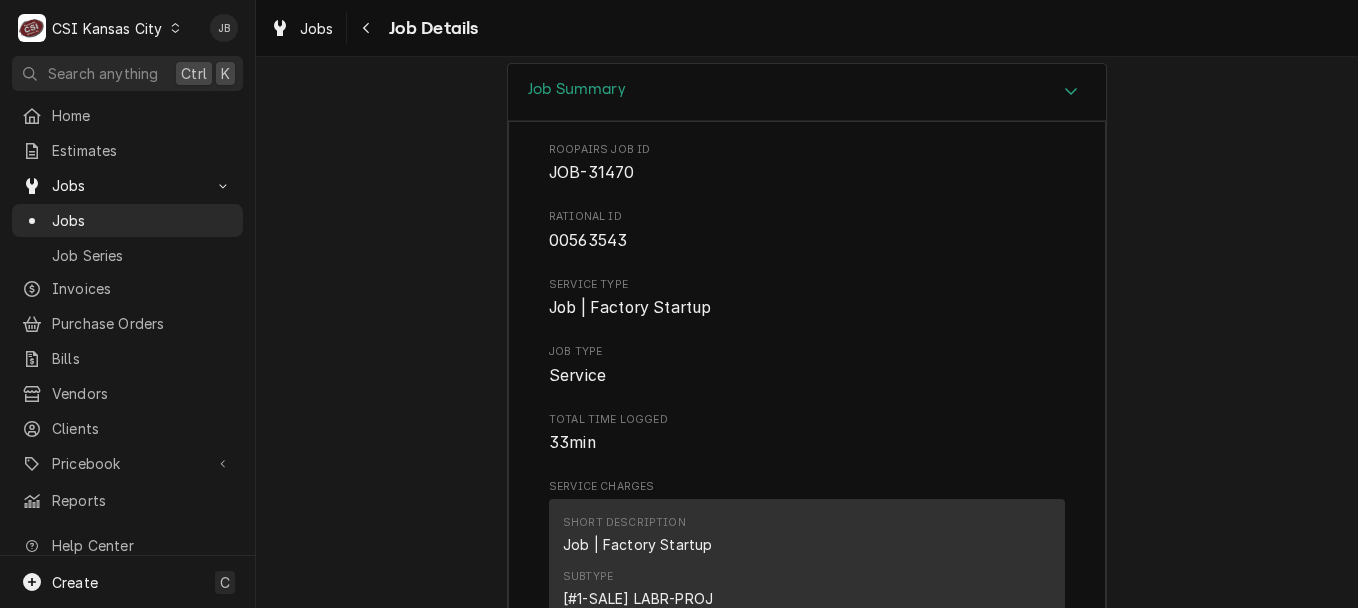 scroll, scrollTop: 3483, scrollLeft: 0, axis: vertical 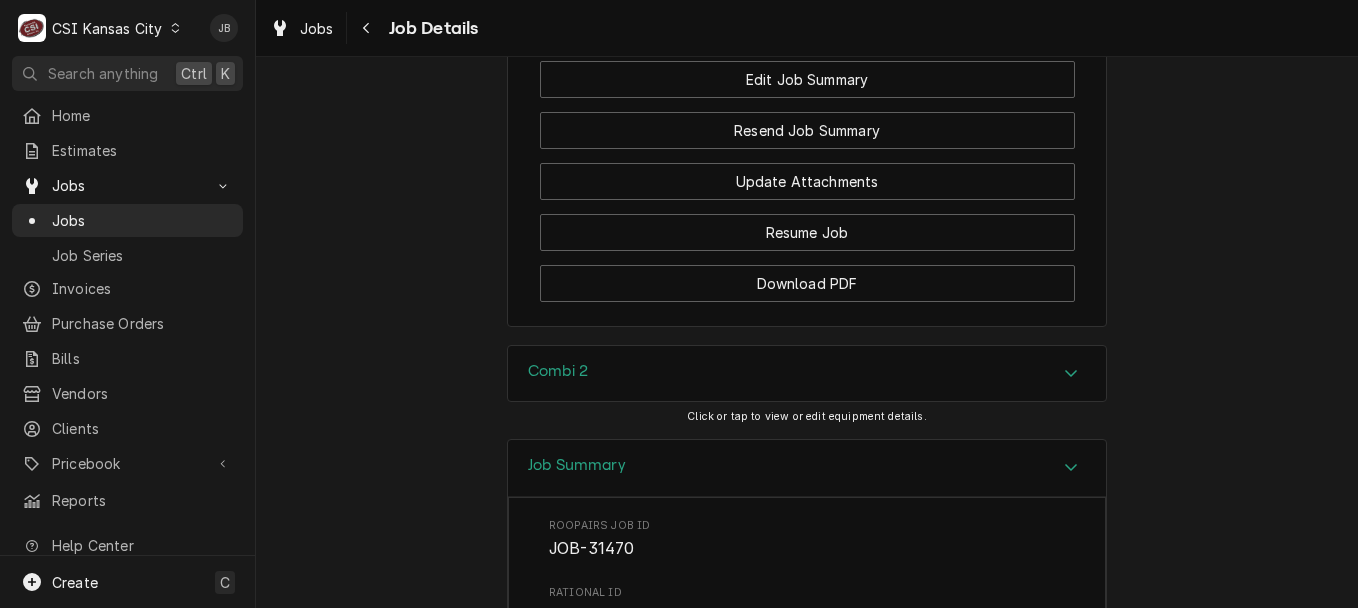 click 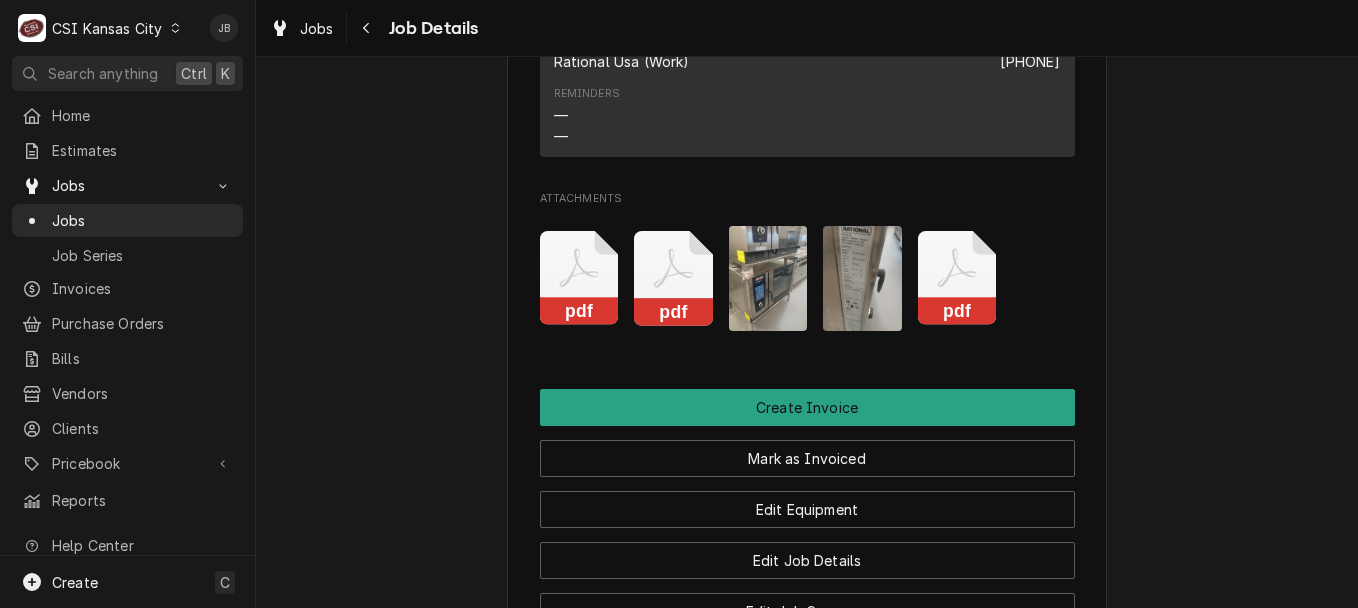 scroll, scrollTop: 2483, scrollLeft: 0, axis: vertical 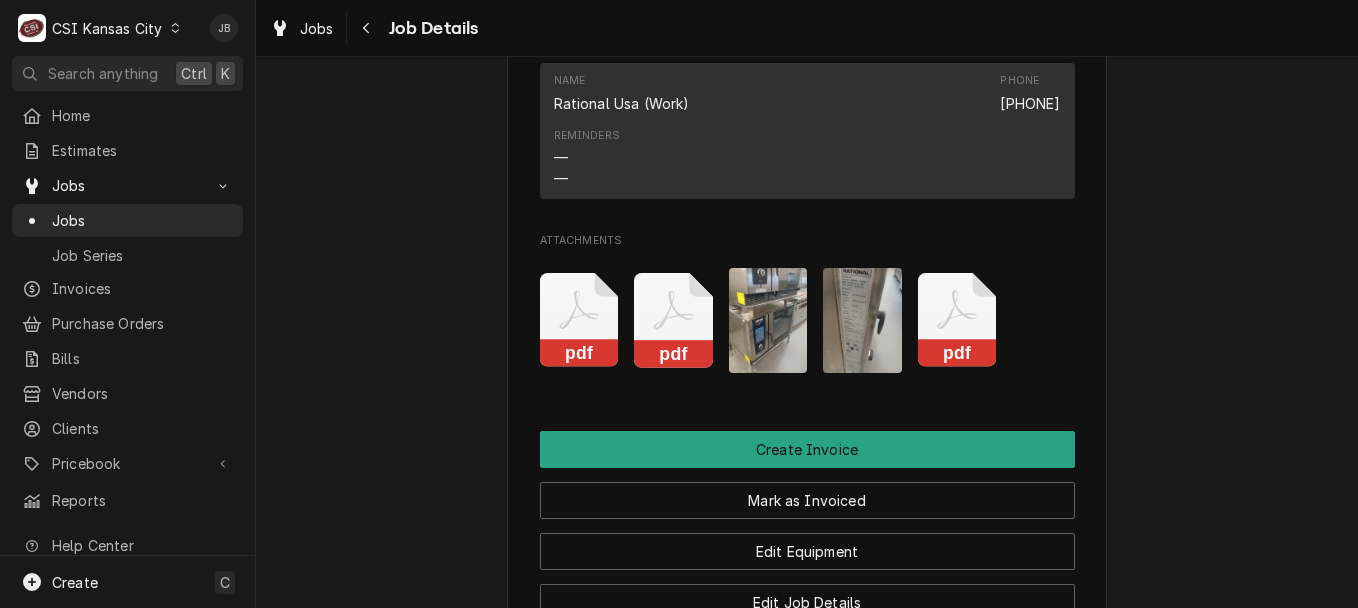 click at bounding box center (862, 320) 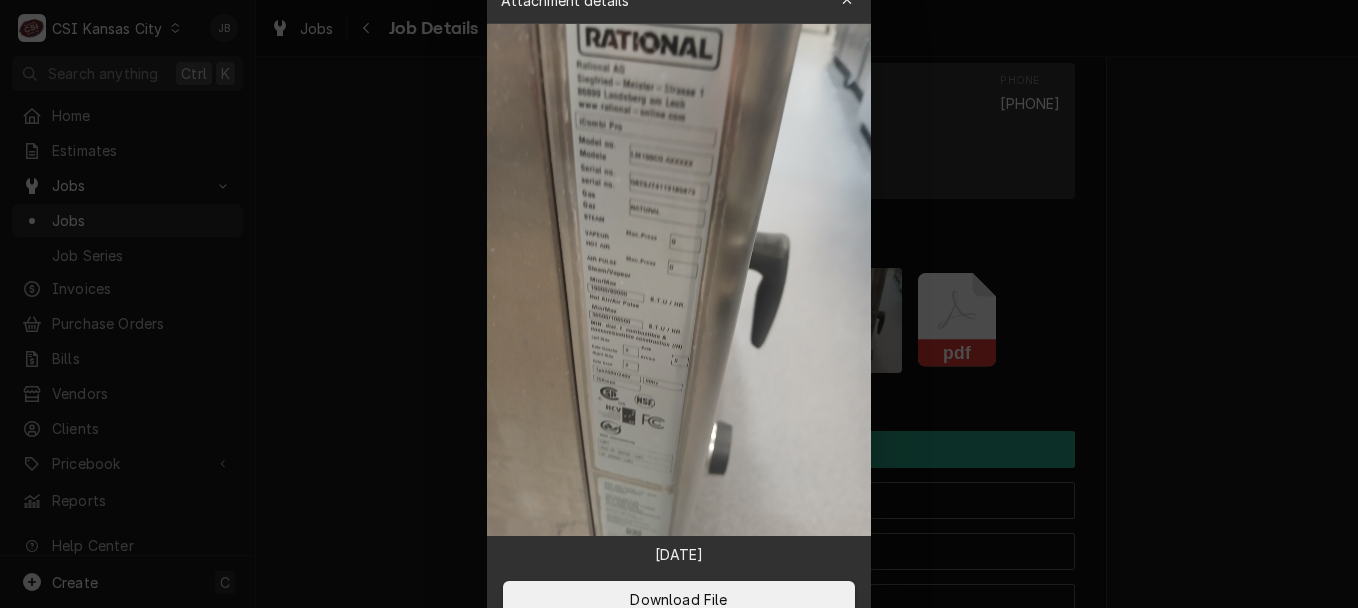 click at bounding box center [679, 304] 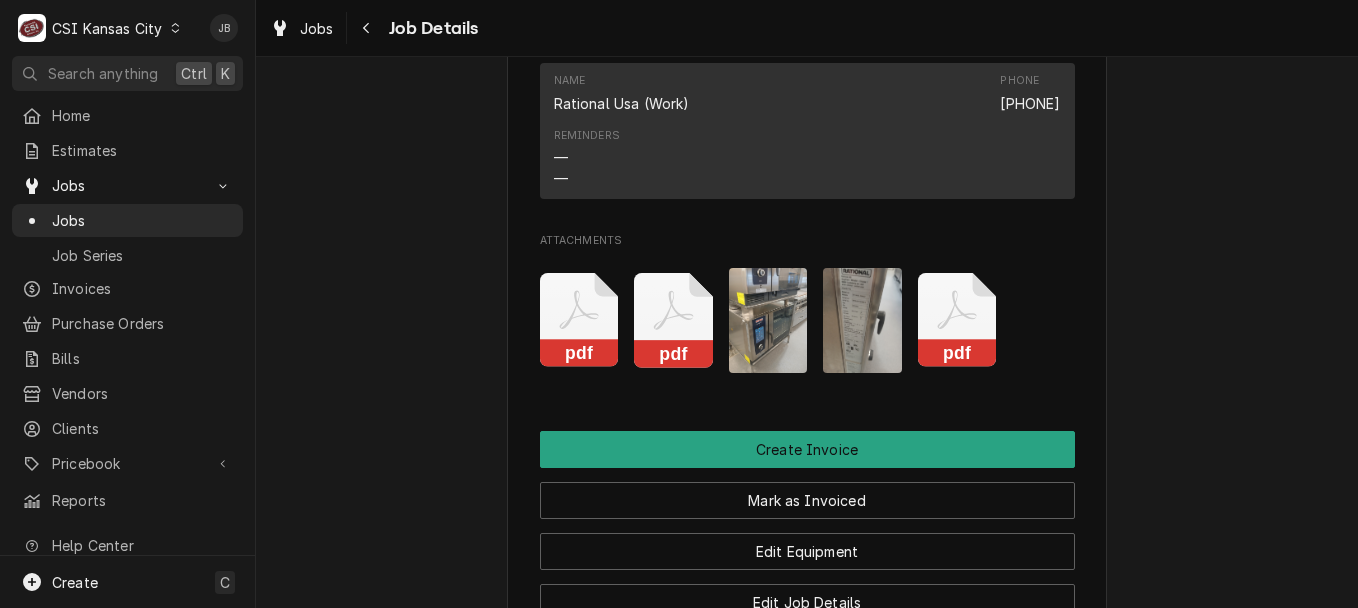 click at bounding box center (862, 320) 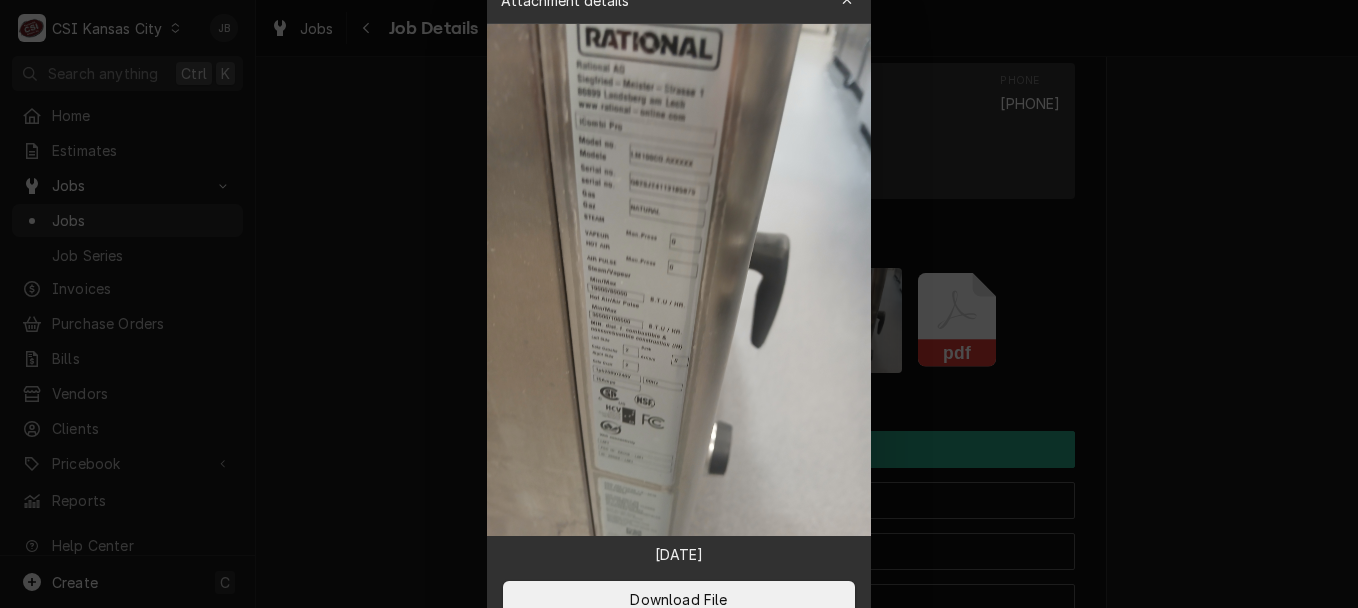 drag, startPoint x: 1053, startPoint y: 366, endPoint x: 1178, endPoint y: 436, distance: 143.26549 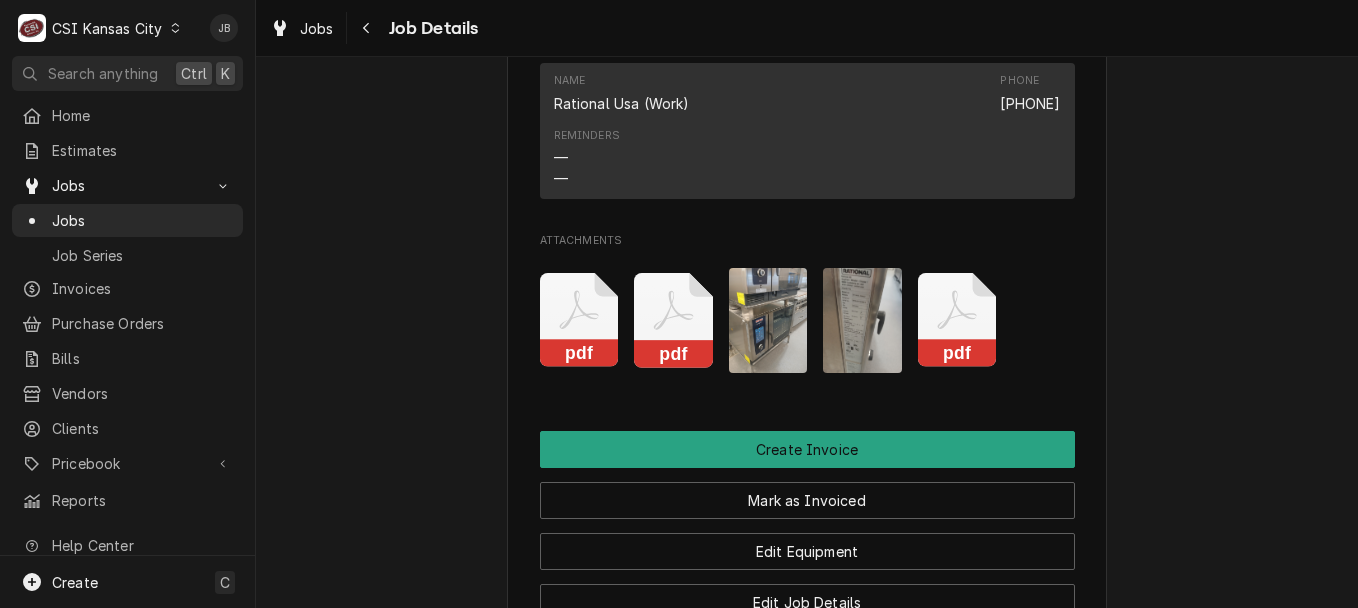 click at bounding box center (768, 320) 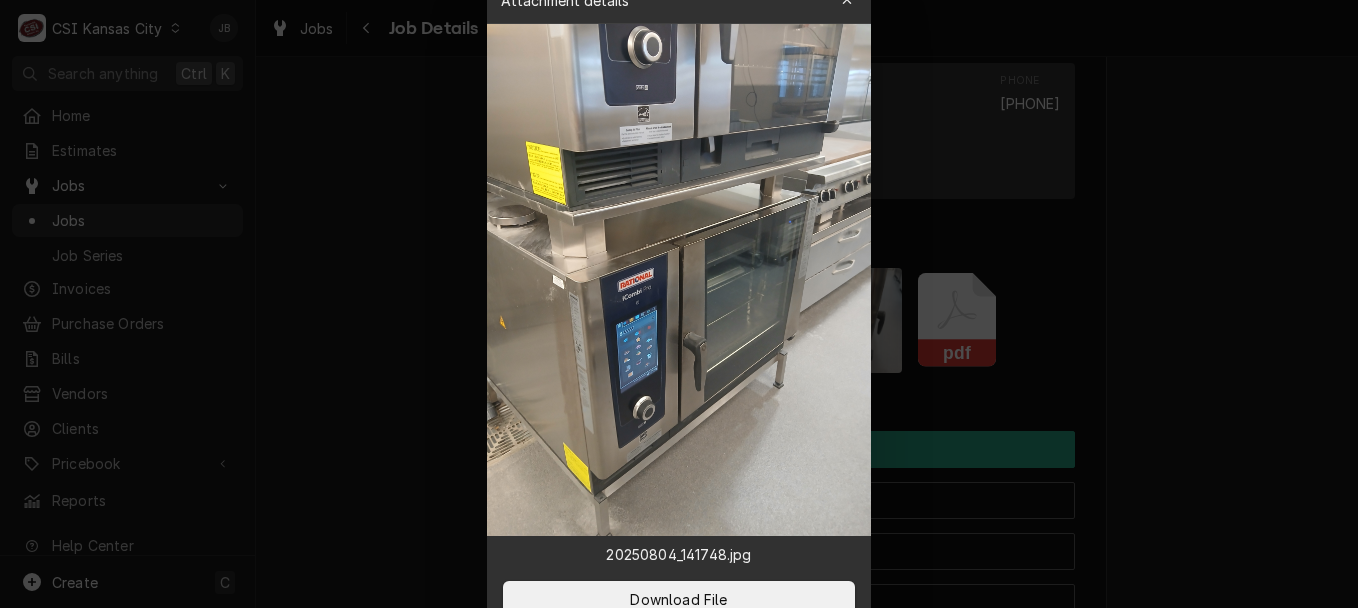 click at bounding box center (679, 304) 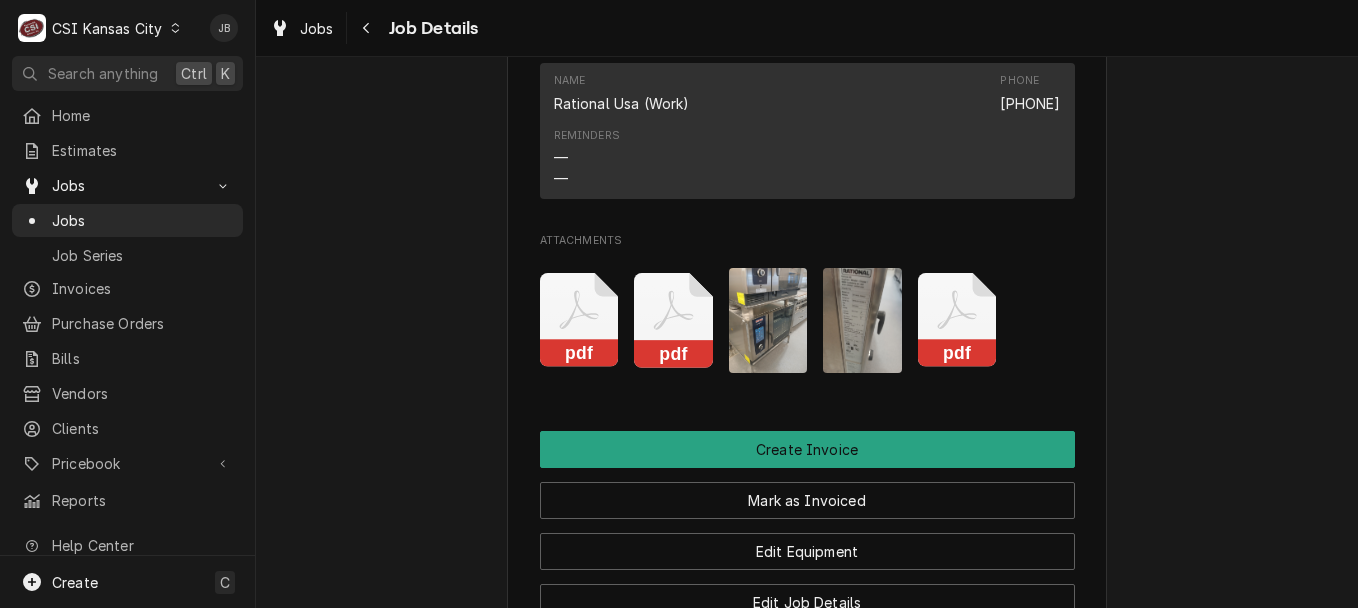 click 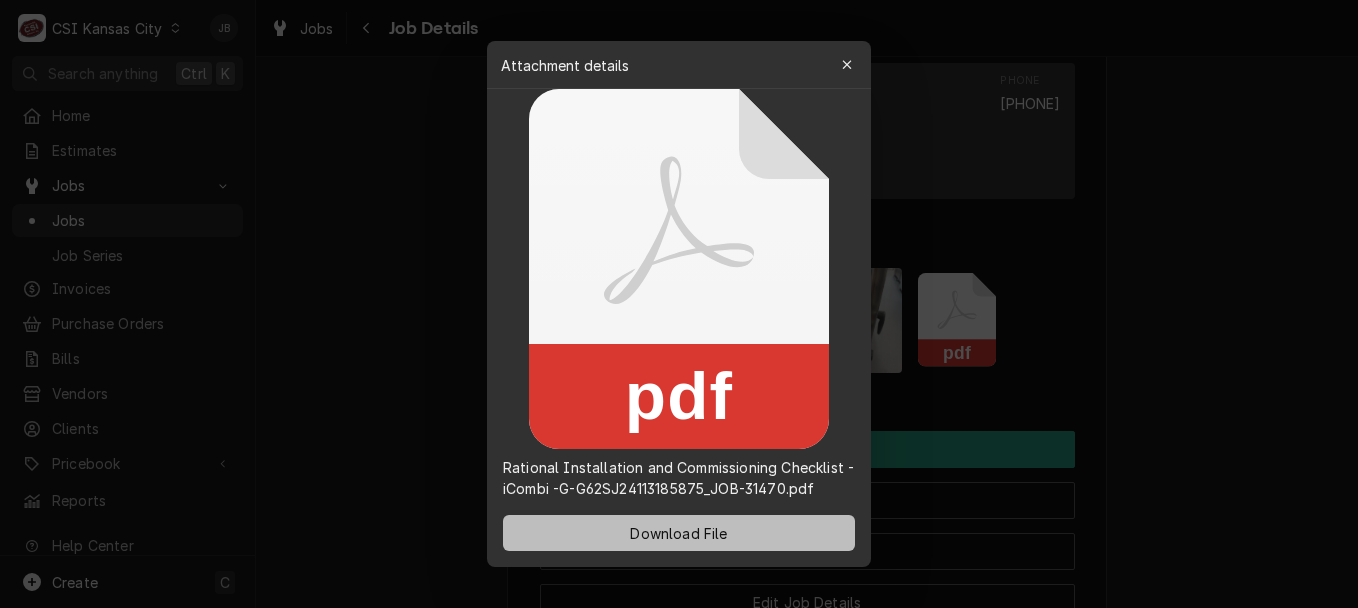 click on "Download File" at bounding box center [679, 533] 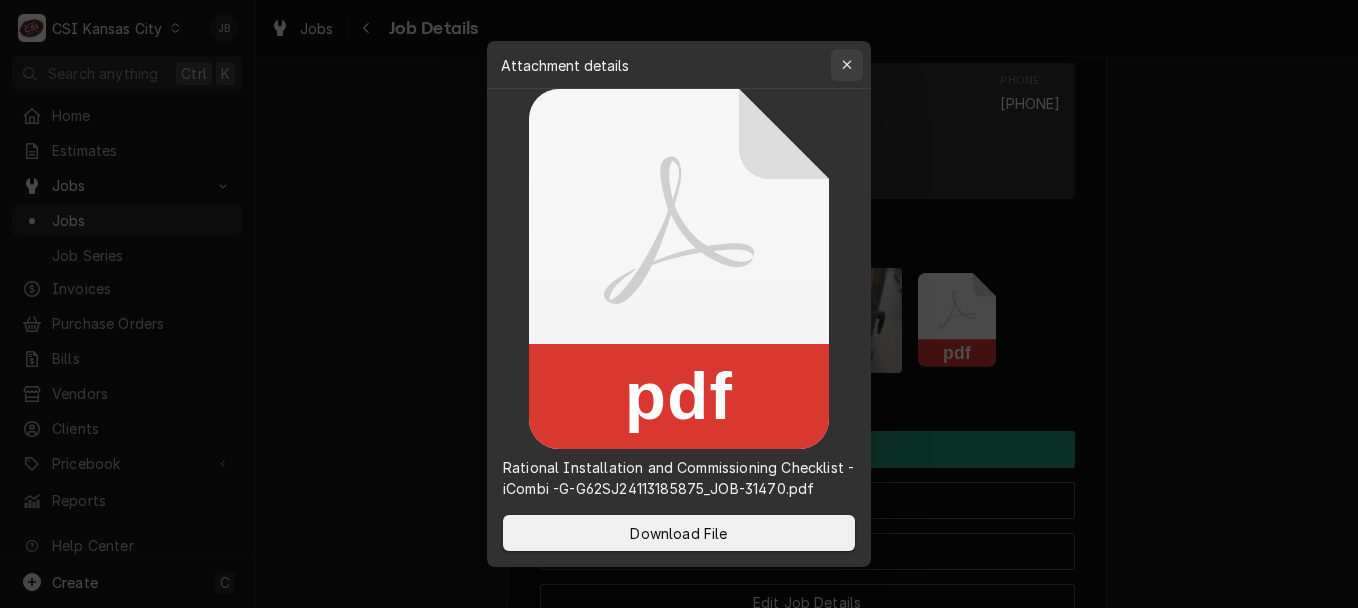 click at bounding box center (847, 65) 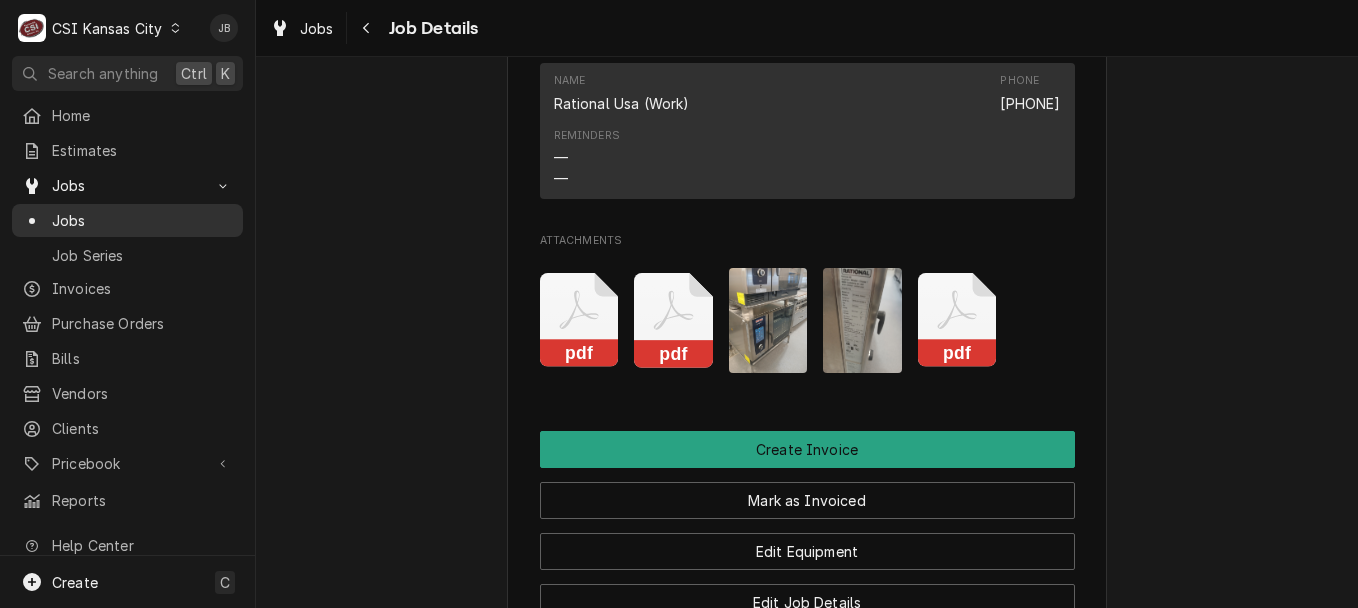 click on "Jobs" at bounding box center (142, 220) 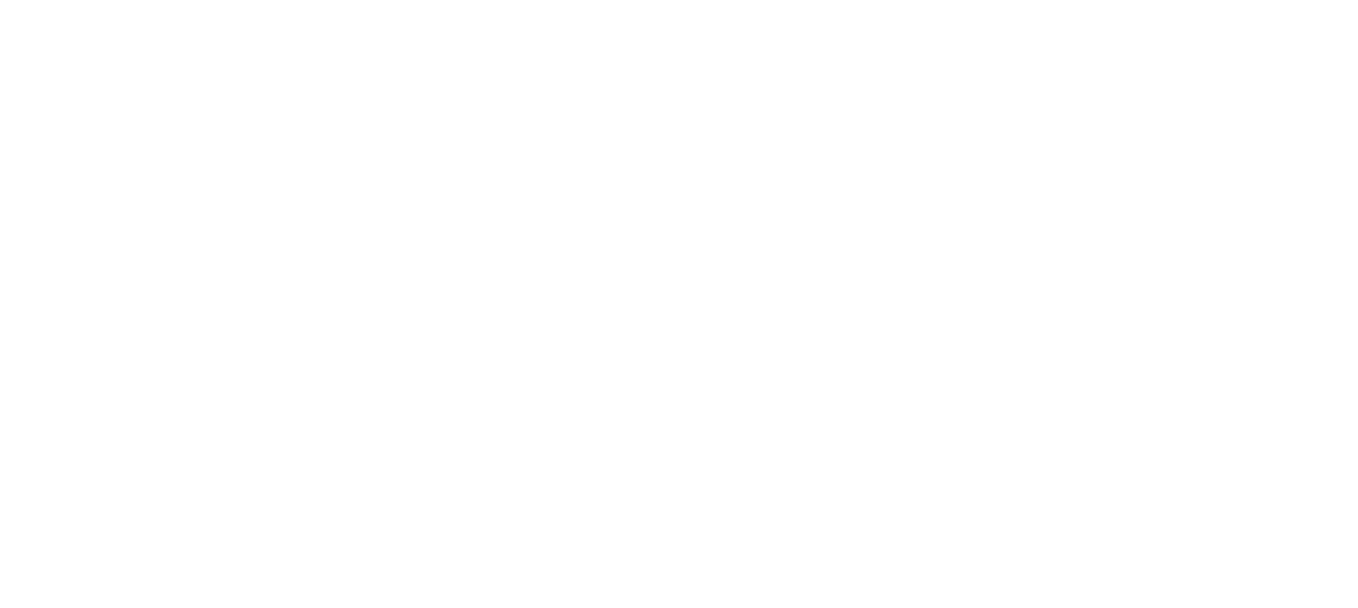 scroll, scrollTop: 0, scrollLeft: 0, axis: both 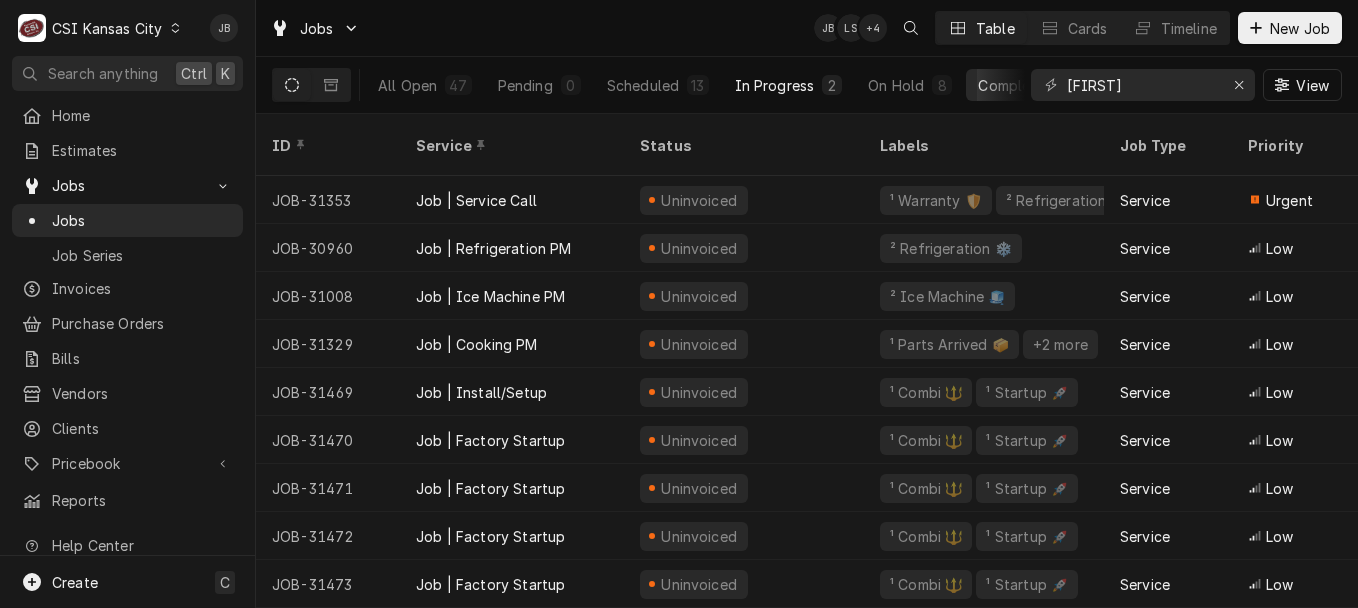 click on "In Progress" at bounding box center (775, 85) 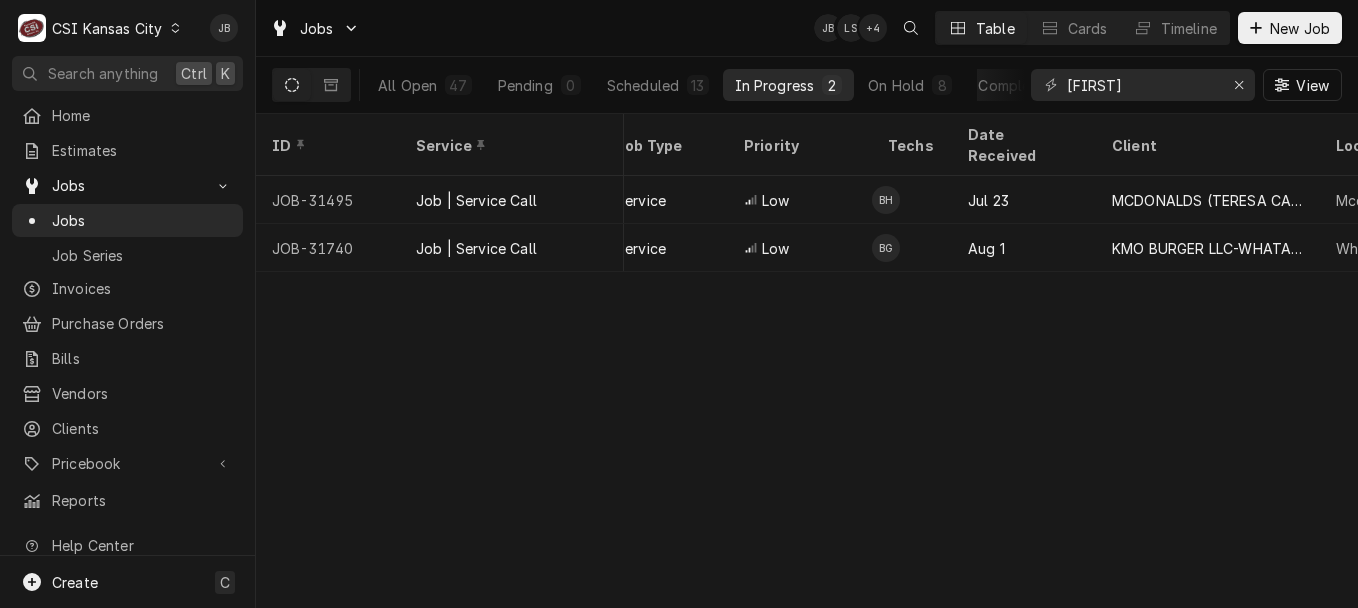 scroll, scrollTop: 0, scrollLeft: 604, axis: horizontal 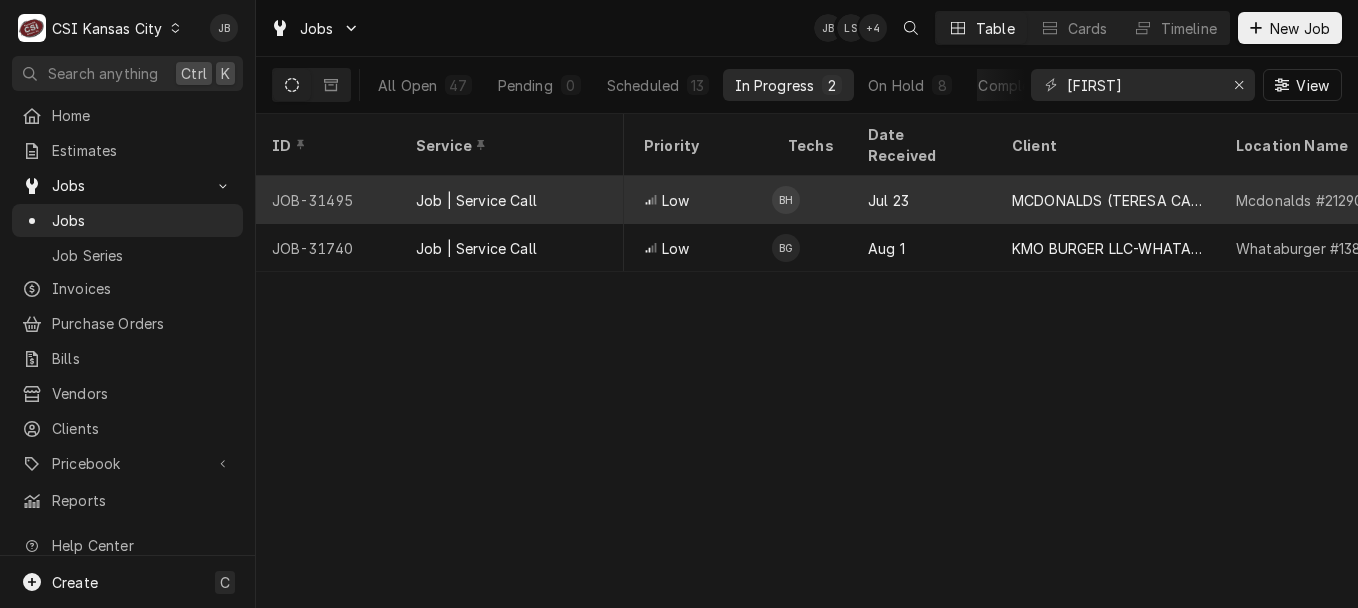 click on "Jul 23" at bounding box center [924, 200] 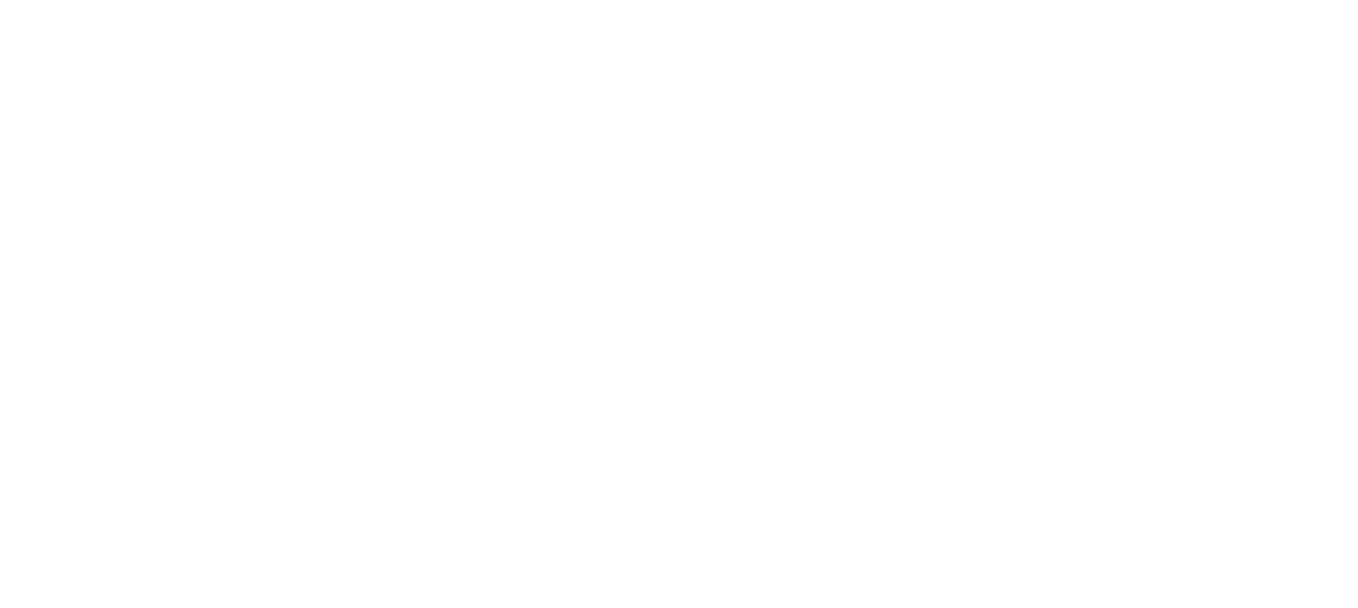scroll, scrollTop: 0, scrollLeft: 0, axis: both 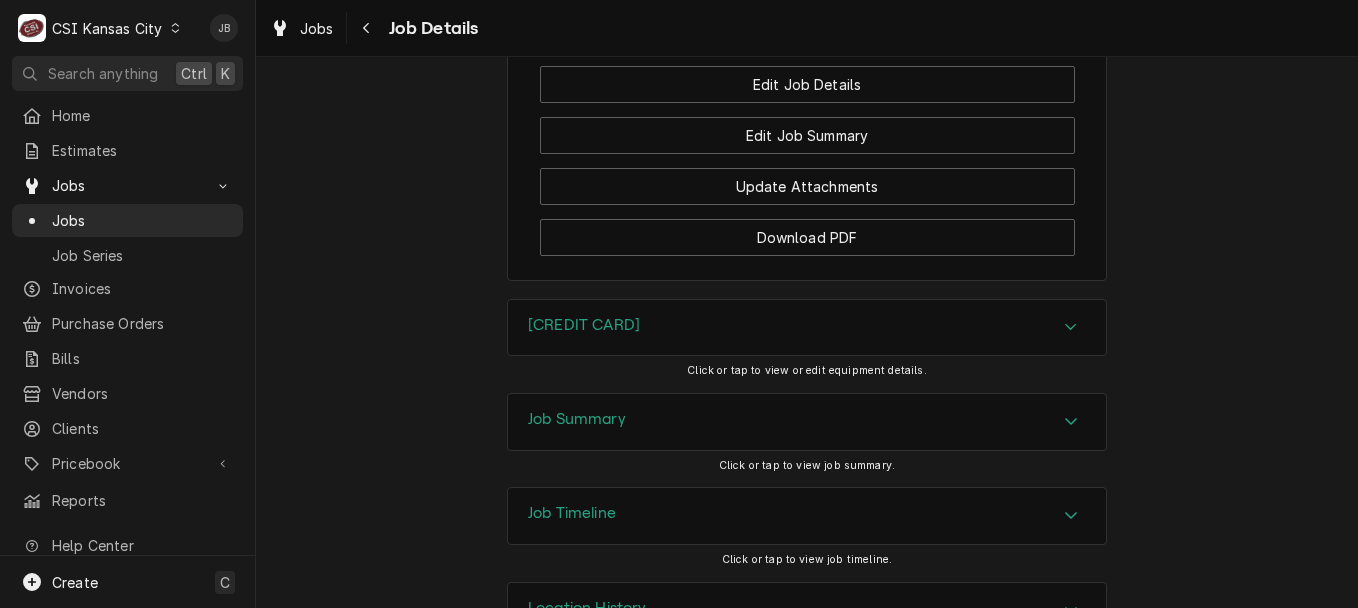 click on "9806CL0050" at bounding box center [807, 328] 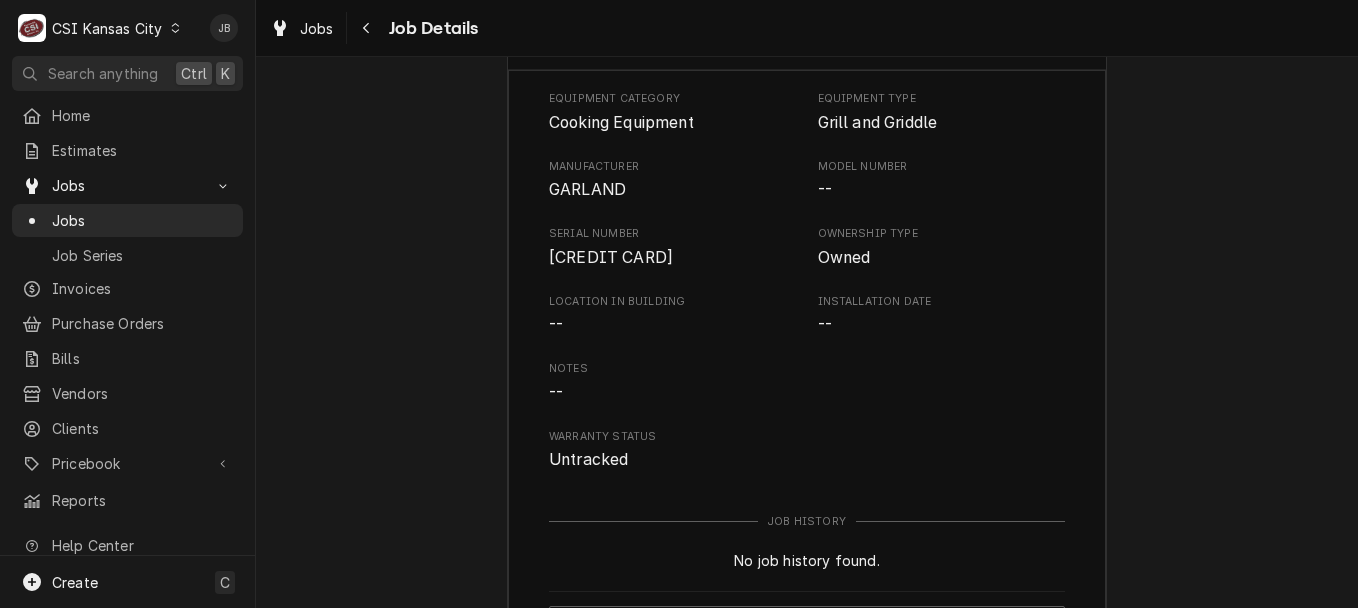 scroll, scrollTop: 2807, scrollLeft: 0, axis: vertical 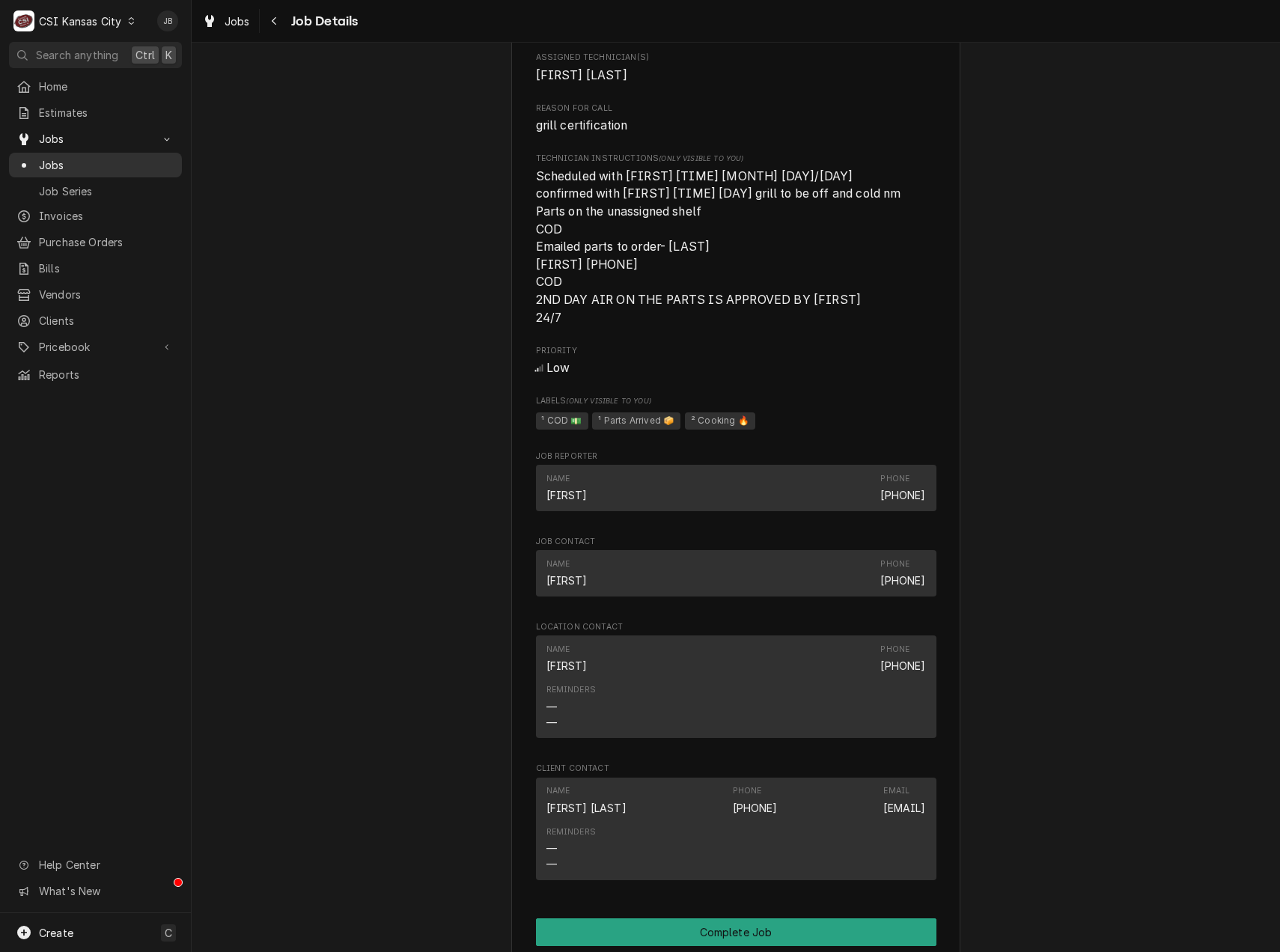 drag, startPoint x: 82, startPoint y: 158, endPoint x: 111, endPoint y: 158, distance: 29 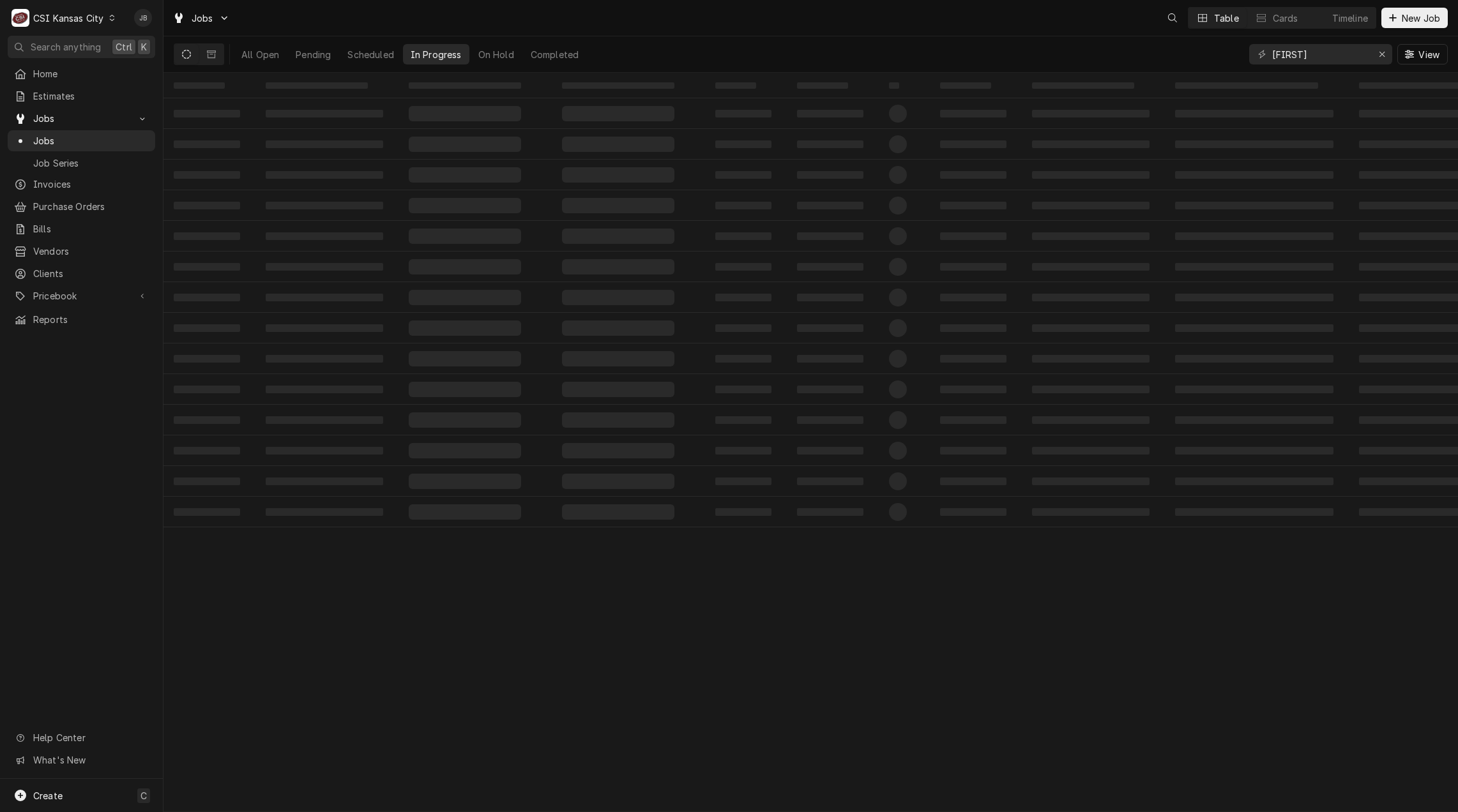 scroll, scrollTop: 0, scrollLeft: 0, axis: both 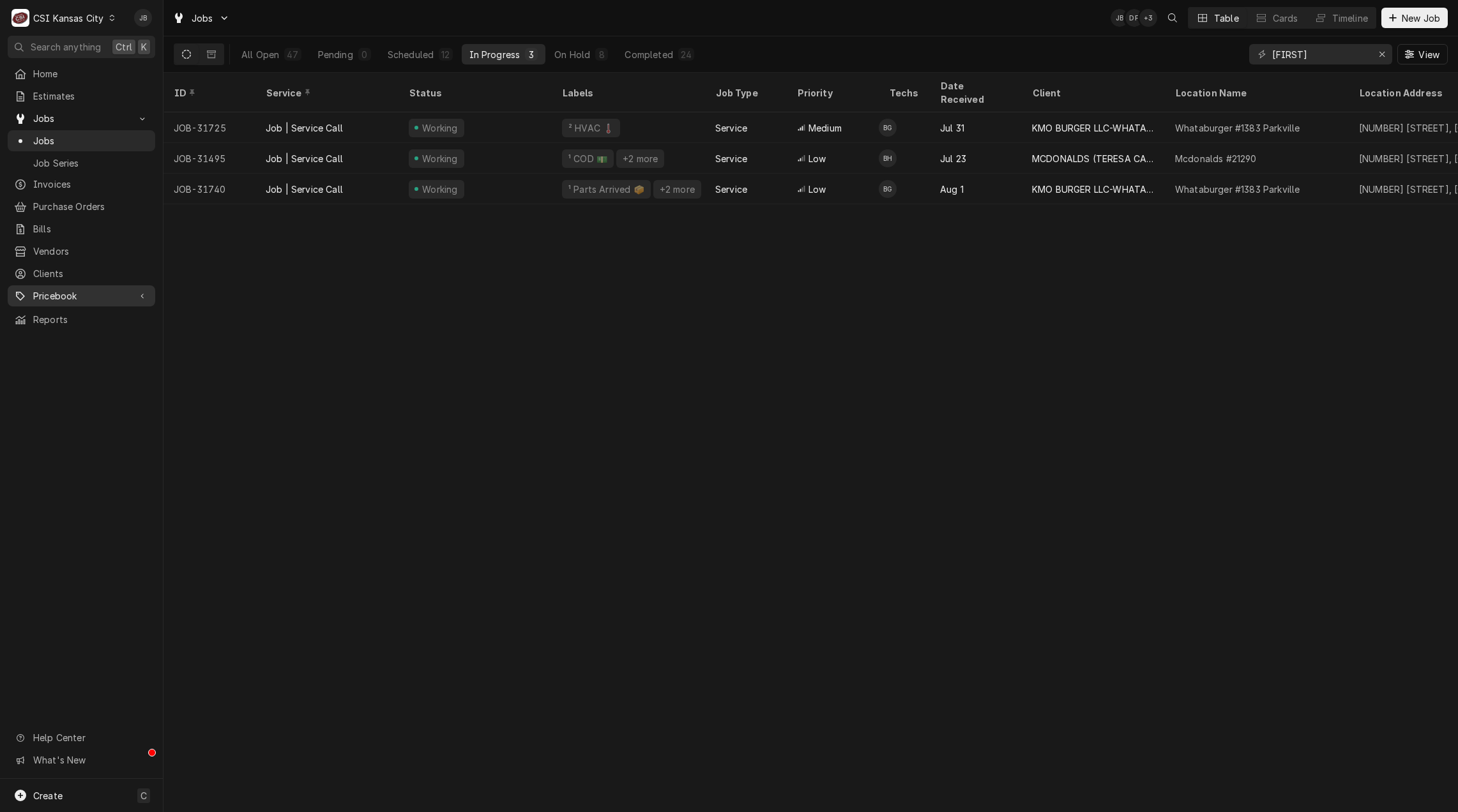 drag, startPoint x: 86, startPoint y: 288, endPoint x: 95, endPoint y: 288, distance: 9 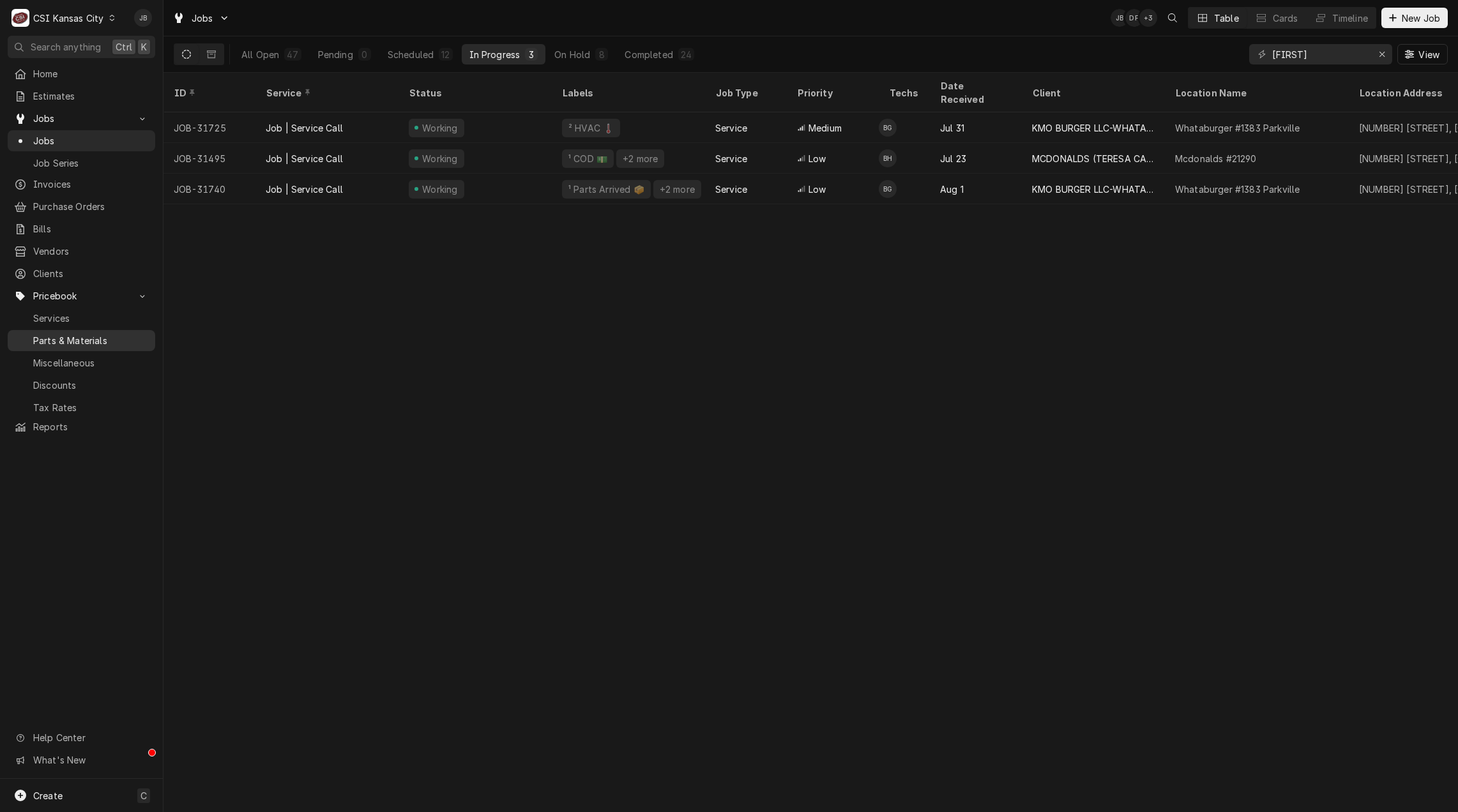click on "Parts & Materials" at bounding box center (81, 340) 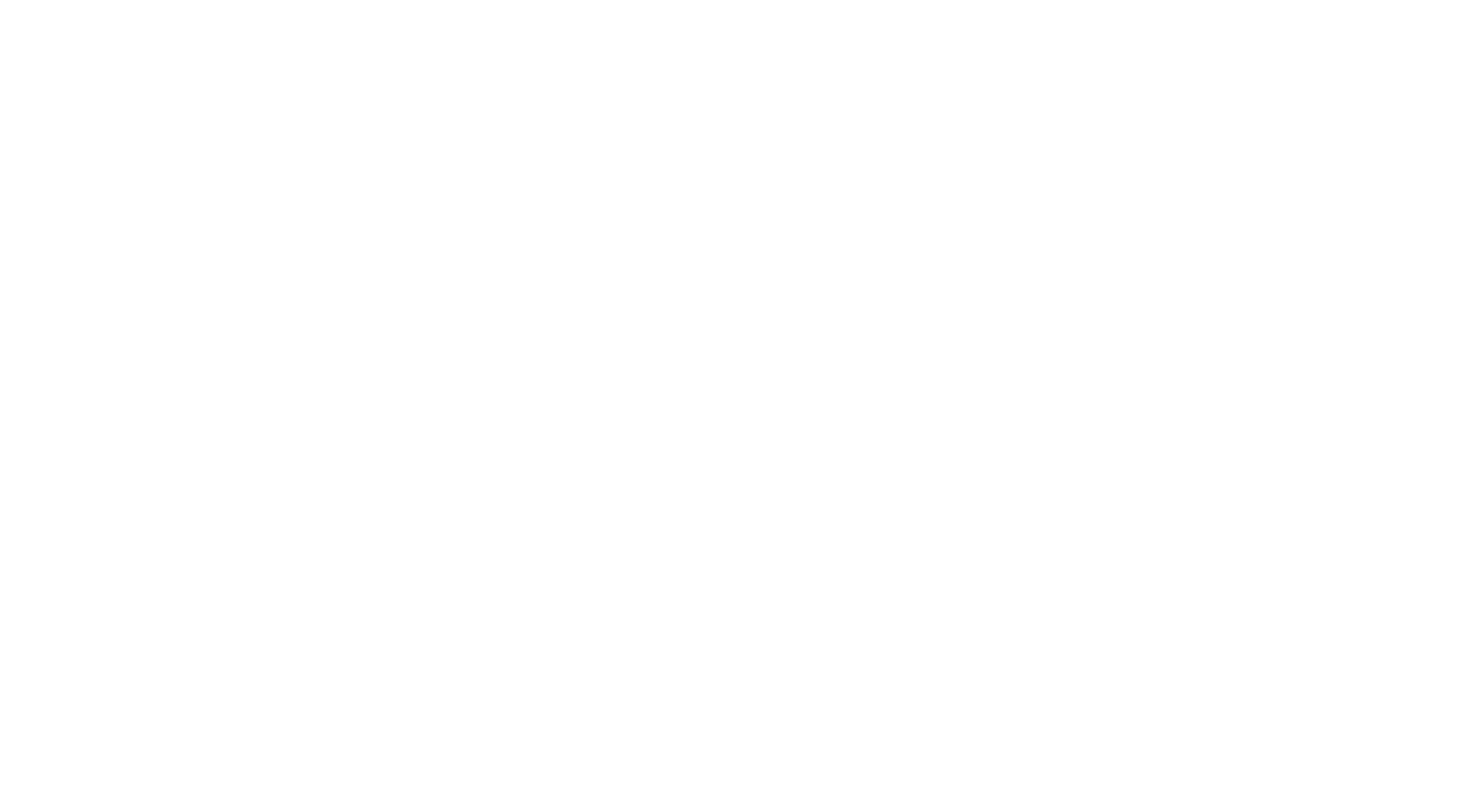 scroll, scrollTop: 0, scrollLeft: 0, axis: both 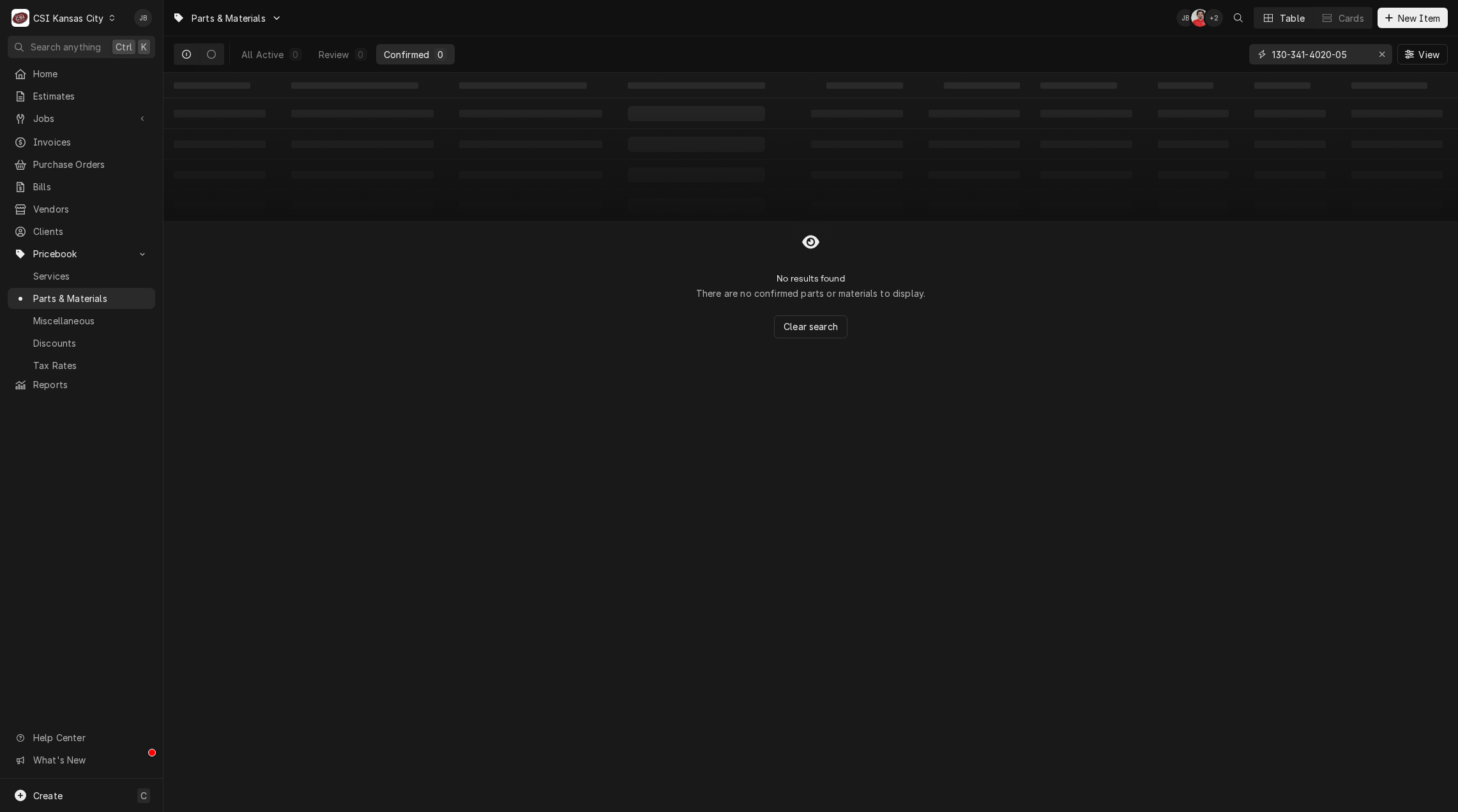 drag, startPoint x: 1386, startPoint y: 54, endPoint x: 1364, endPoint y: 56, distance: 22.09072 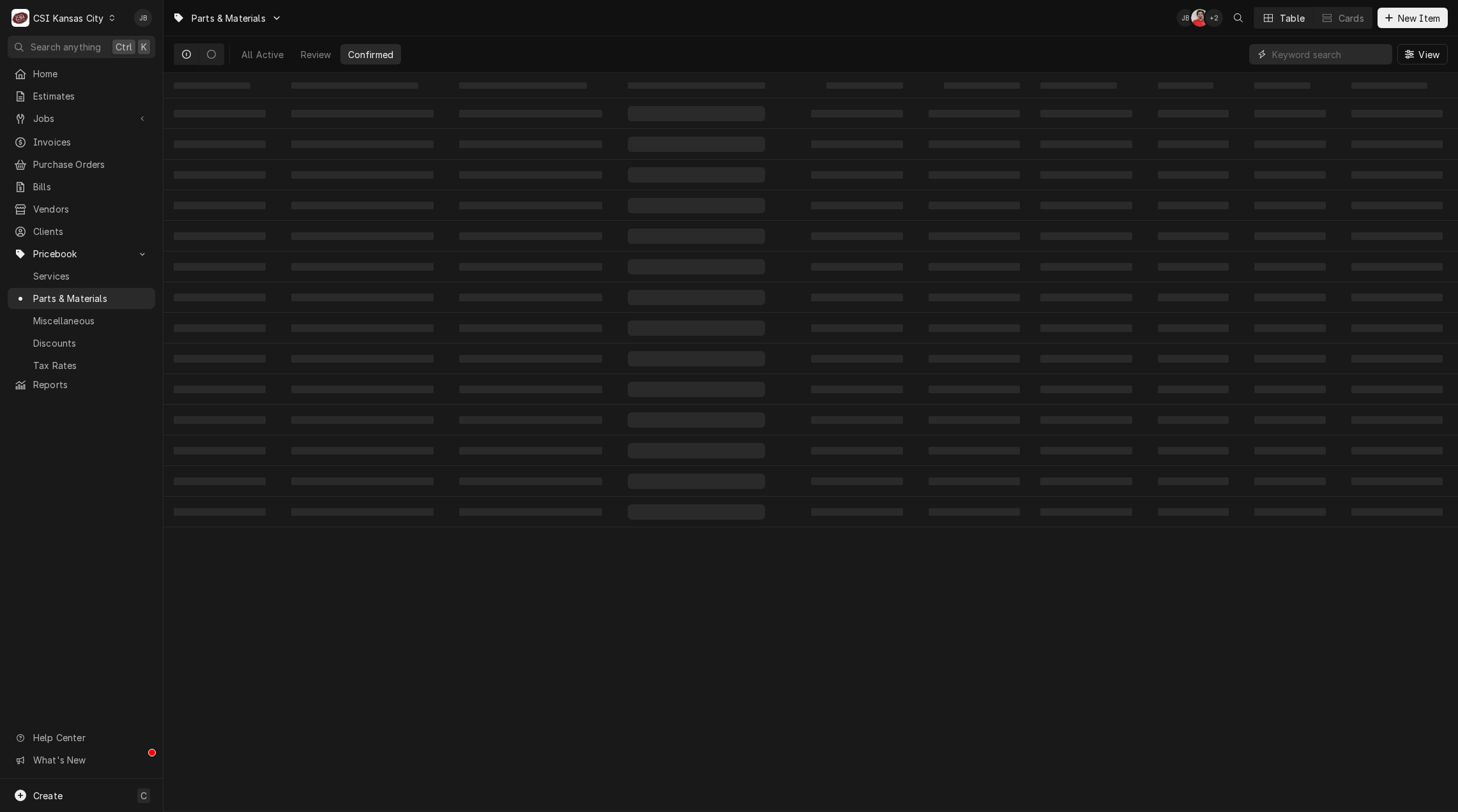 click at bounding box center [1329, 54] 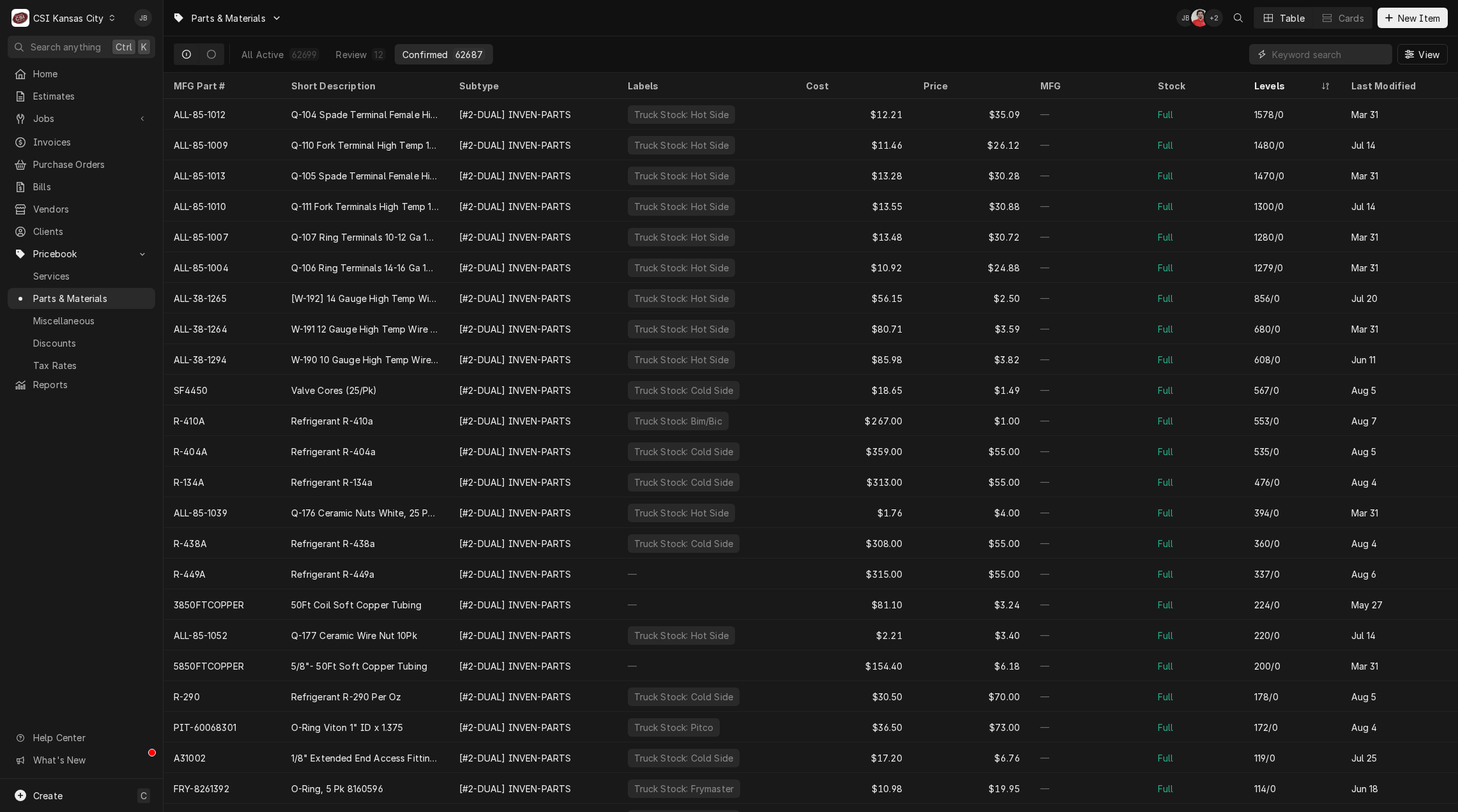 click at bounding box center [1329, 54] 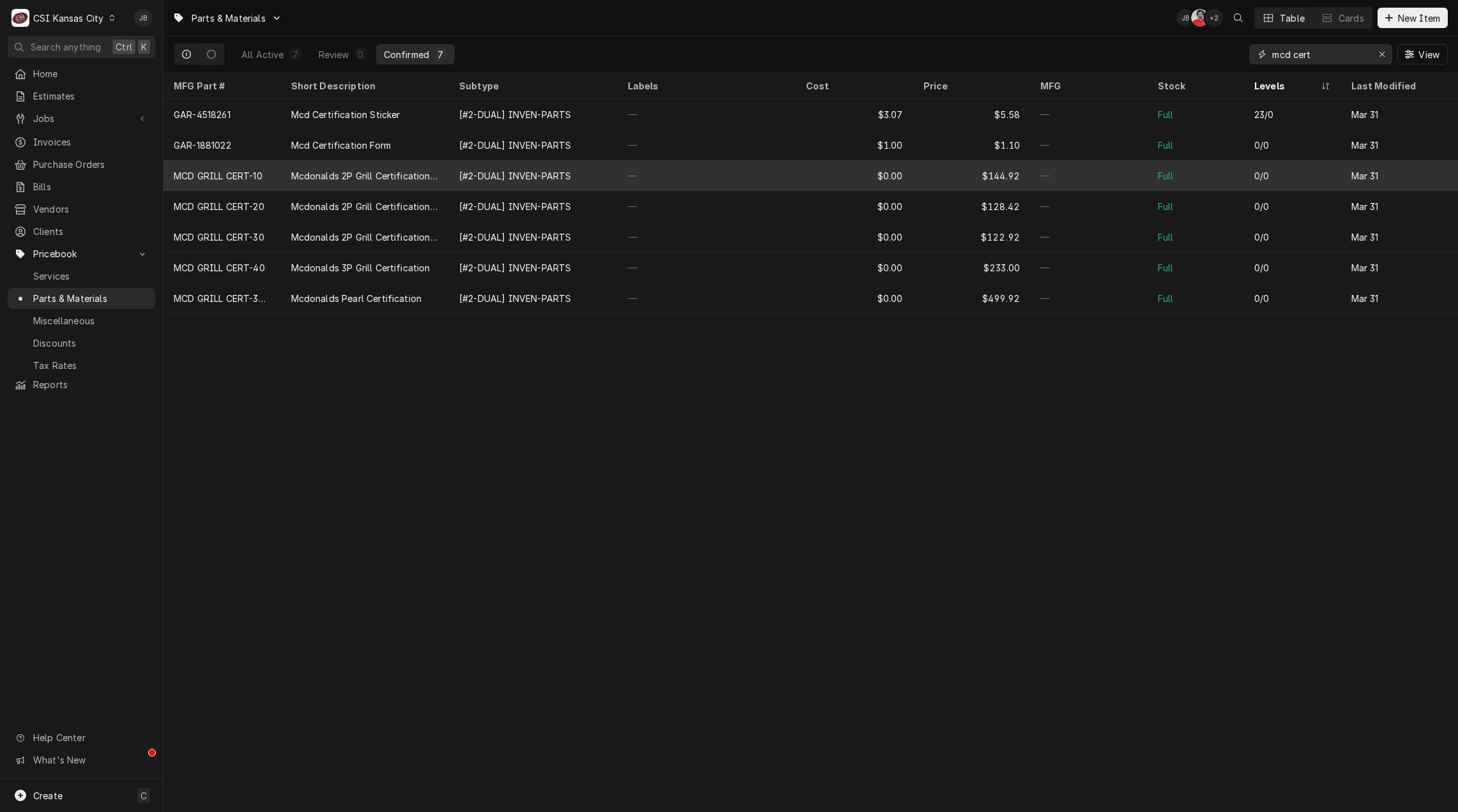 type on "mcd cert" 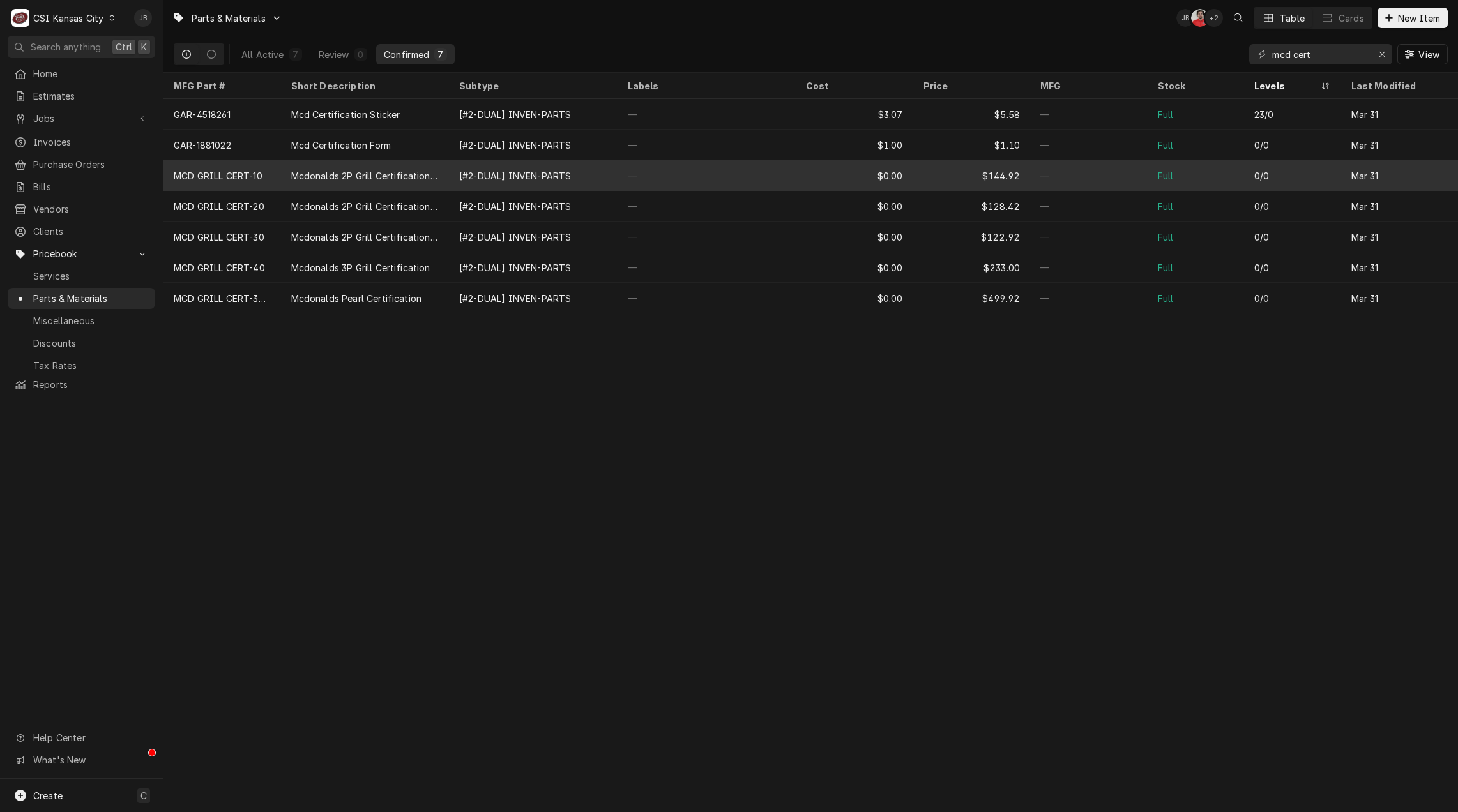 click on "Mcdonalds 2P Grill Certification *Serial# Prior To" at bounding box center (365, 176) 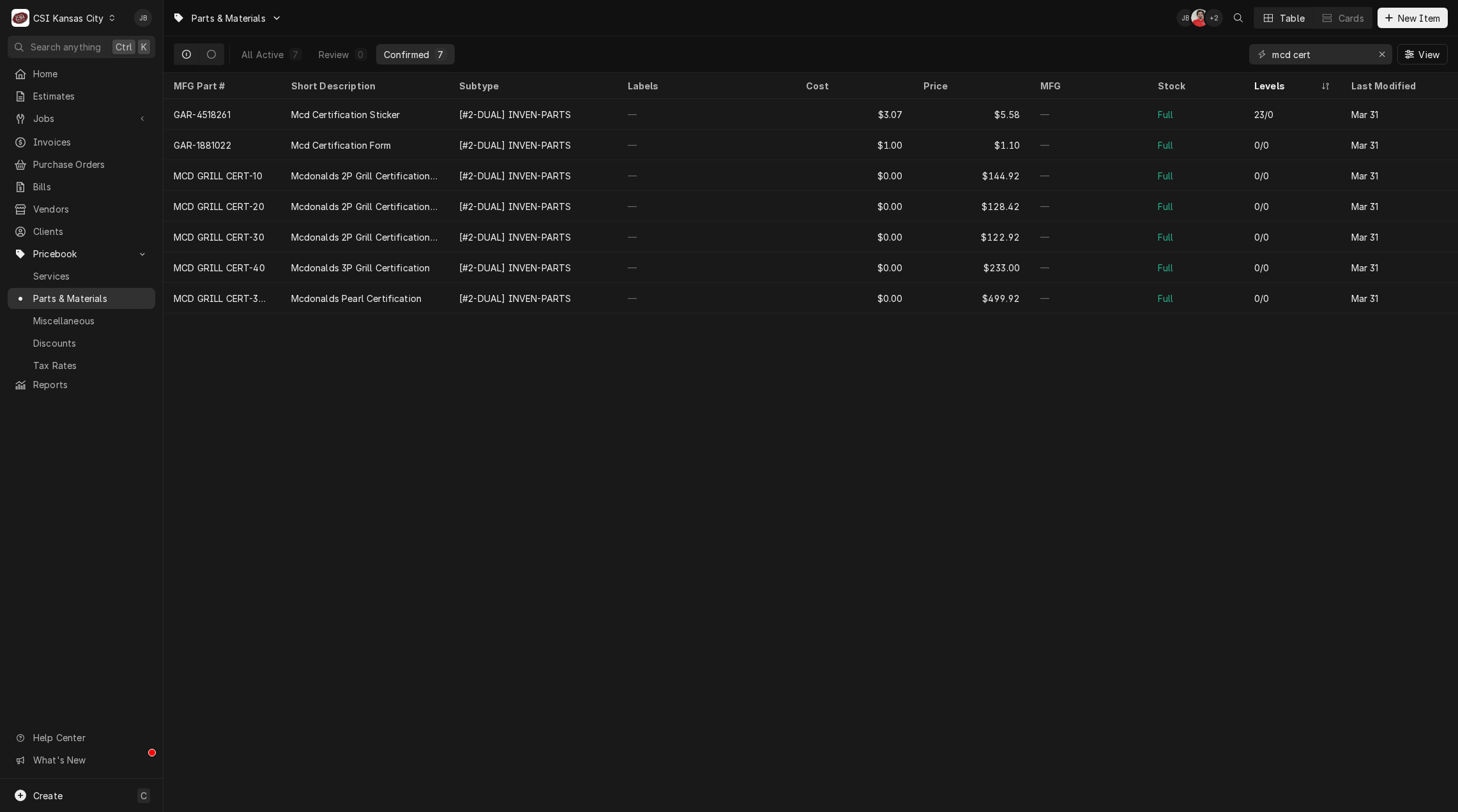click on "Parts & Materials" at bounding box center [91, 298] 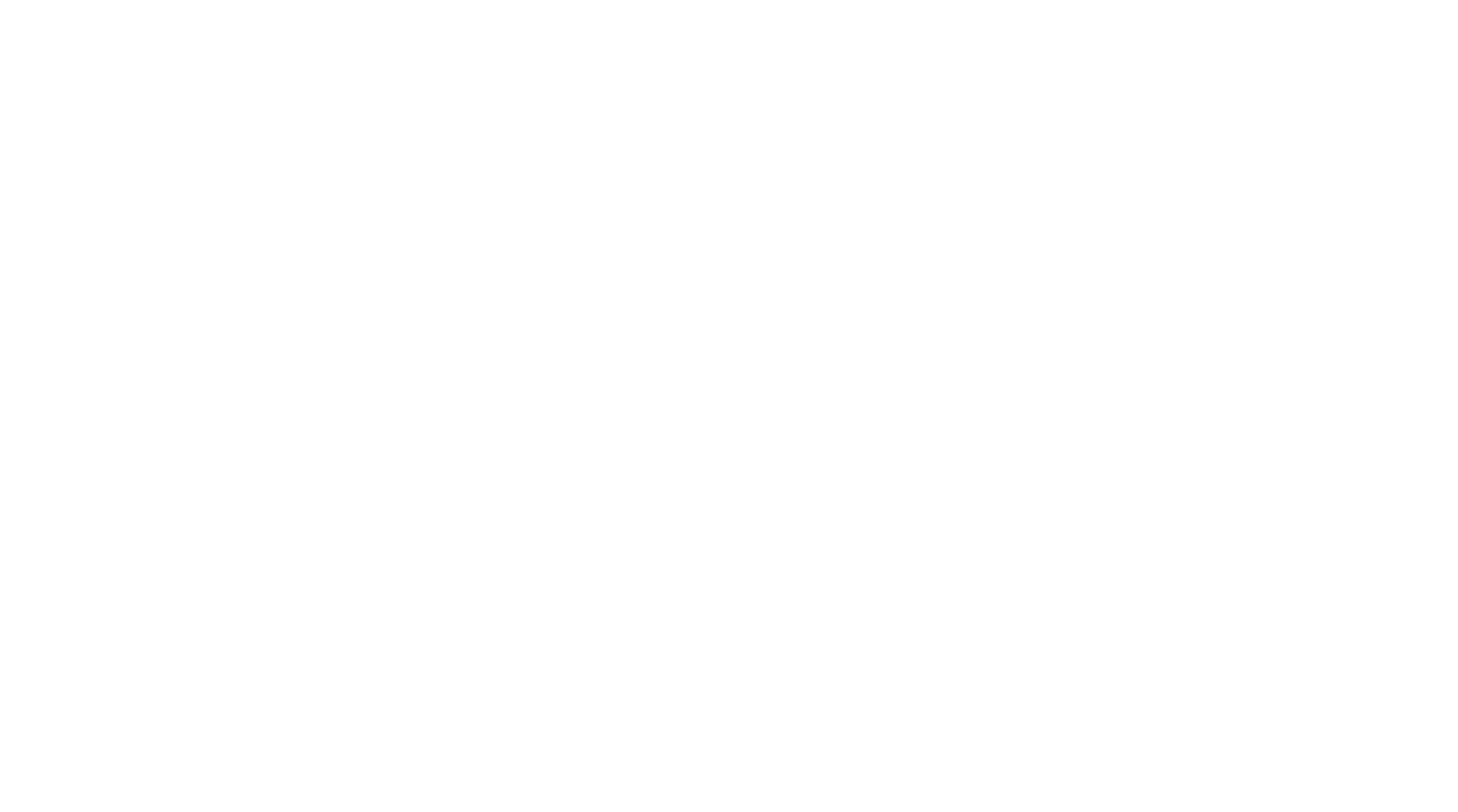 scroll, scrollTop: 0, scrollLeft: 0, axis: both 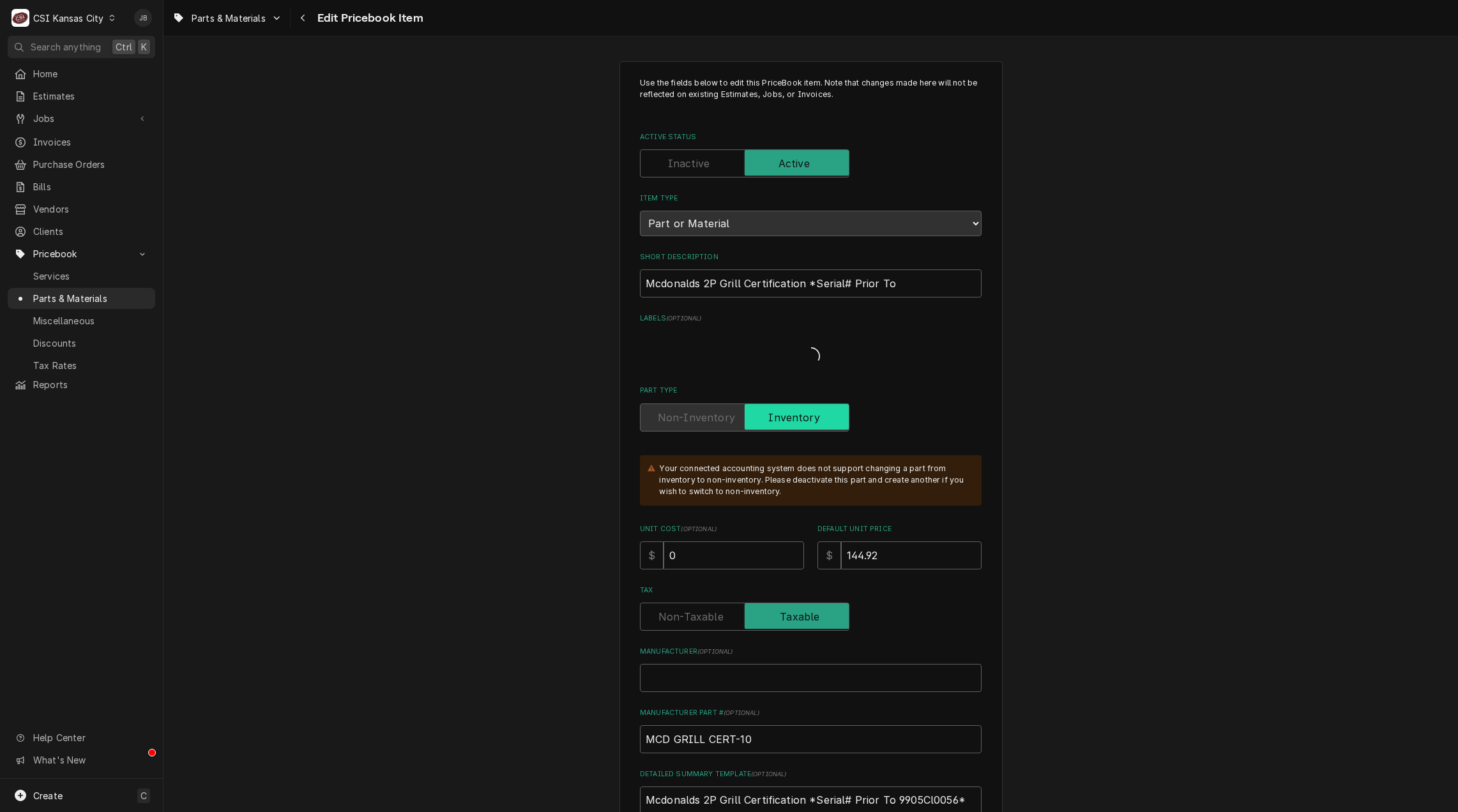 type on "x" 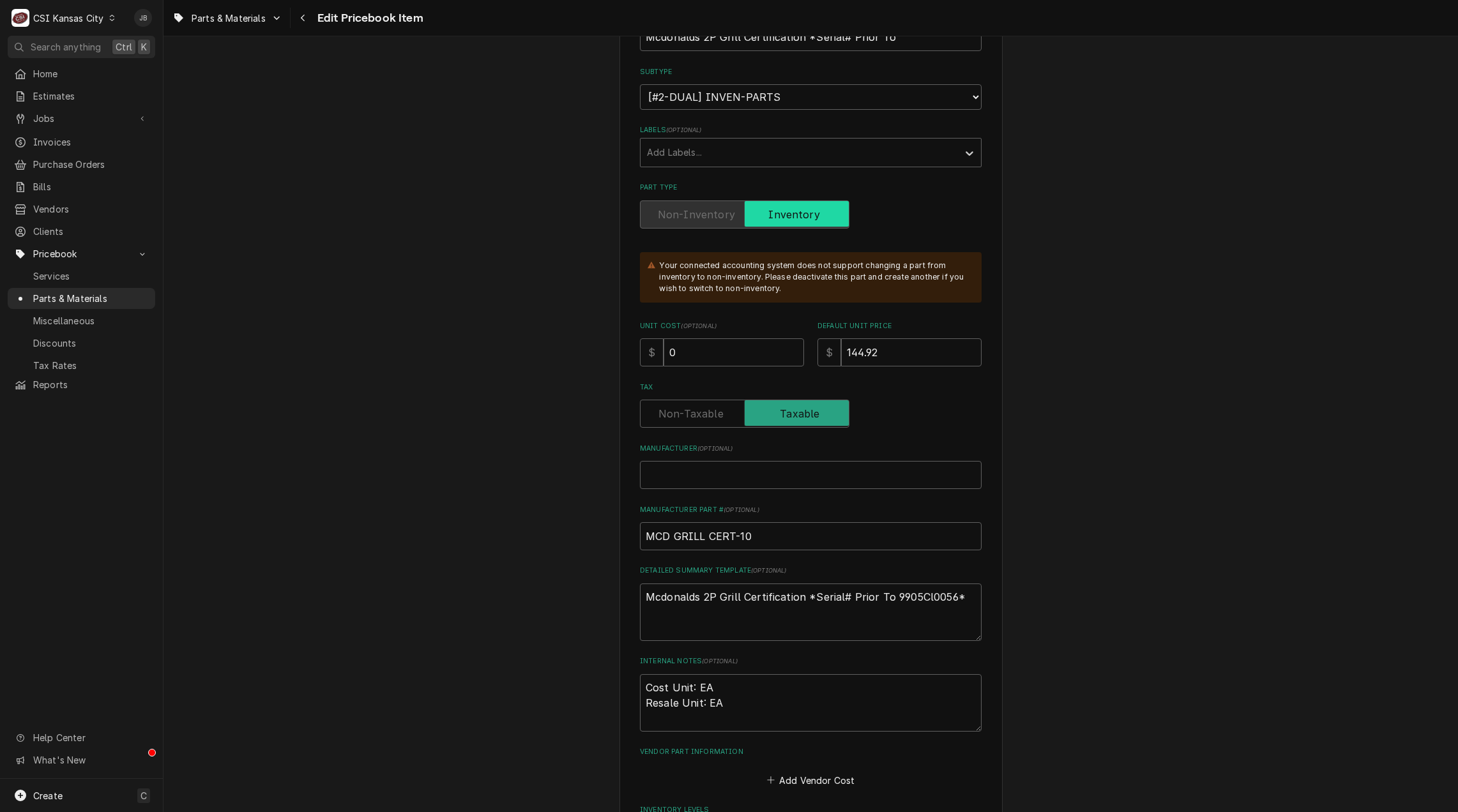 scroll, scrollTop: 64, scrollLeft: 0, axis: vertical 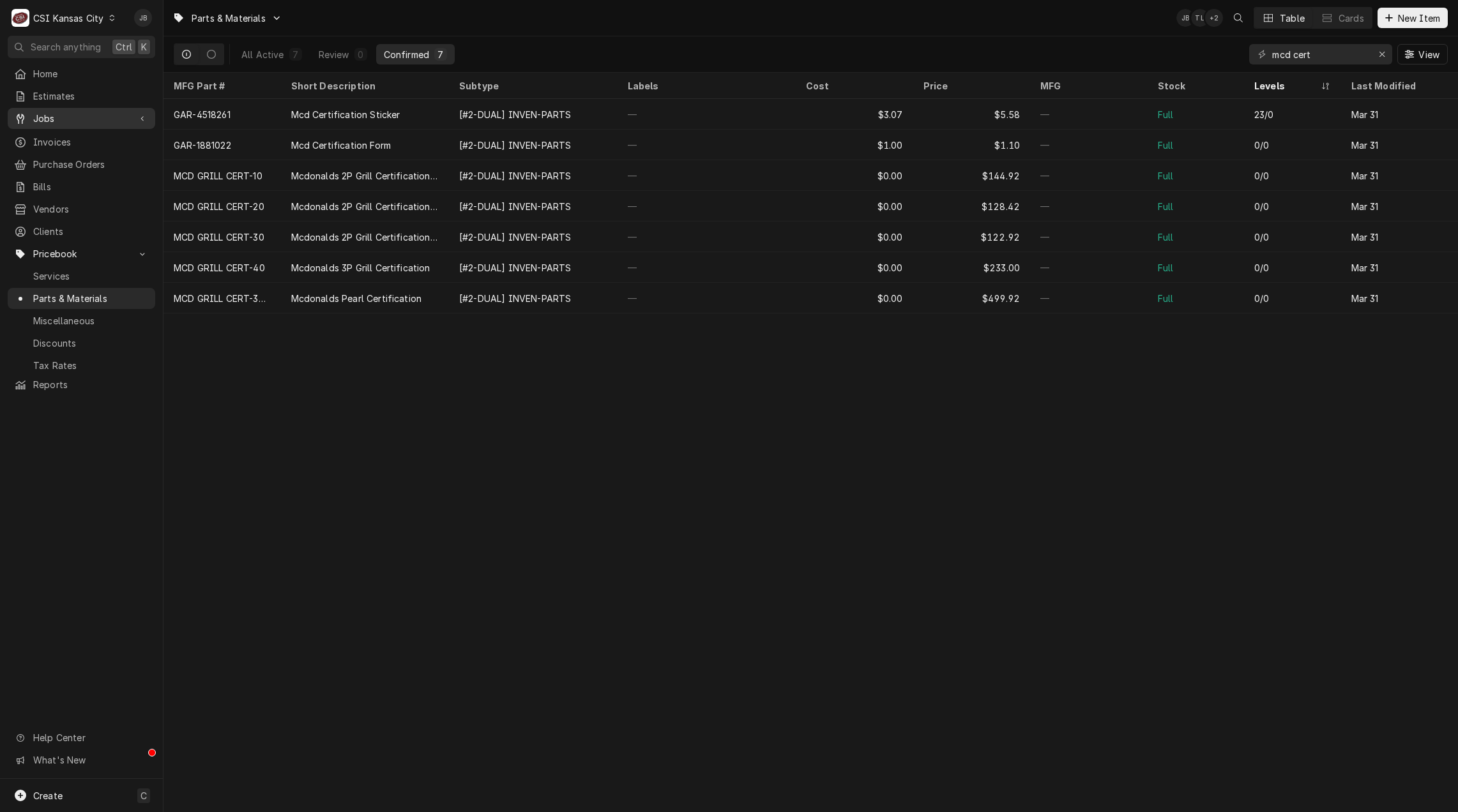 click on "Jobs" at bounding box center (81, 118) 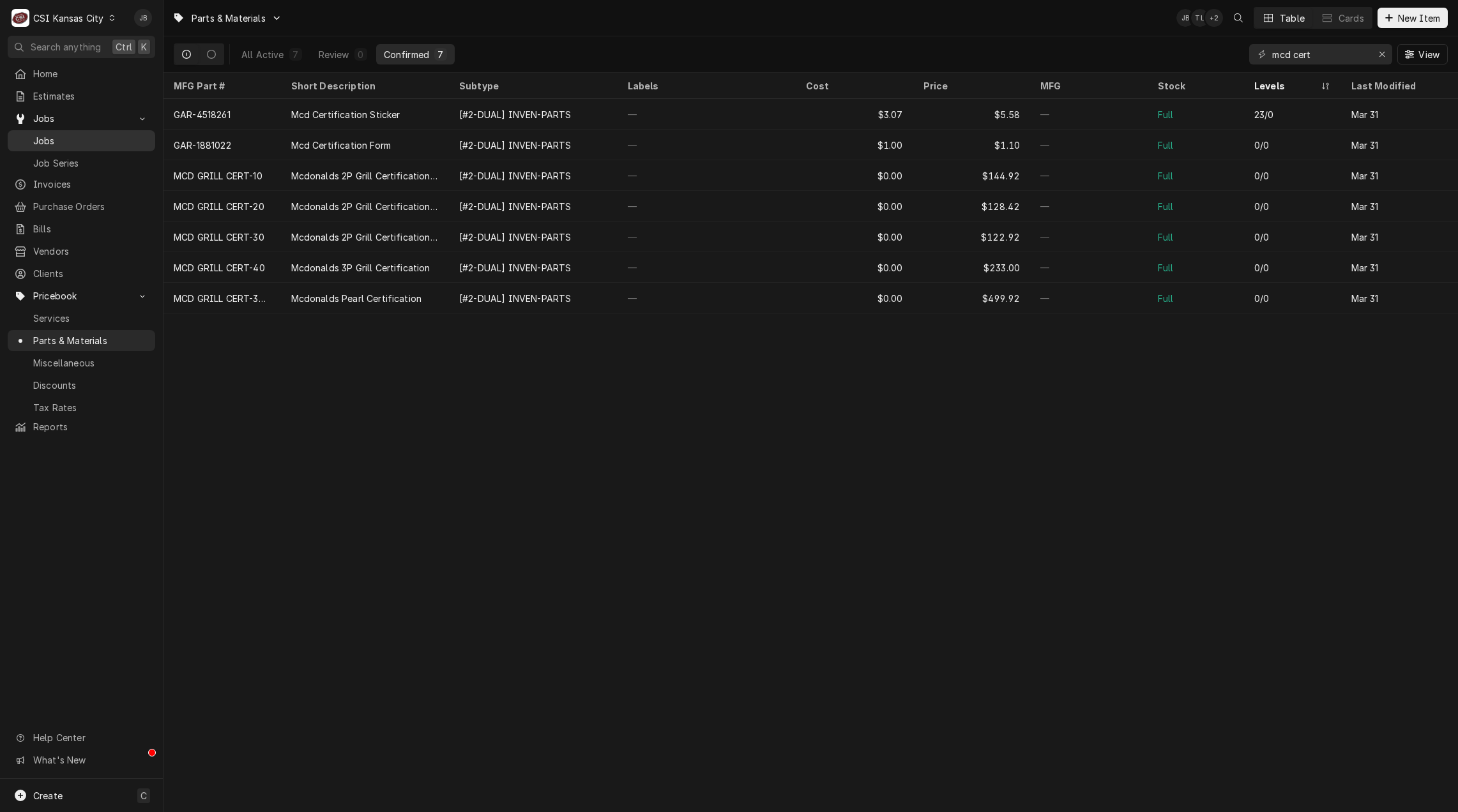 click on "Jobs" at bounding box center (91, 140) 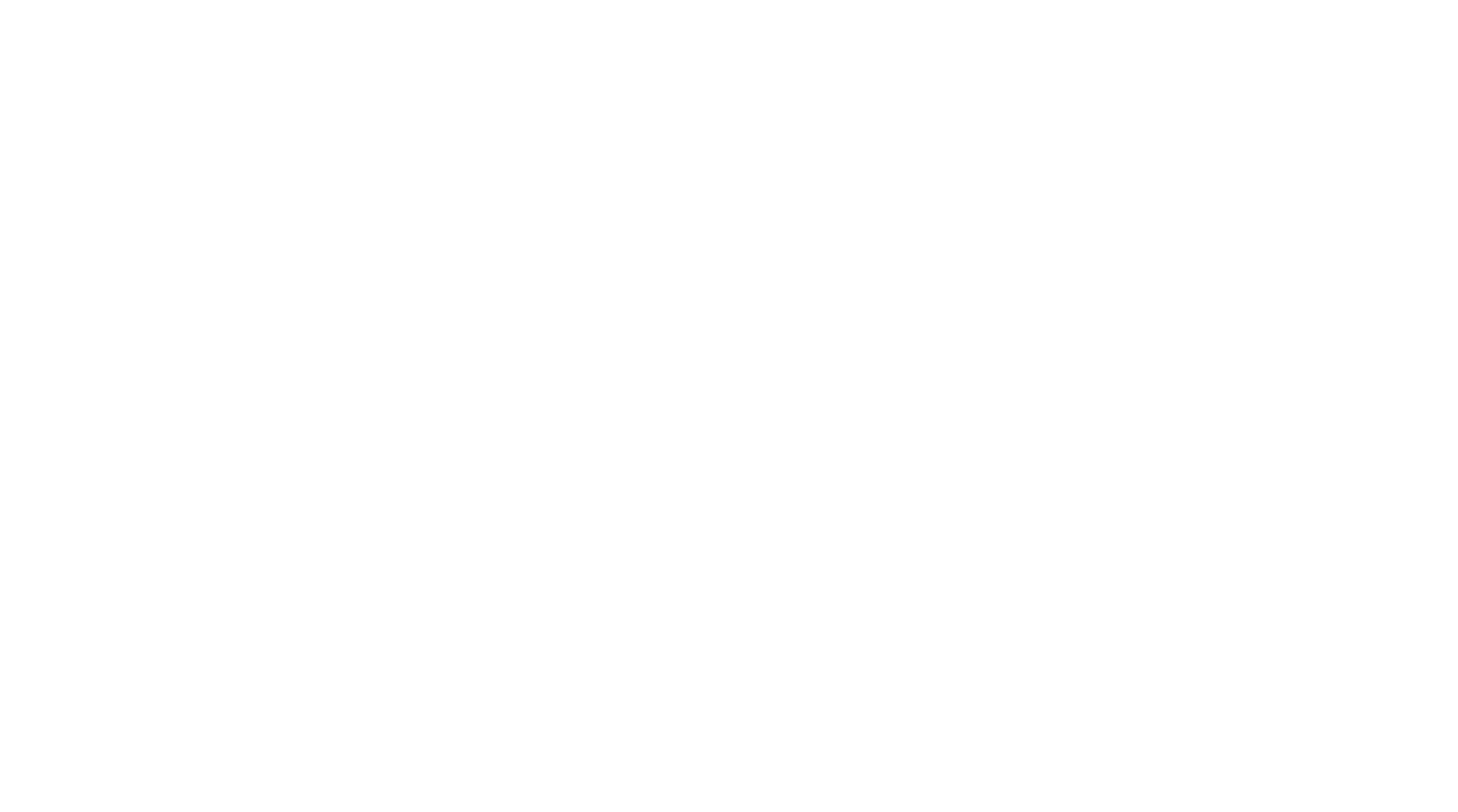 scroll, scrollTop: 0, scrollLeft: 0, axis: both 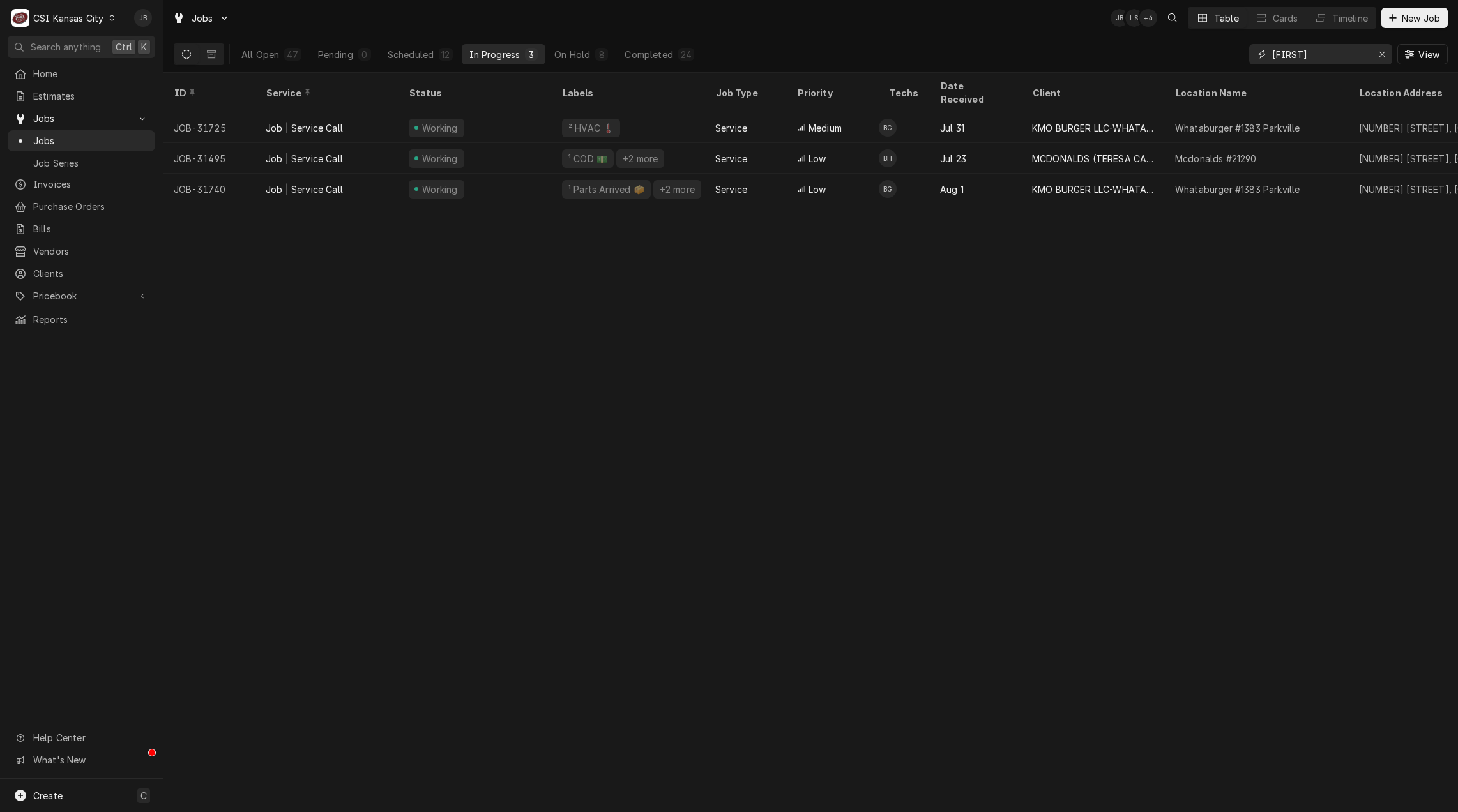 drag, startPoint x: 1266, startPoint y: 63, endPoint x: 1189, endPoint y: 64, distance: 77.006493 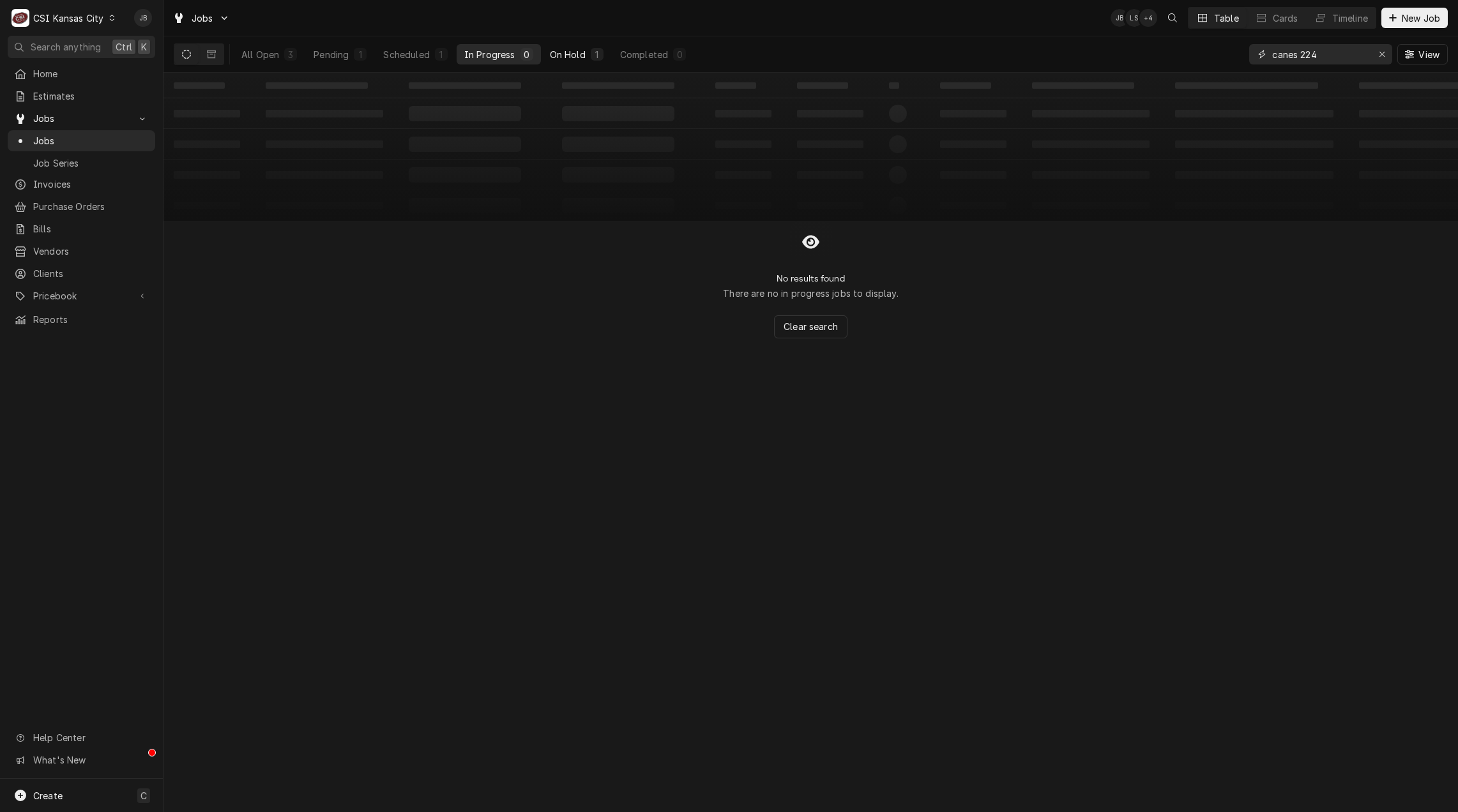 type on "canes 224" 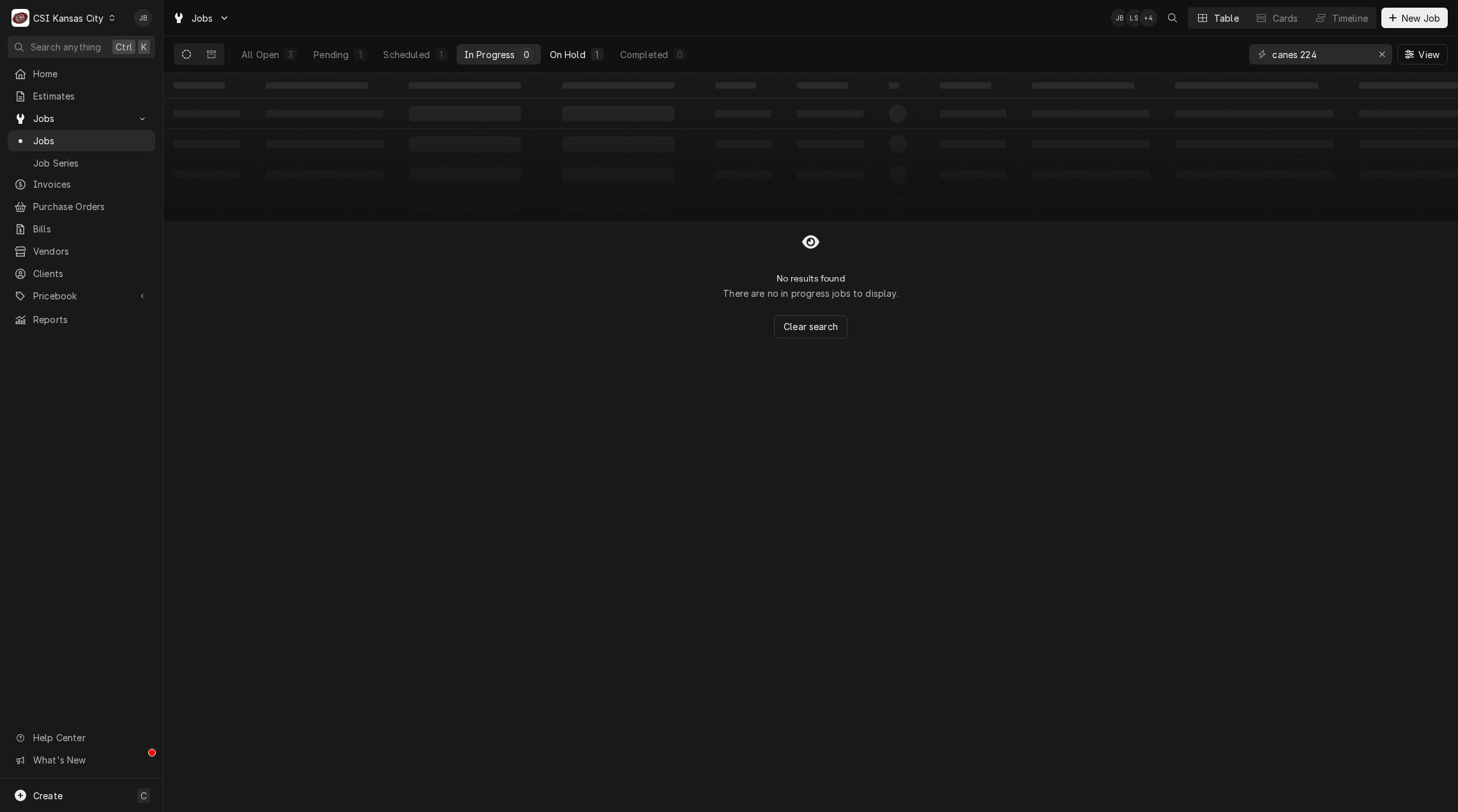 click on "On Hold" at bounding box center [568, 54] 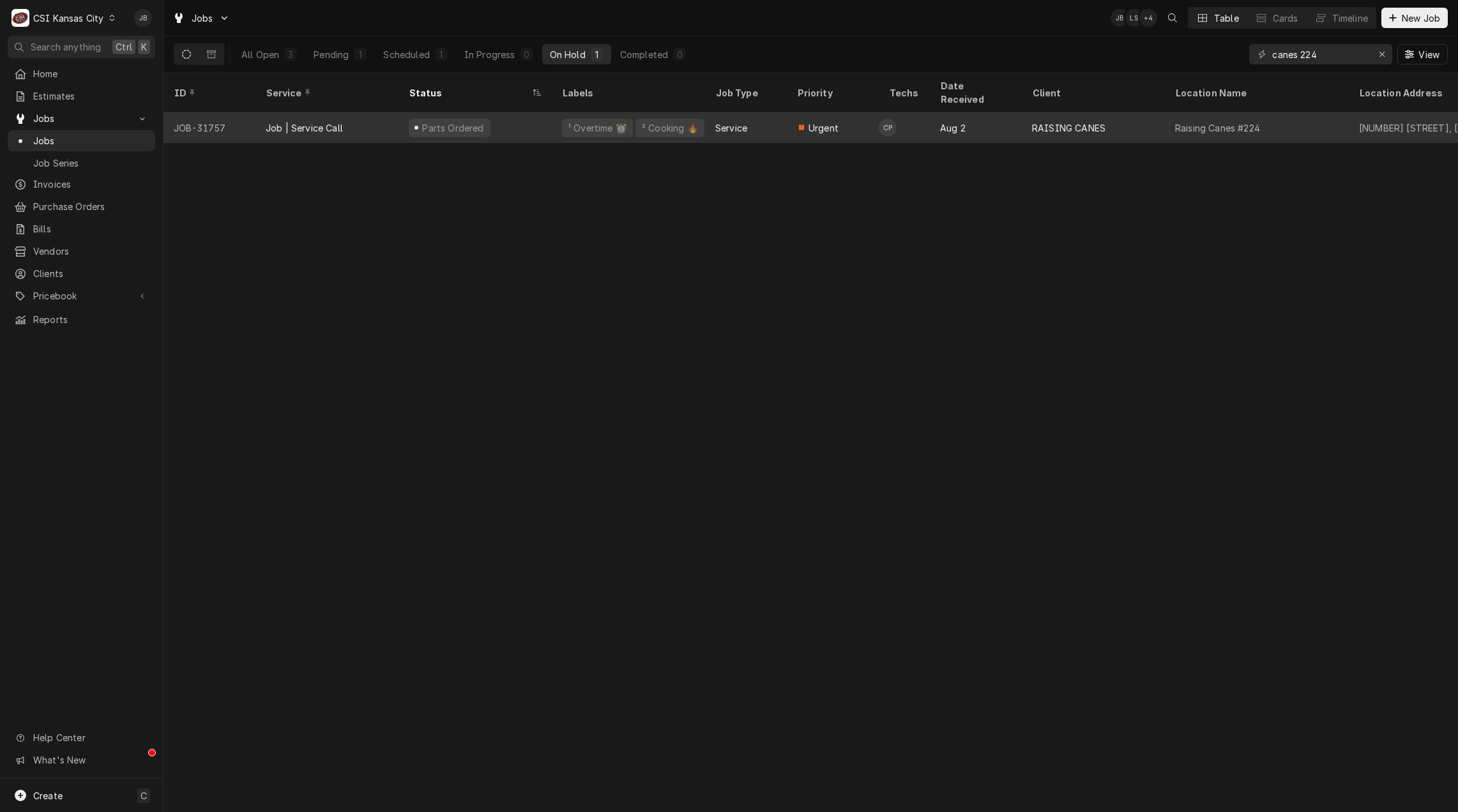 click on "Parts Ordered" at bounding box center (475, 128) 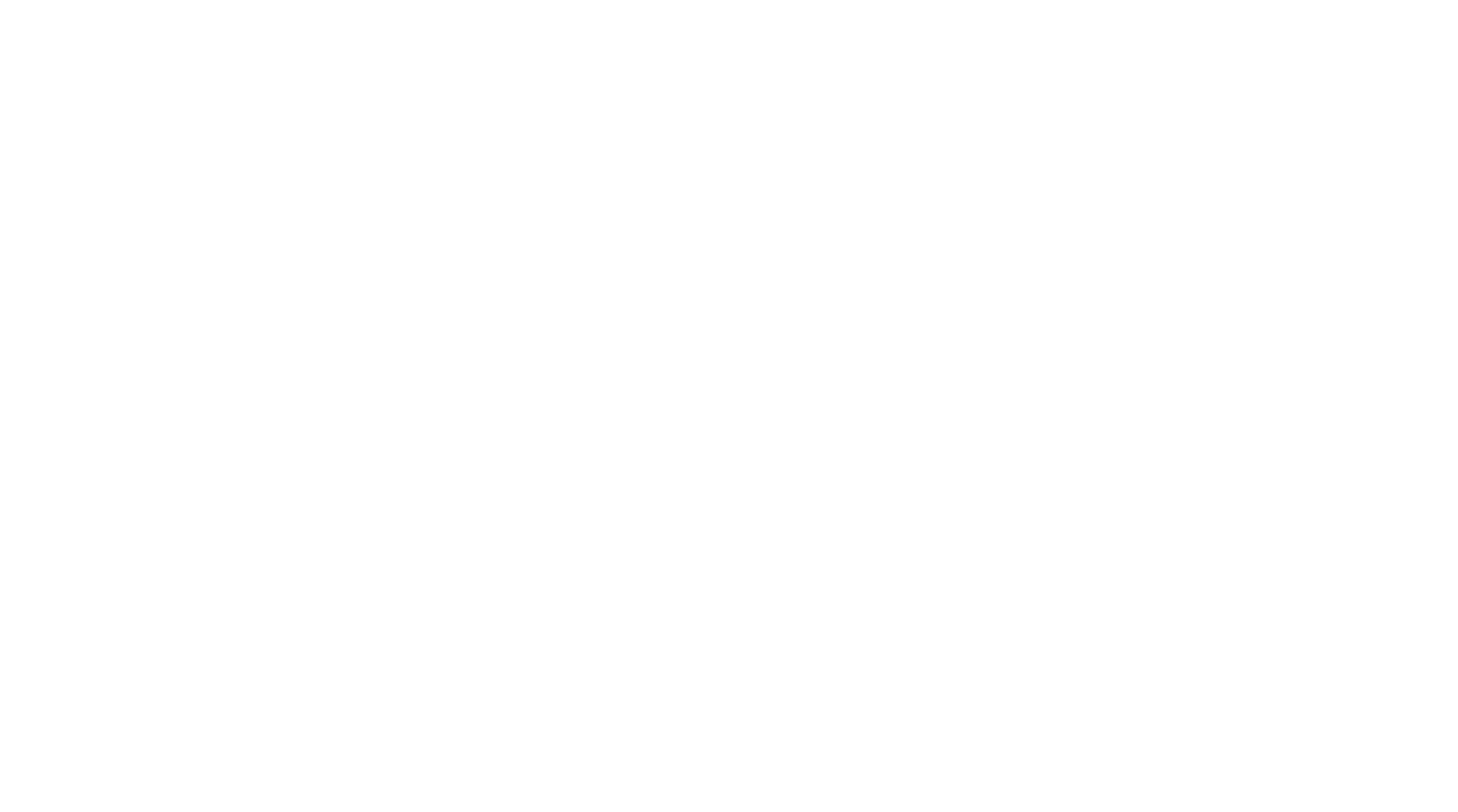 scroll, scrollTop: 0, scrollLeft: 0, axis: both 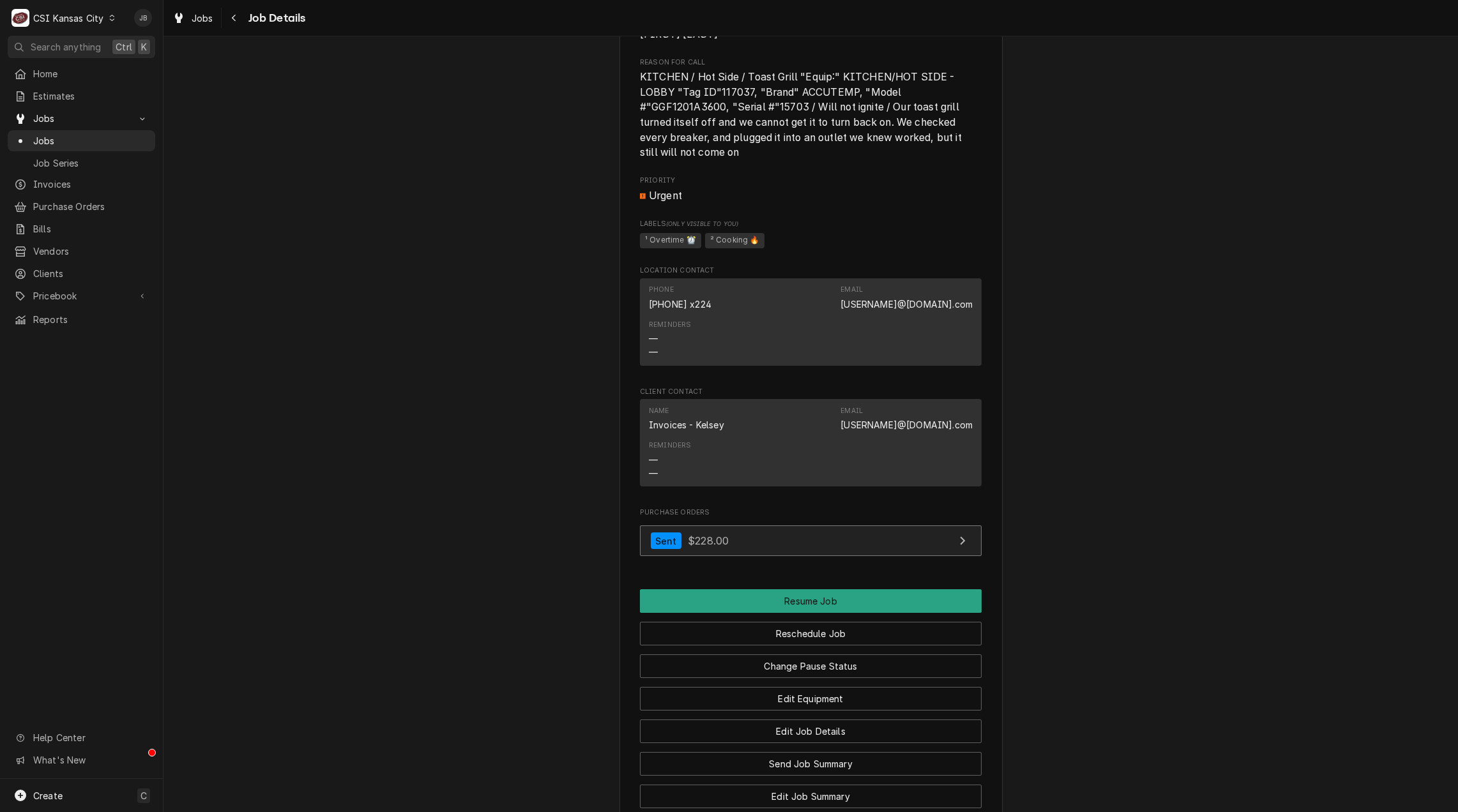 click on "$228.00" at bounding box center [708, 541] 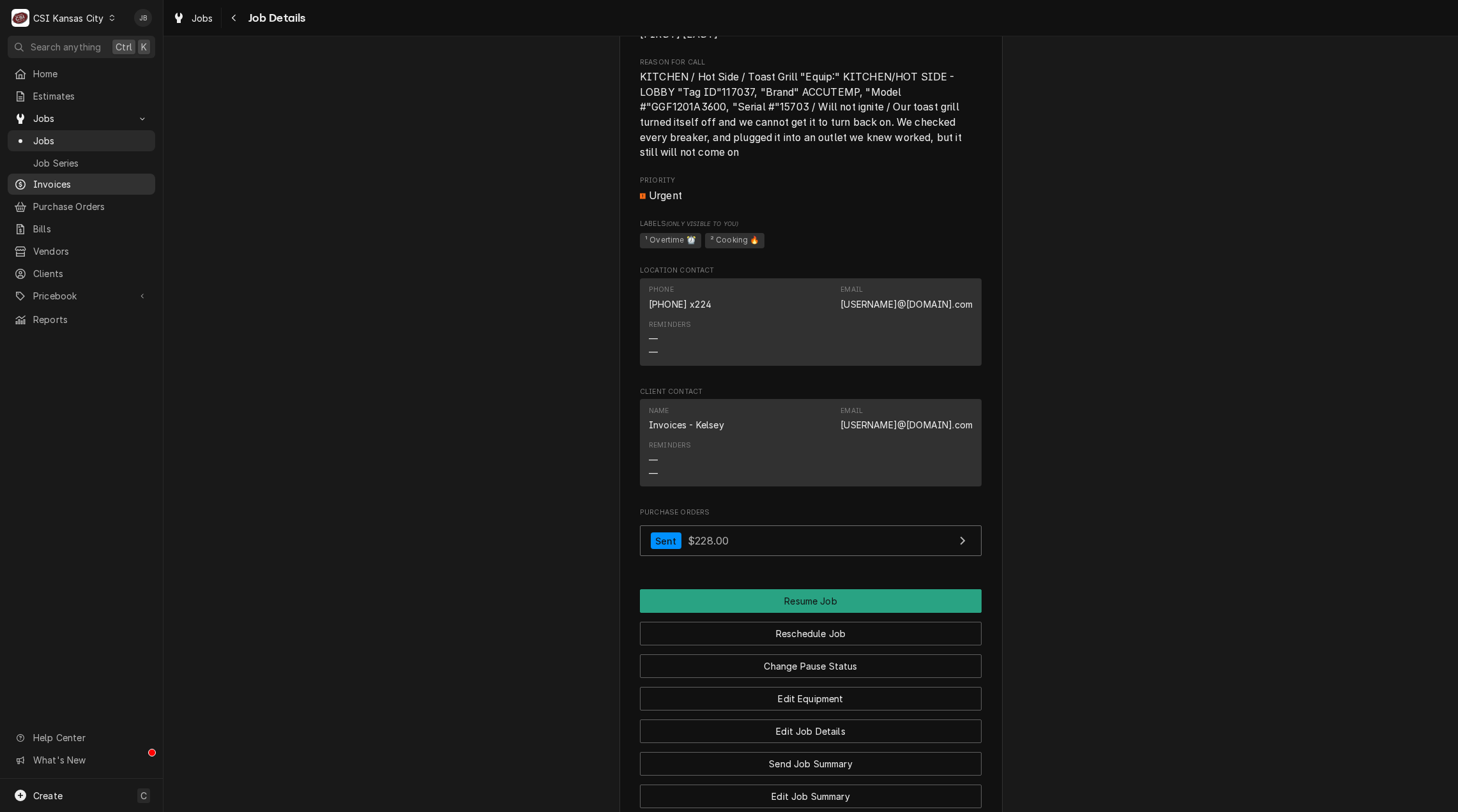click on "Invoices" at bounding box center [91, 184] 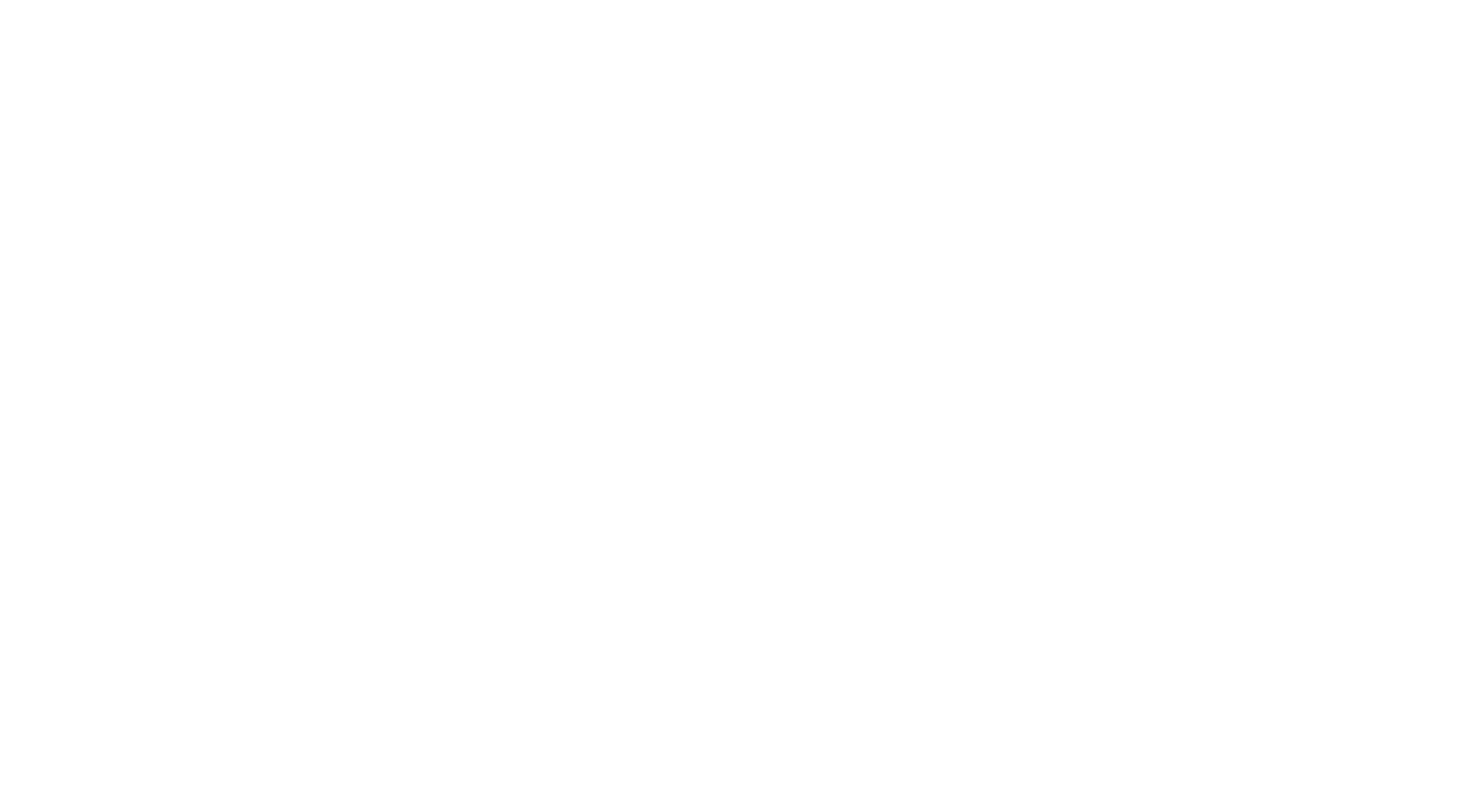 scroll, scrollTop: 0, scrollLeft: 0, axis: both 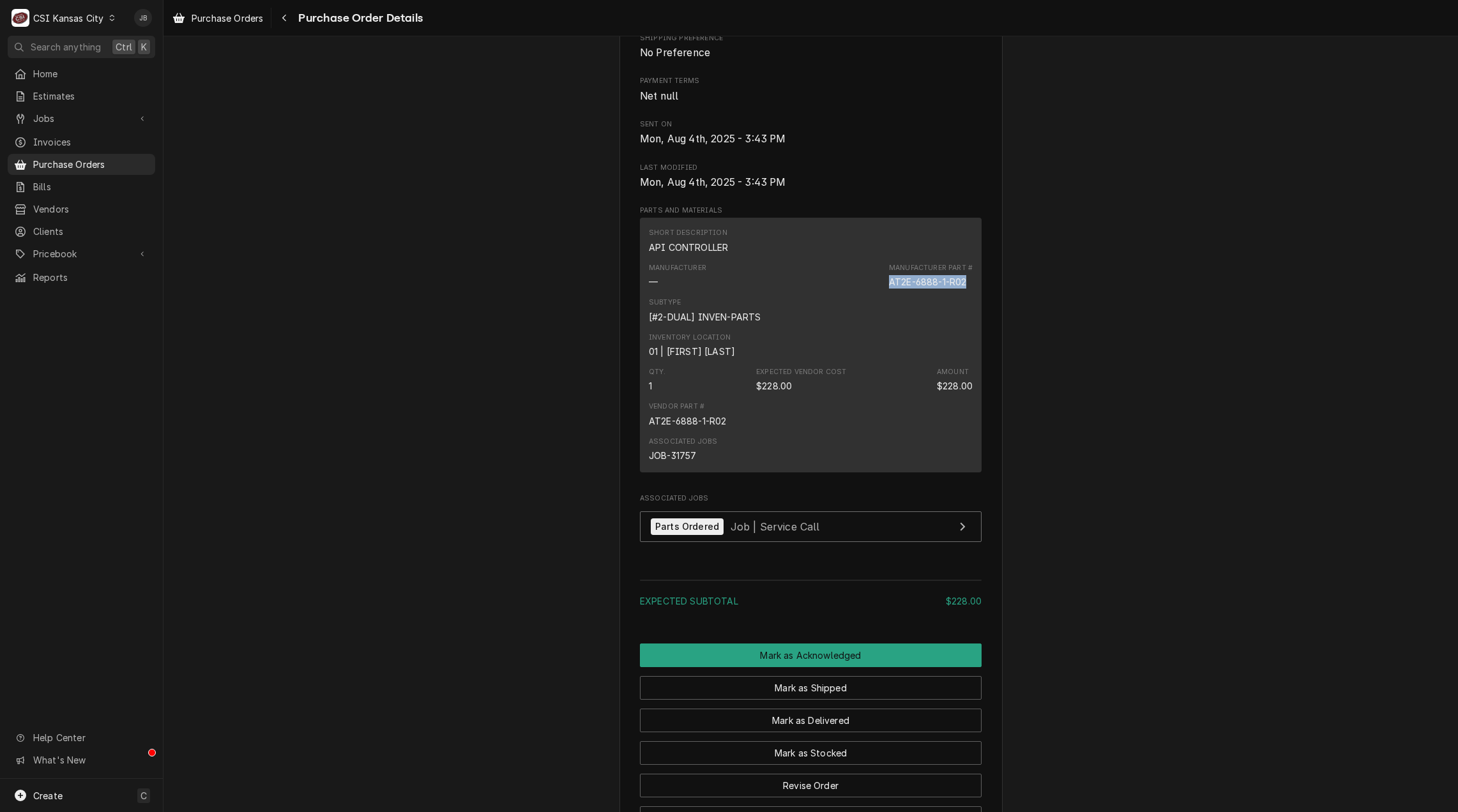 drag, startPoint x: 969, startPoint y: 285, endPoint x: 885, endPoint y: 286, distance: 84.00595 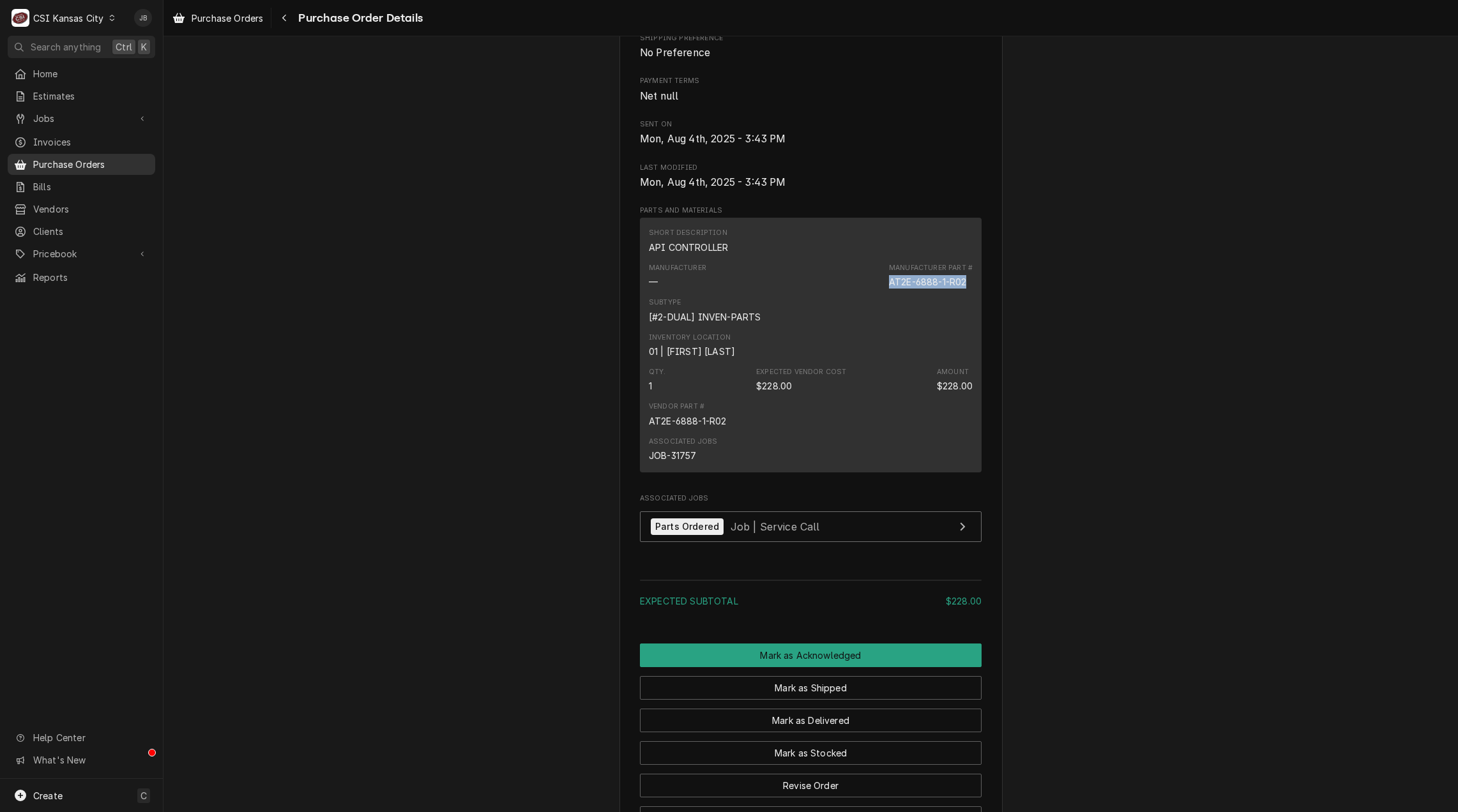 click on "Purchase Orders" at bounding box center (91, 164) 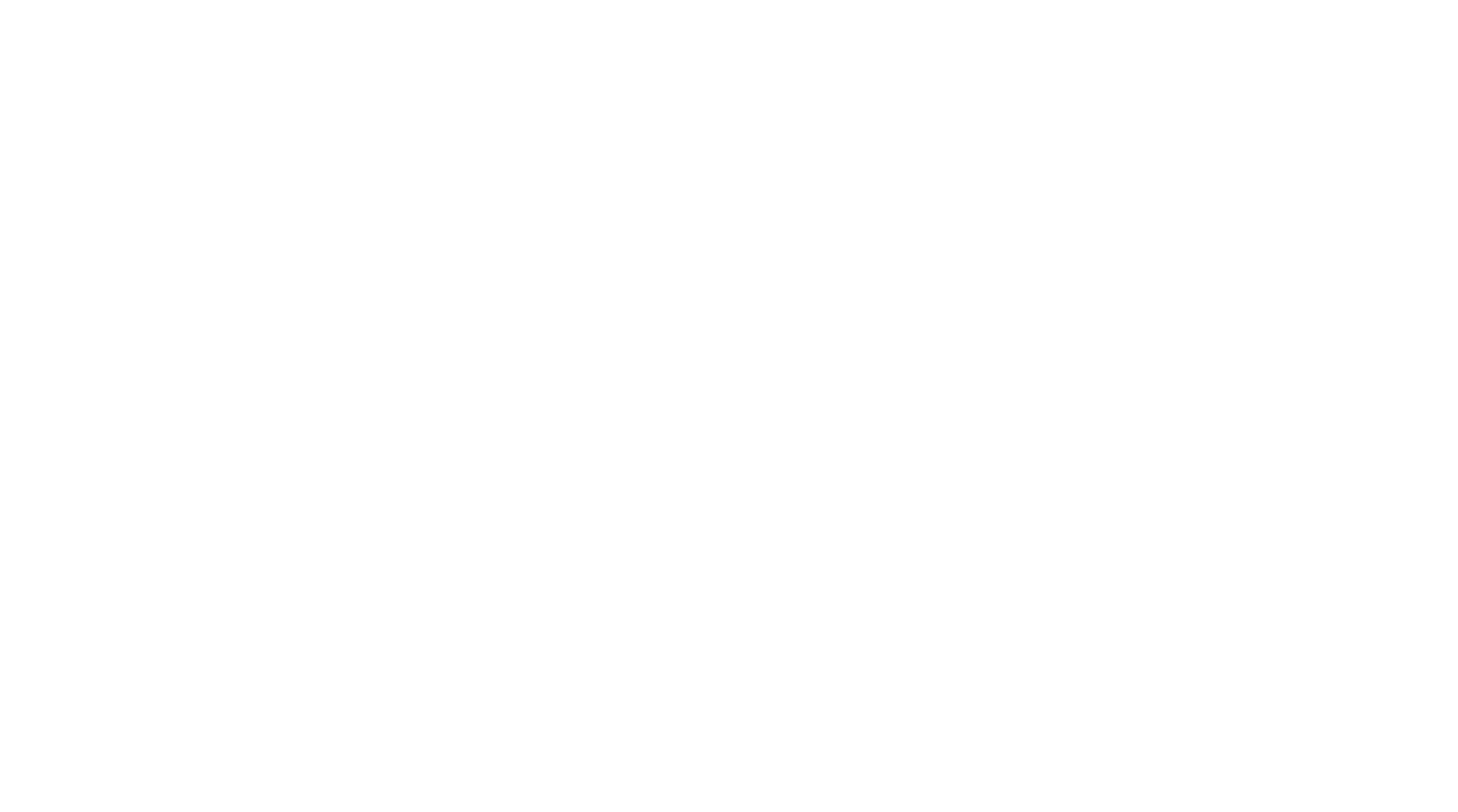scroll, scrollTop: 0, scrollLeft: 0, axis: both 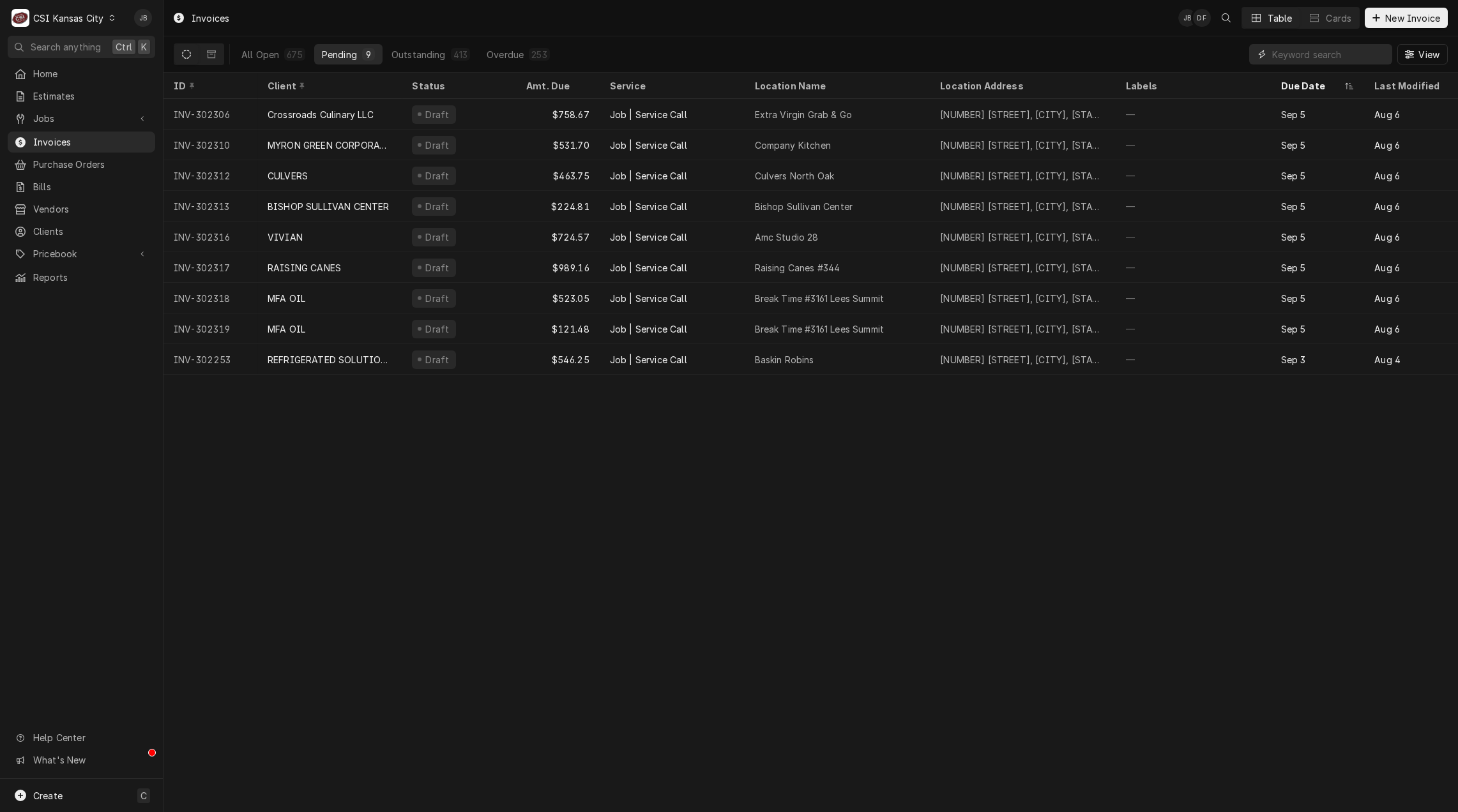 click at bounding box center [1329, 54] 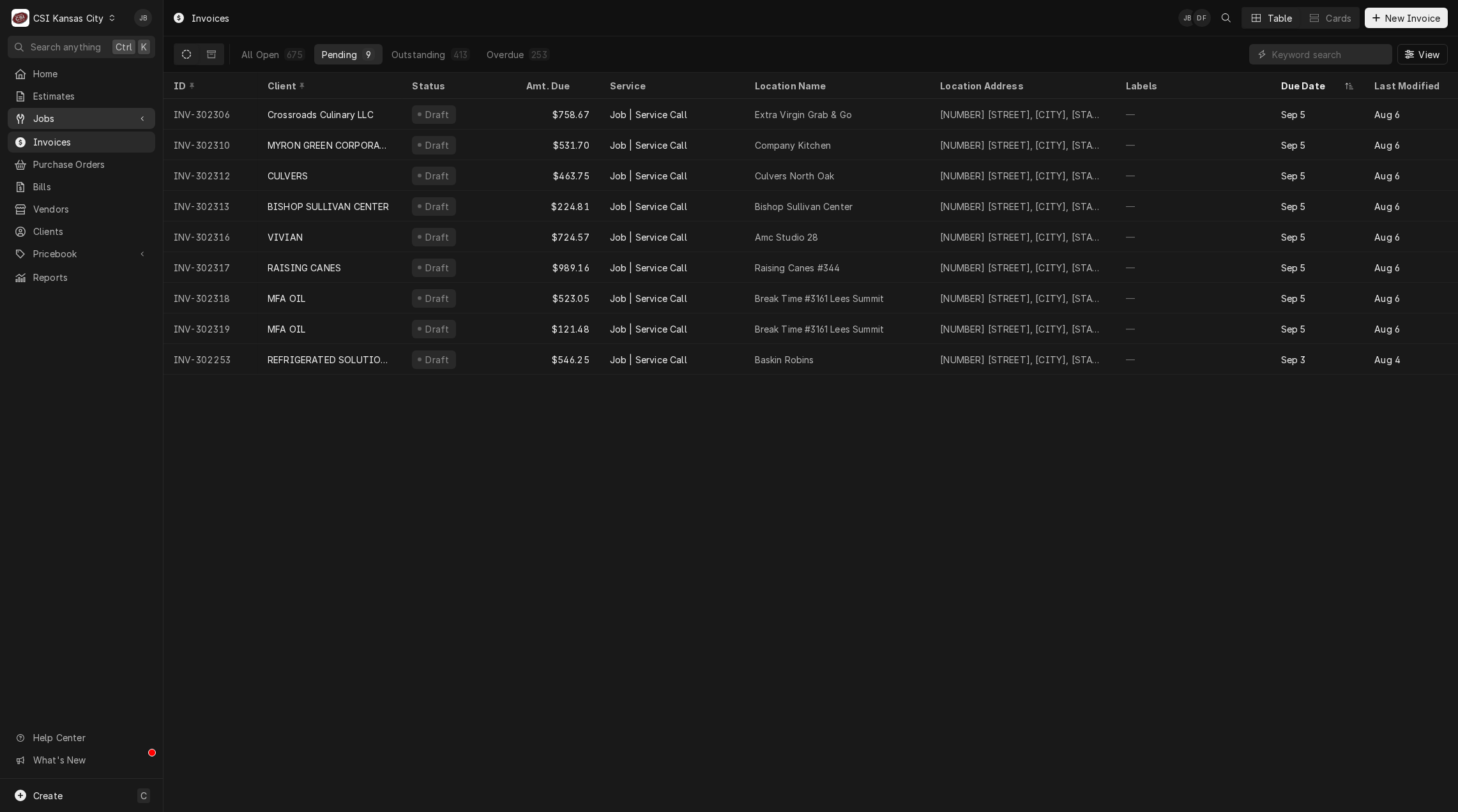 click on "Jobs" at bounding box center [81, 118] 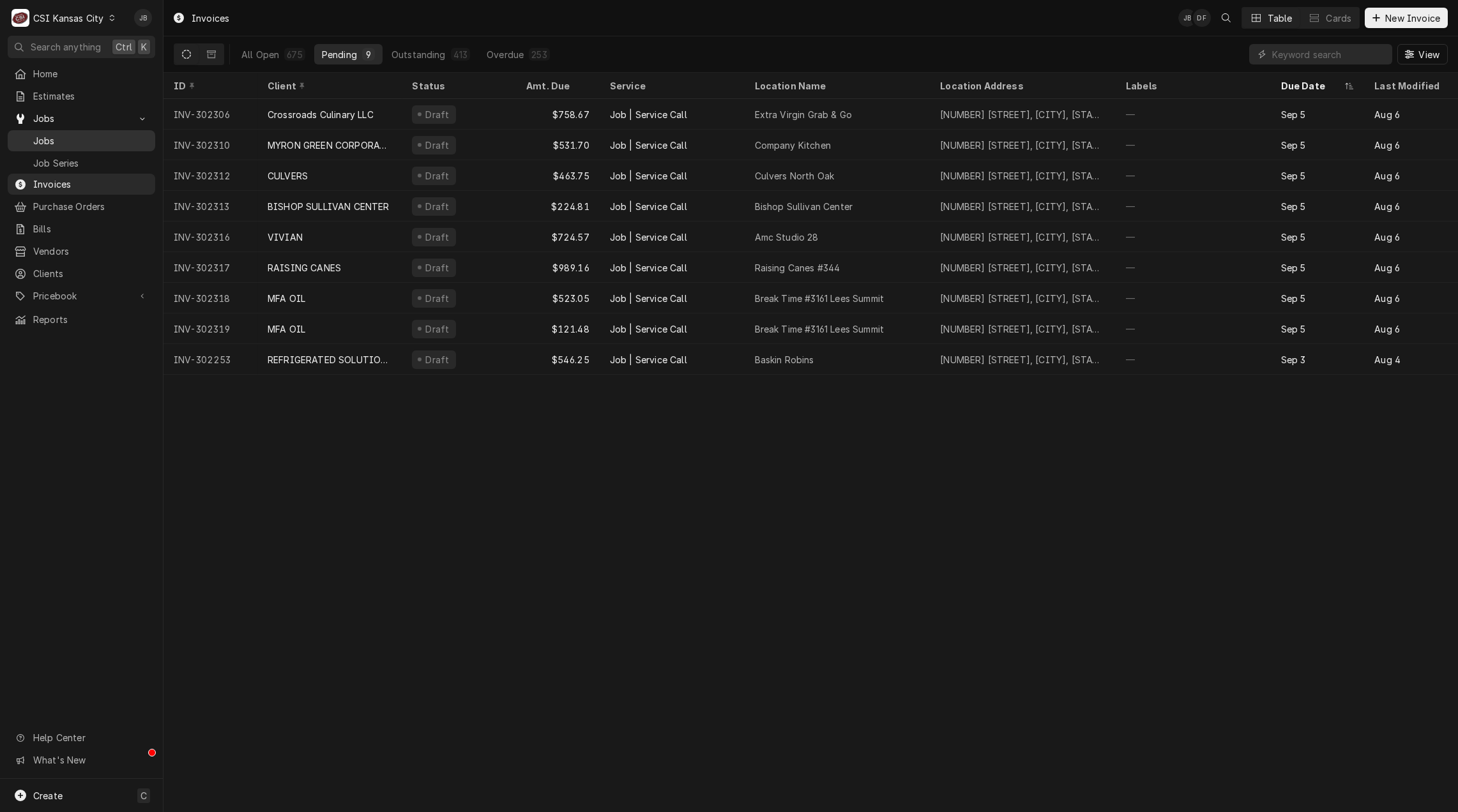 click on "Jobs" at bounding box center (91, 140) 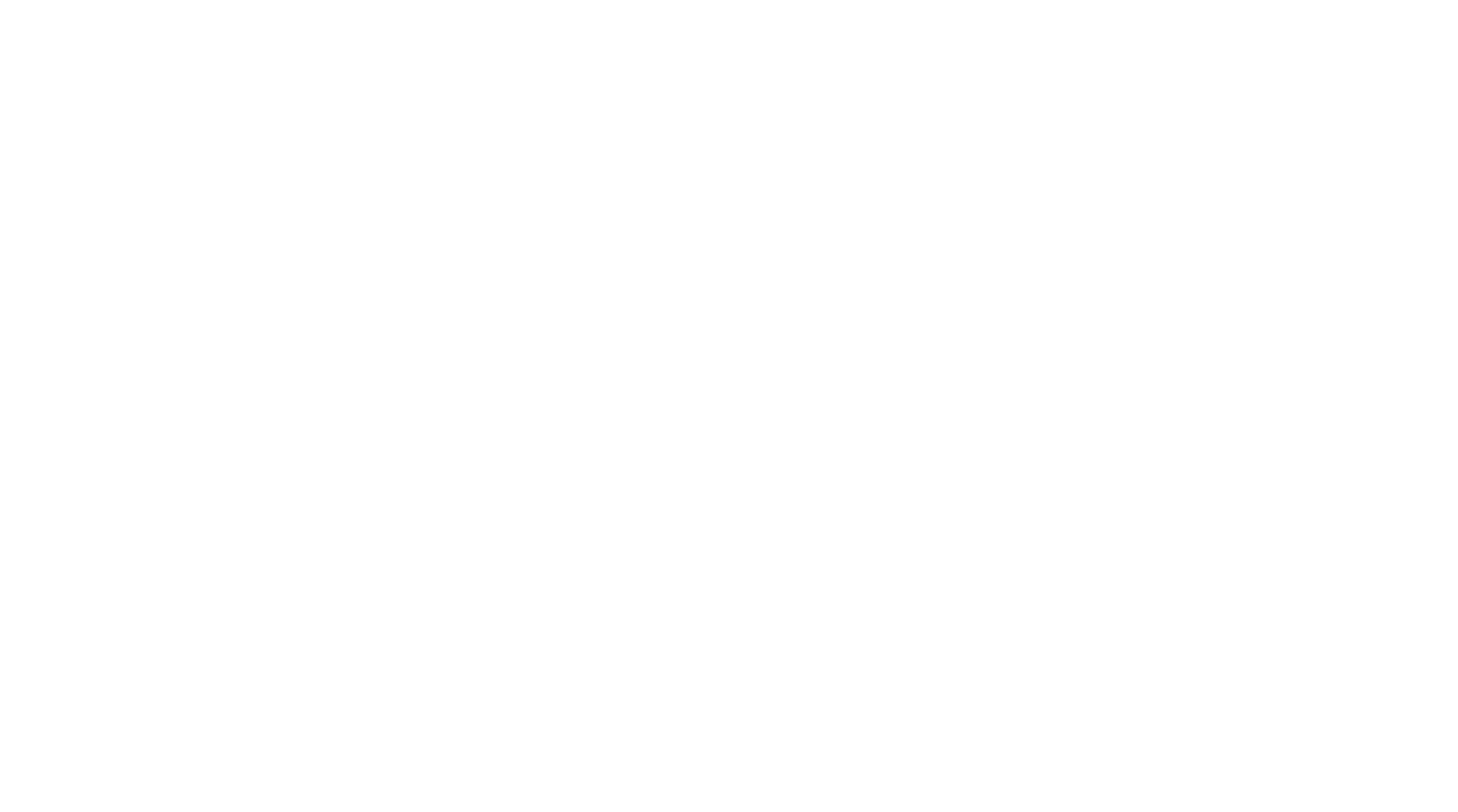 scroll, scrollTop: 0, scrollLeft: 0, axis: both 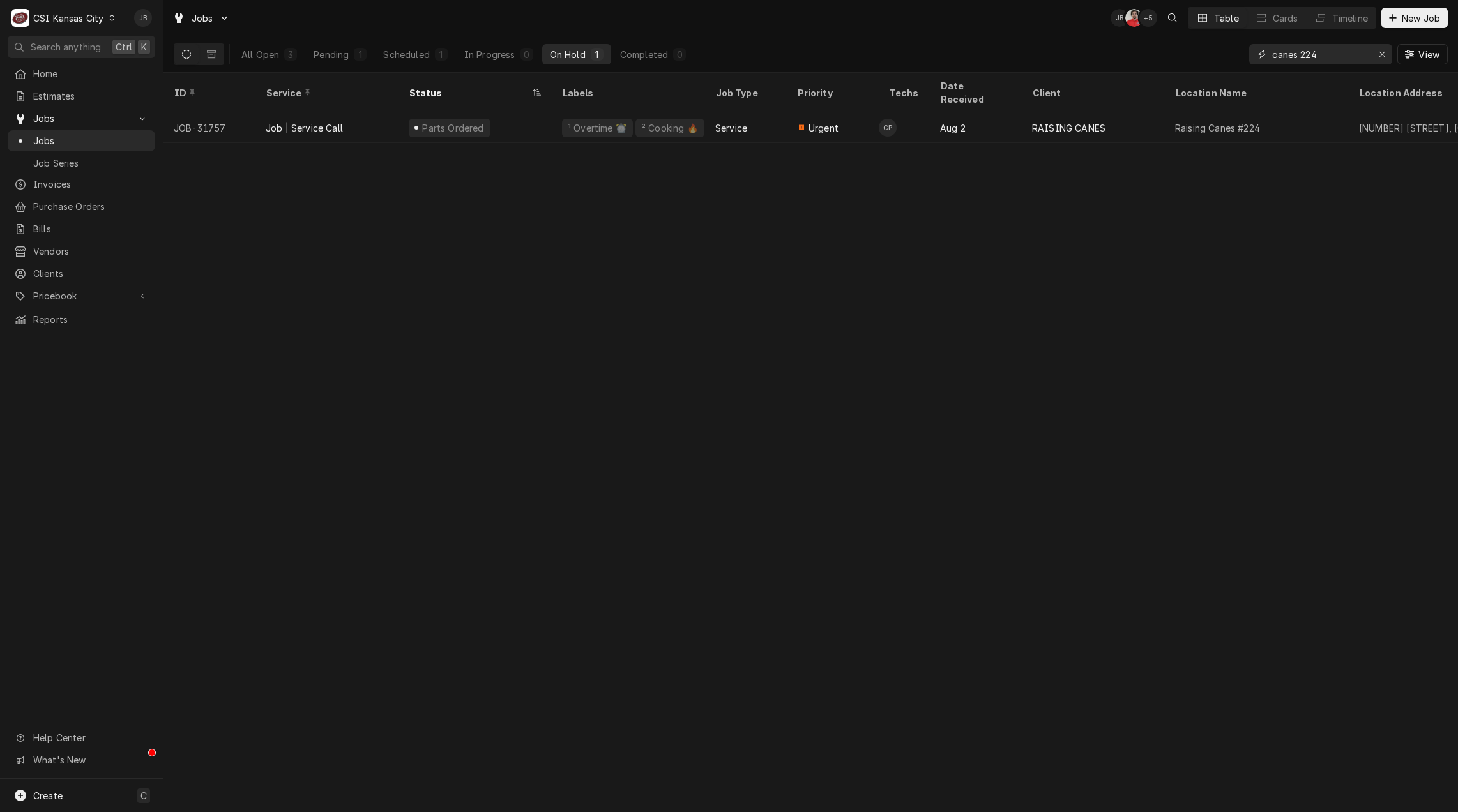 drag, startPoint x: 1328, startPoint y: 53, endPoint x: 1105, endPoint y: 49, distance: 223.0359 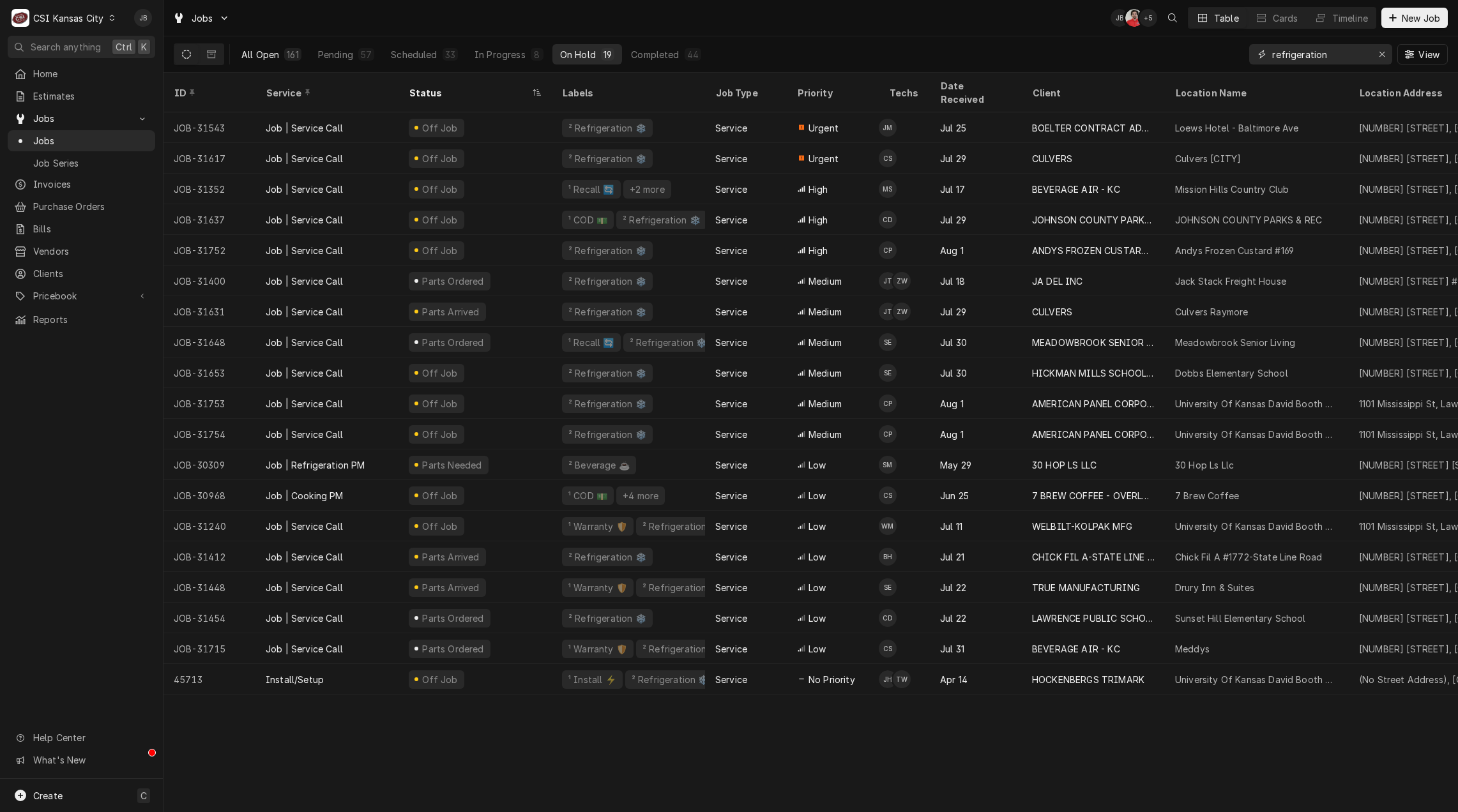 type on "refrigeration" 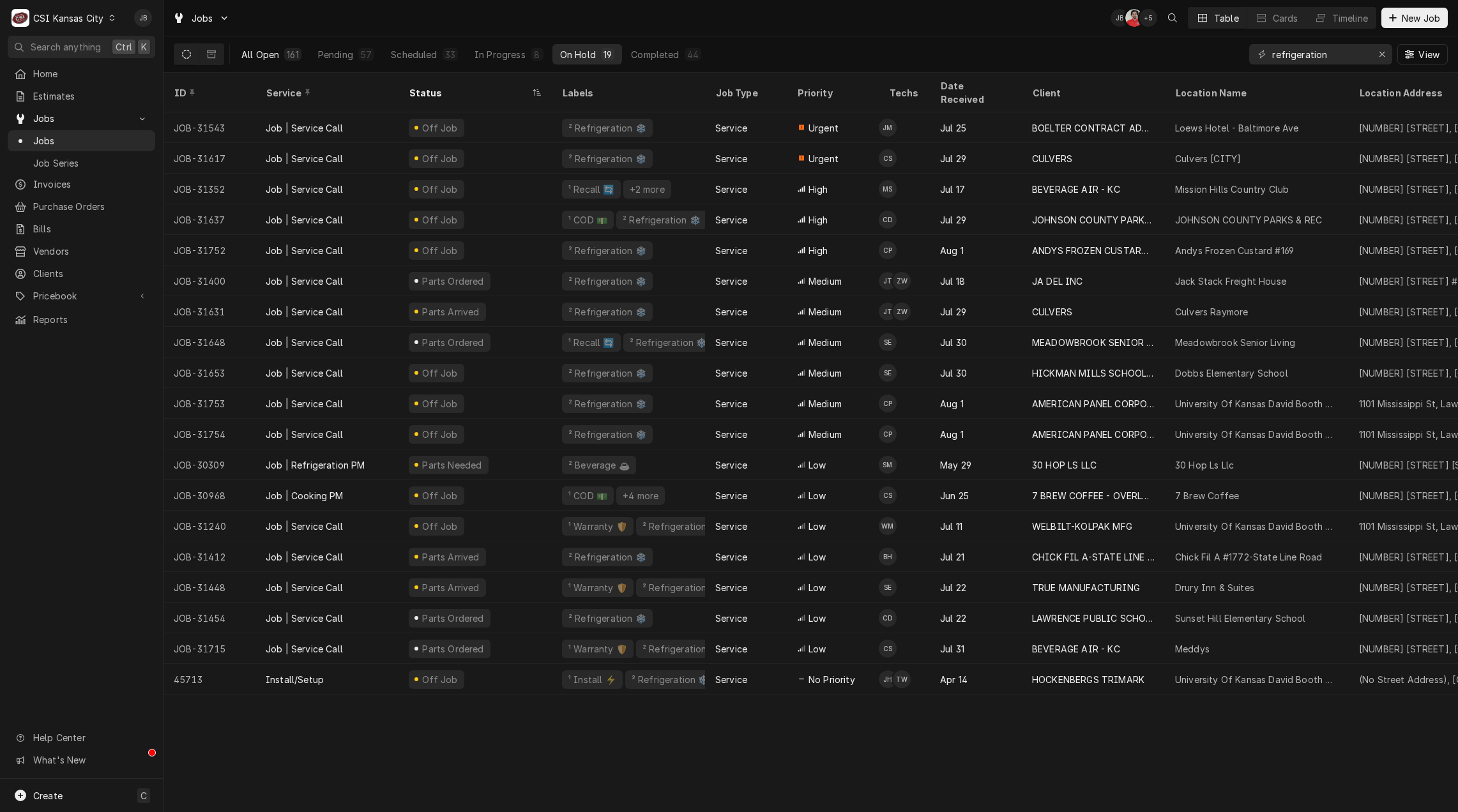 click on "All Open" at bounding box center (260, 54) 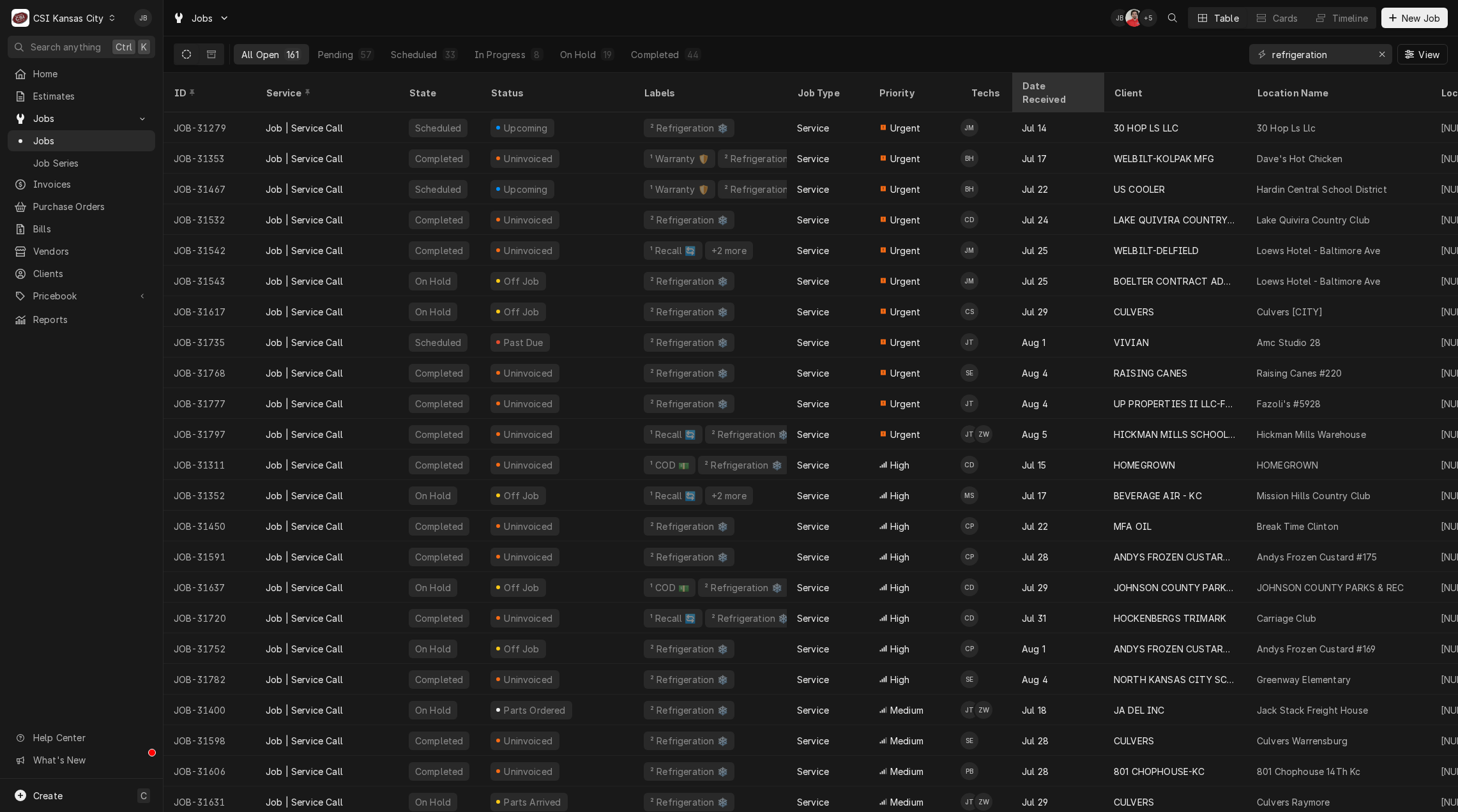 click on "Date Received" at bounding box center [1056, 93] 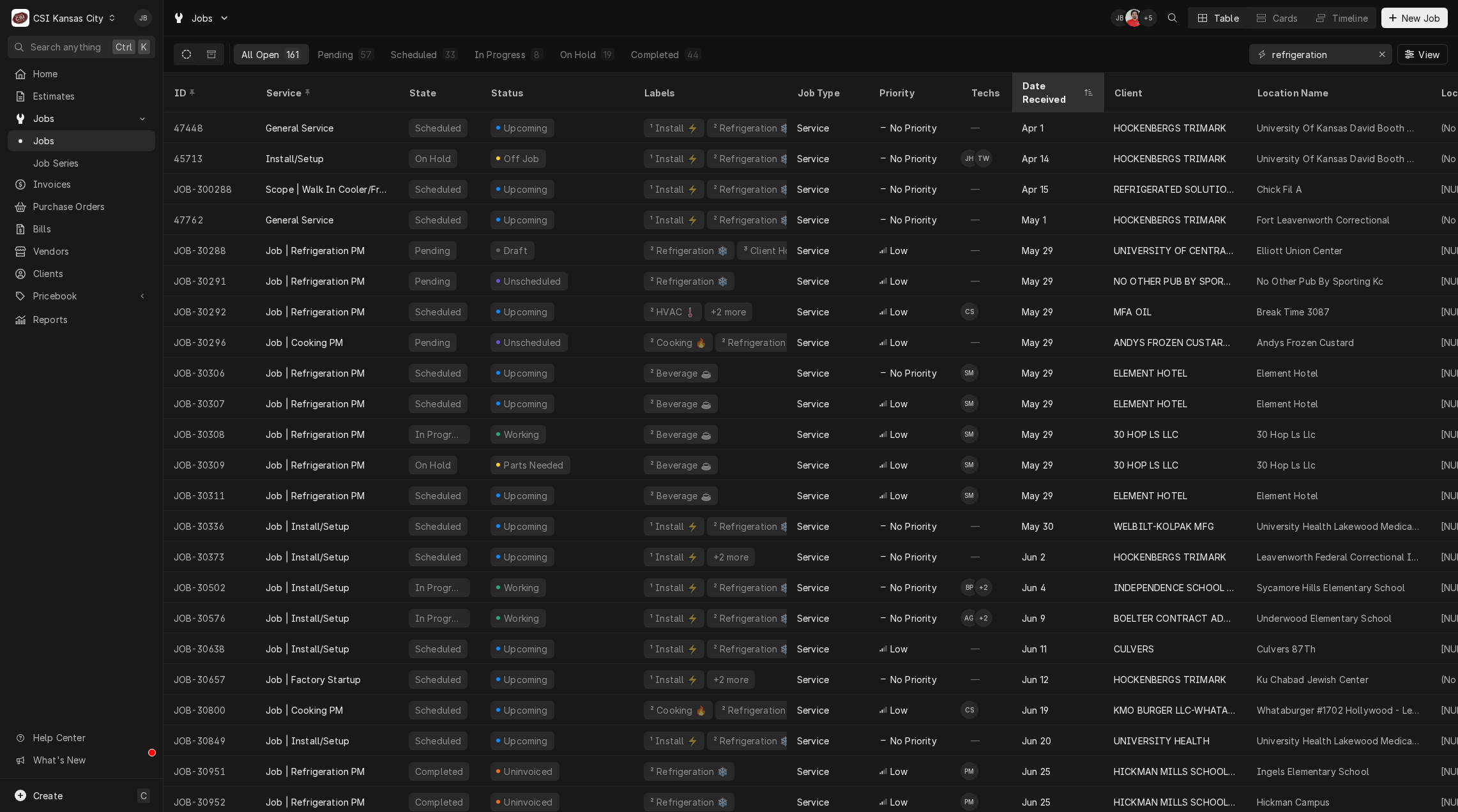 click on "Date Received" at bounding box center (1051, 93) 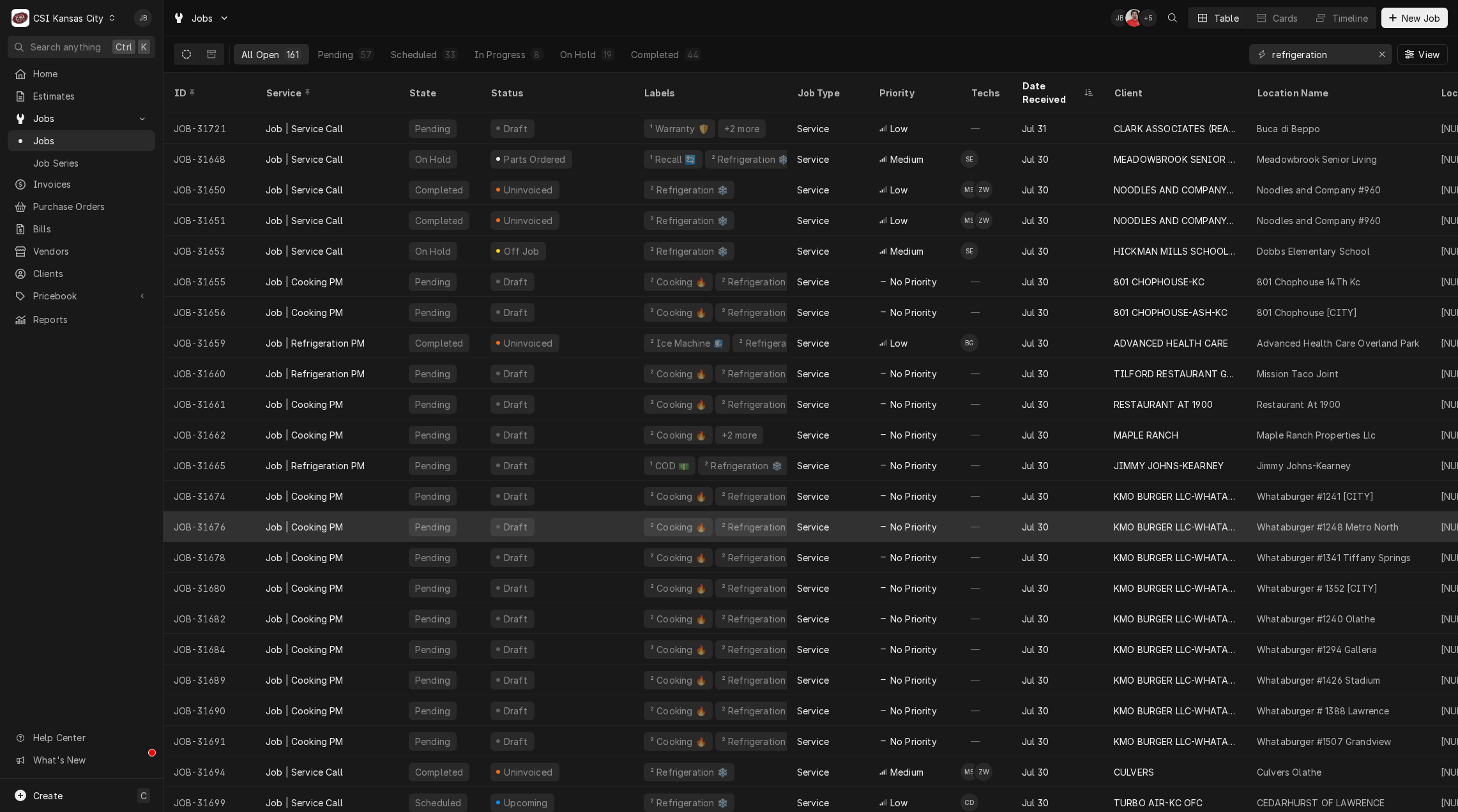 scroll, scrollTop: 1197, scrollLeft: 0, axis: vertical 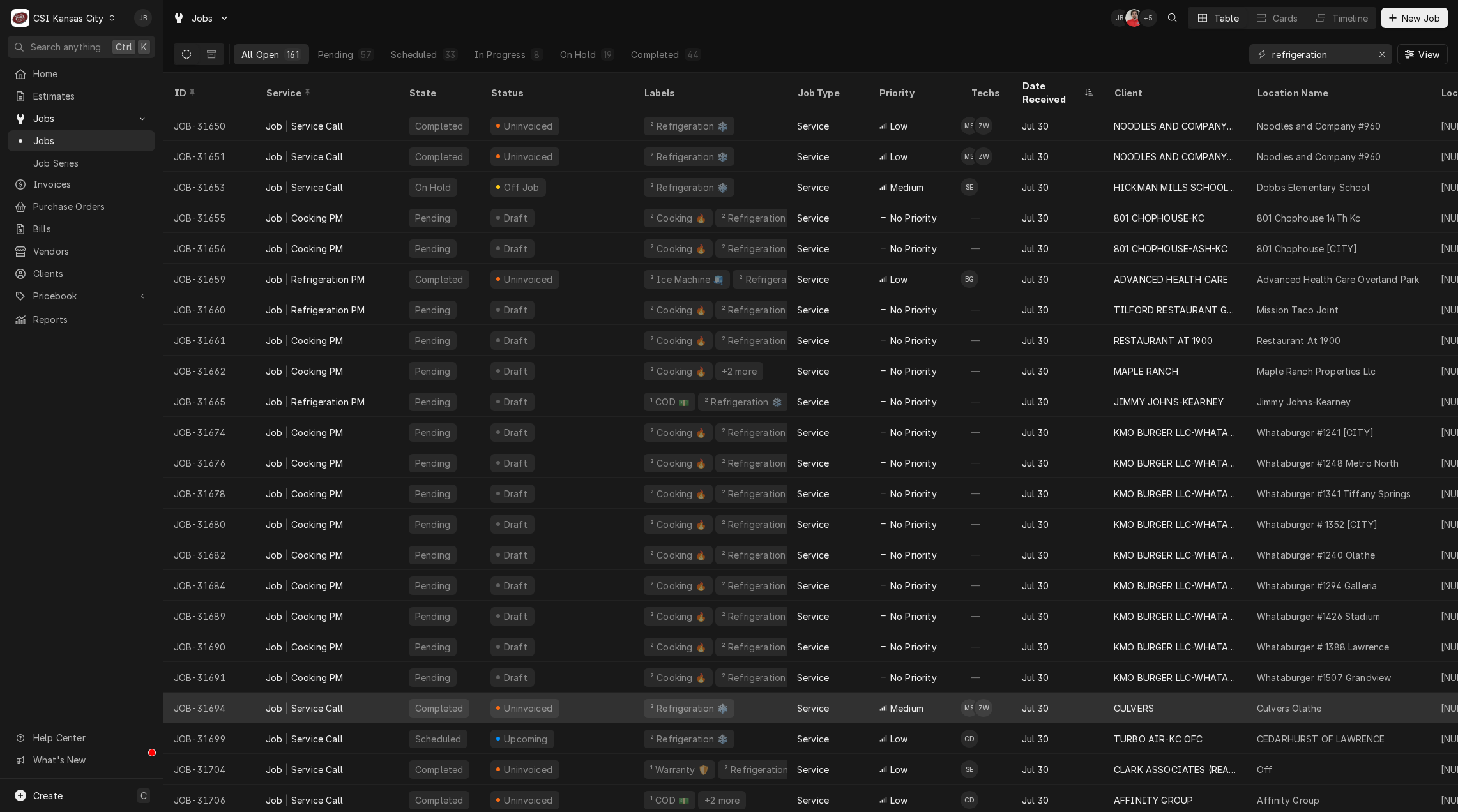 click at bounding box center [983, 708] 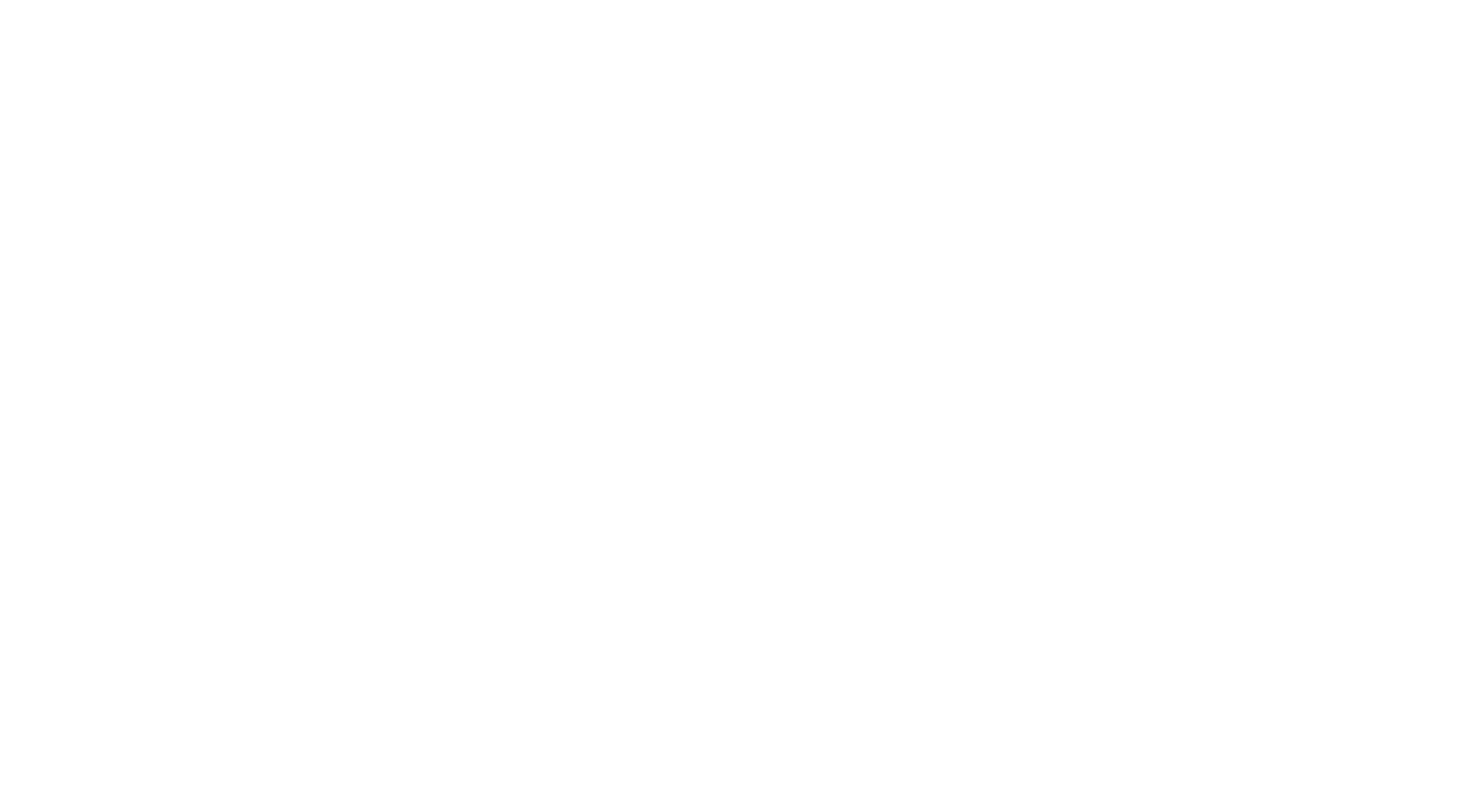 scroll, scrollTop: 0, scrollLeft: 0, axis: both 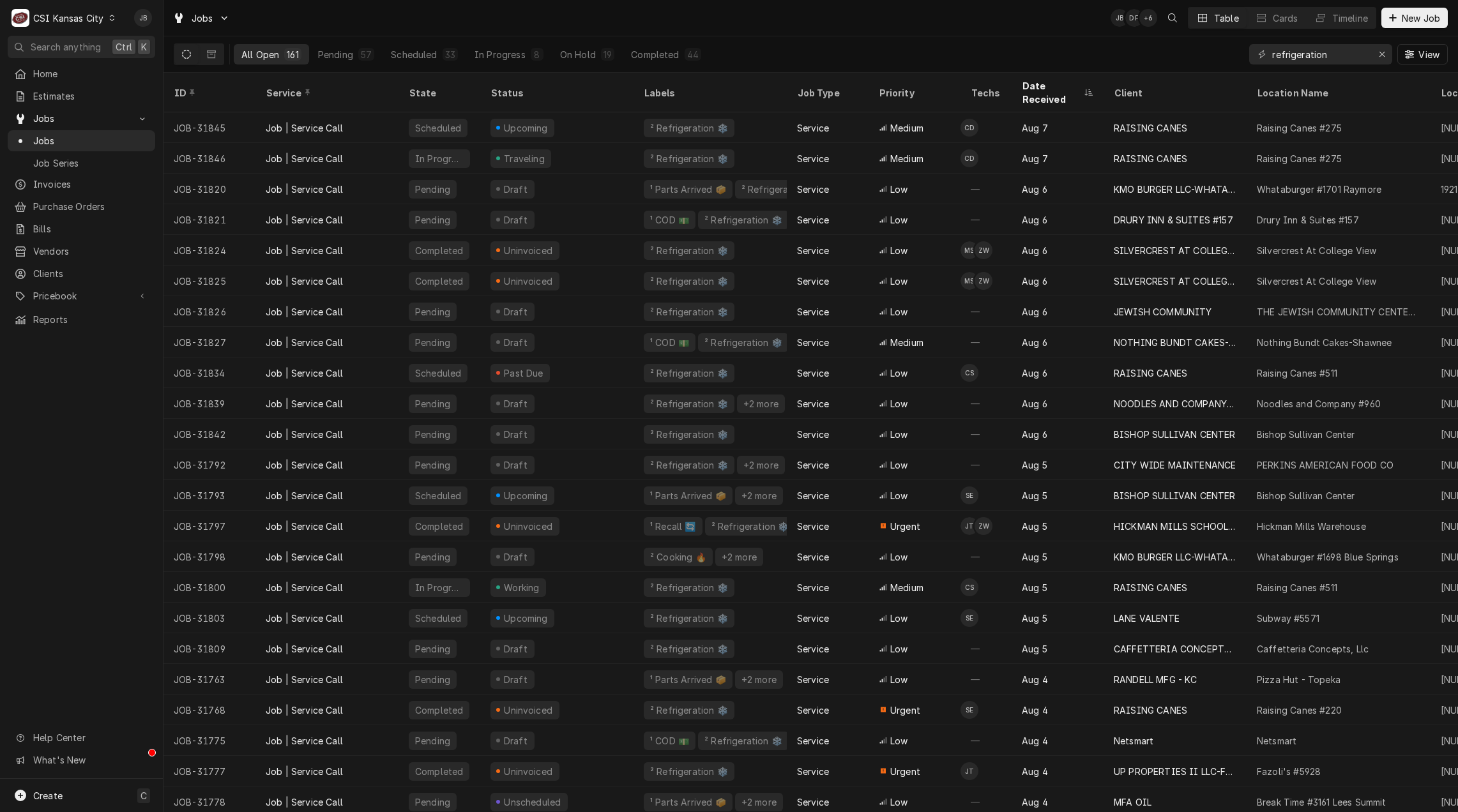 click on "Jobs   JB DF + 6 Table Cards Timeline New Job" at bounding box center (810, 18) 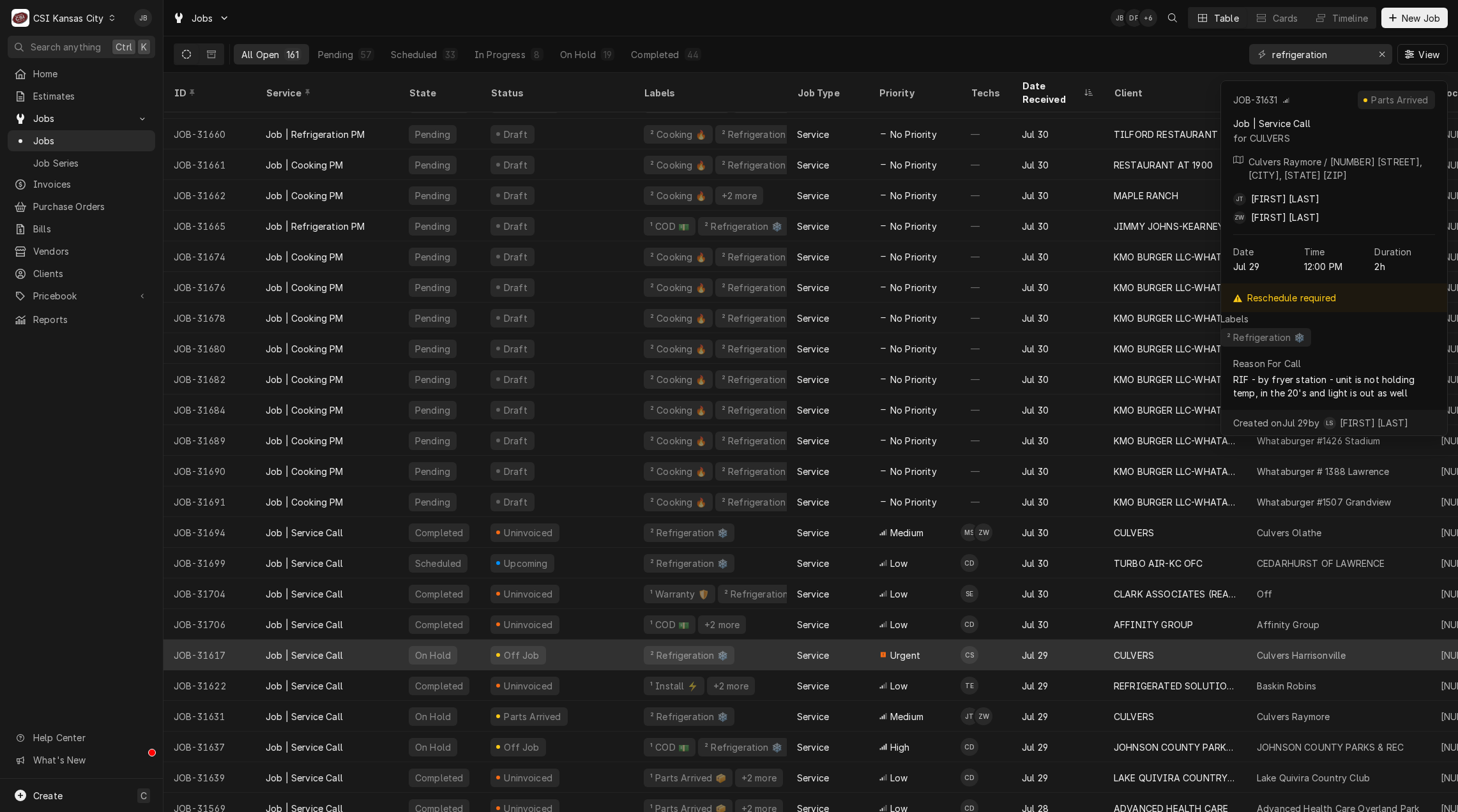 scroll, scrollTop: 1381, scrollLeft: 0, axis: vertical 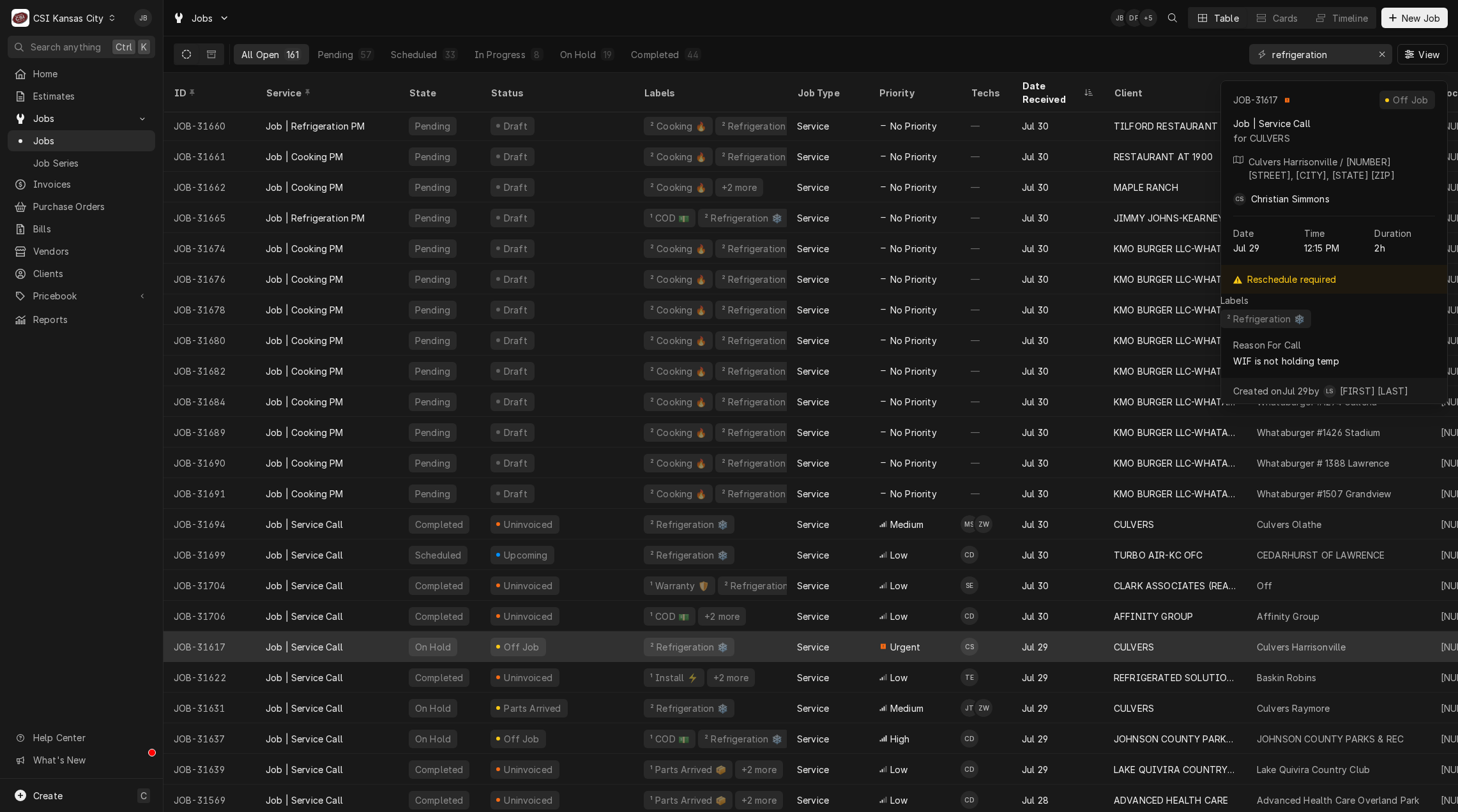 click on "Service" at bounding box center [828, 647] 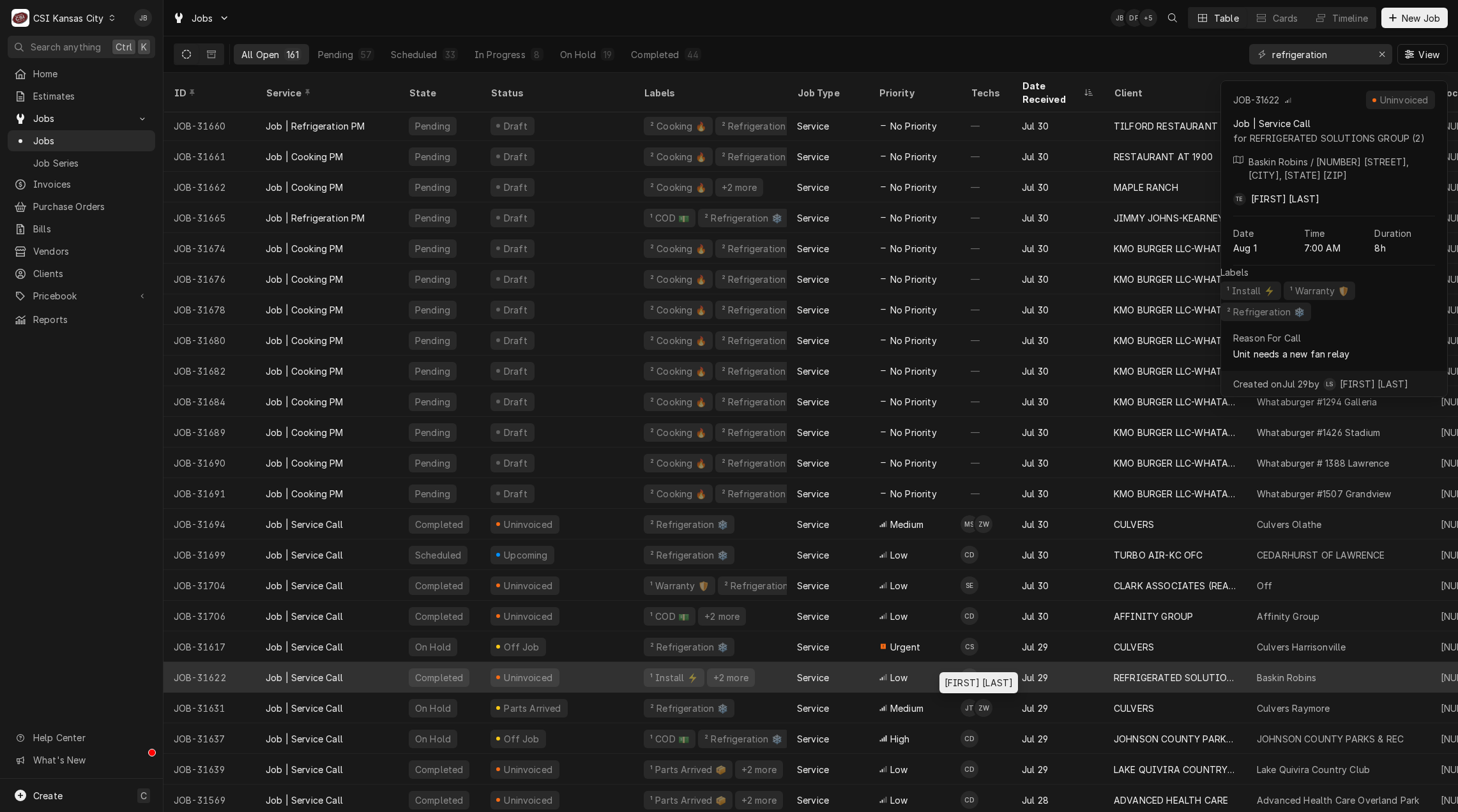 click at bounding box center (969, 677) 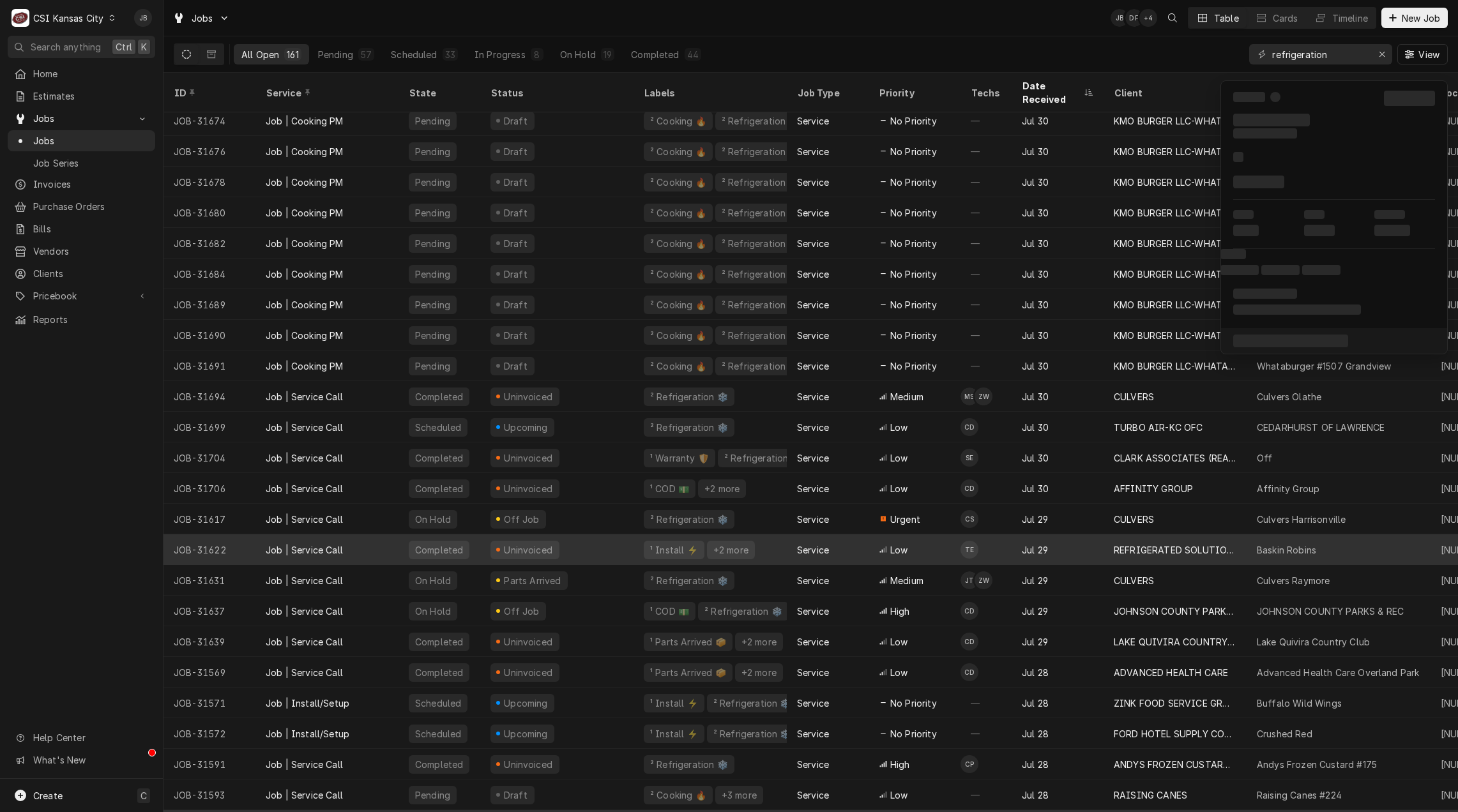 scroll, scrollTop: 1572, scrollLeft: 0, axis: vertical 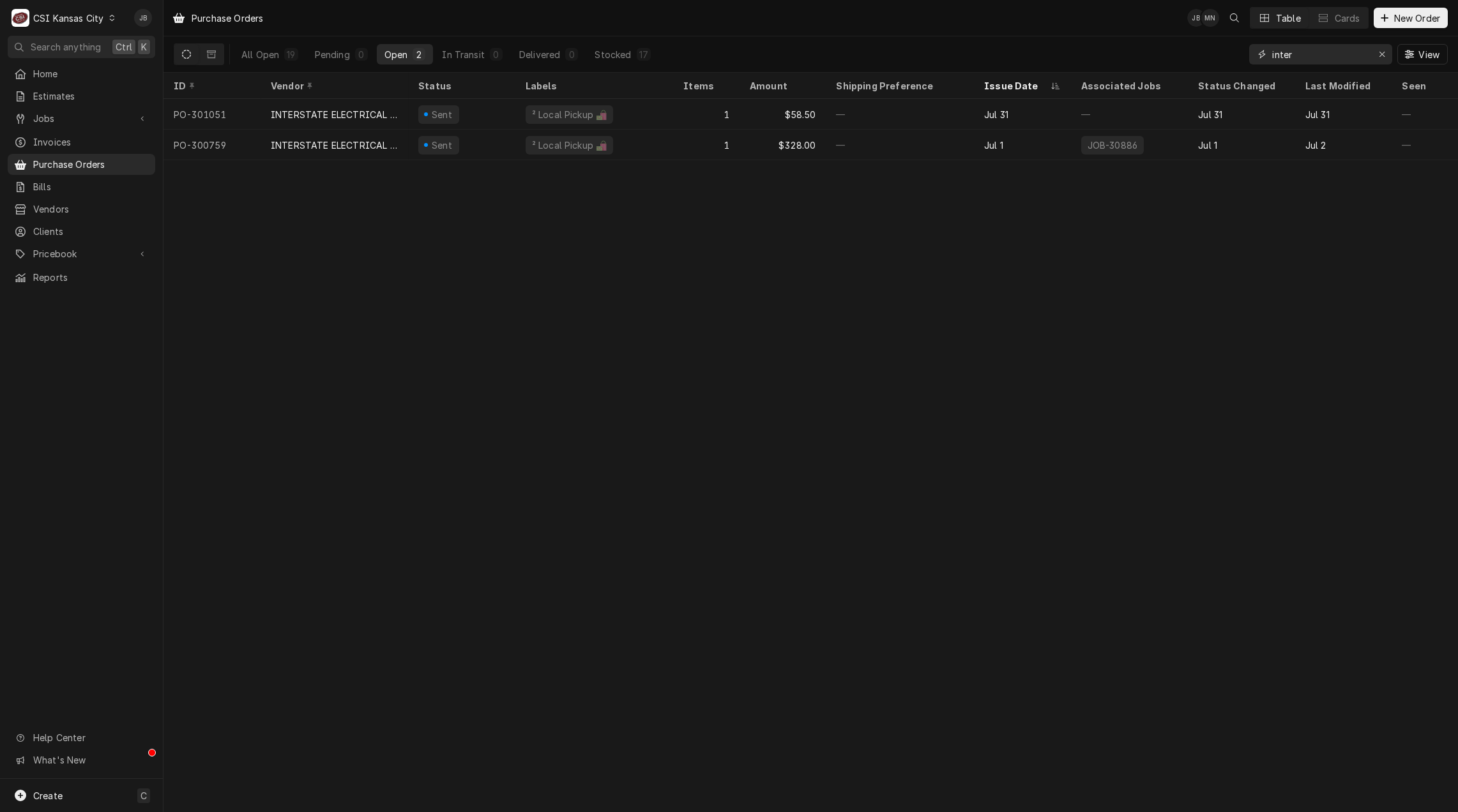 drag, startPoint x: 1324, startPoint y: 60, endPoint x: 1213, endPoint y: 59, distance: 111.0045 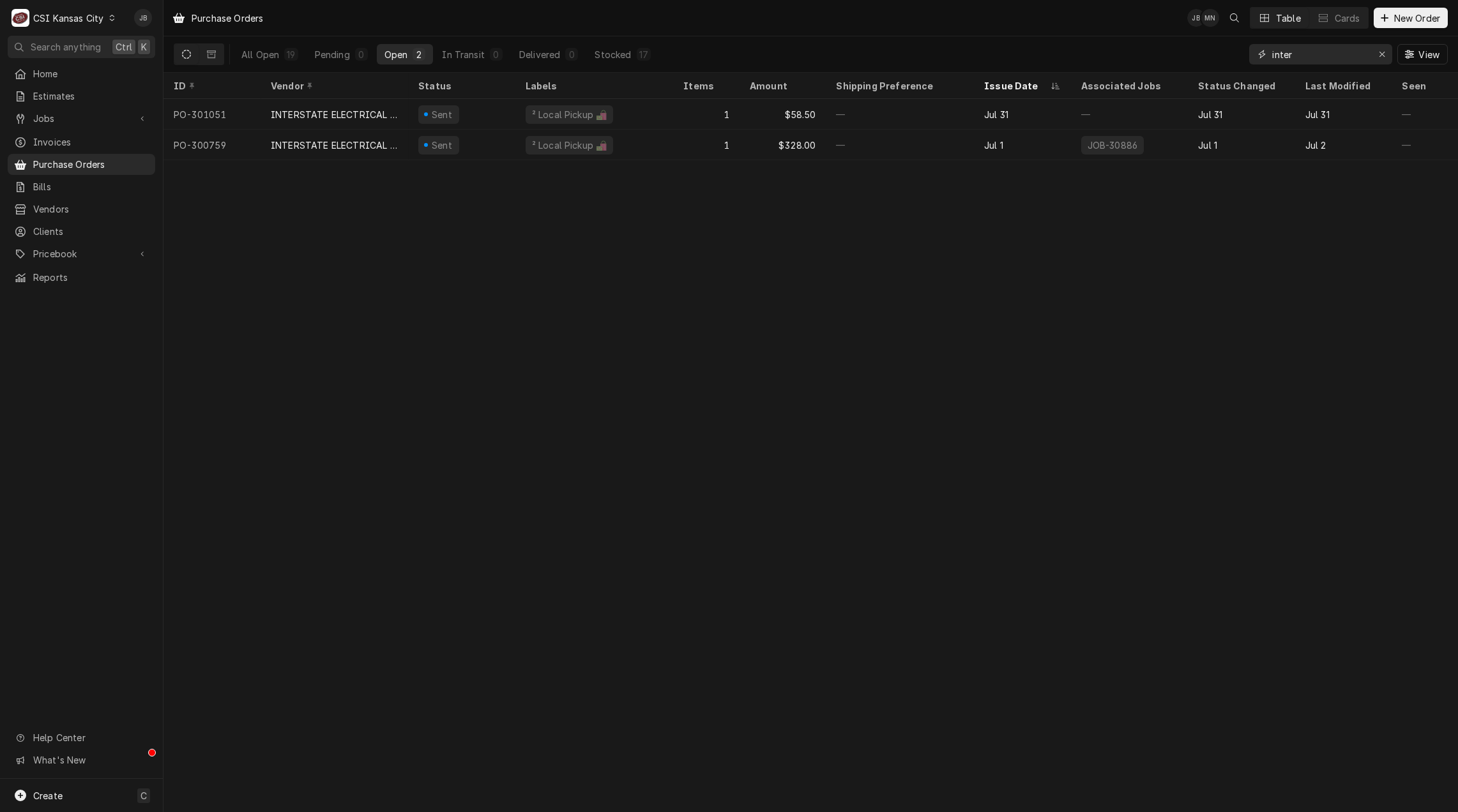 type on "d" 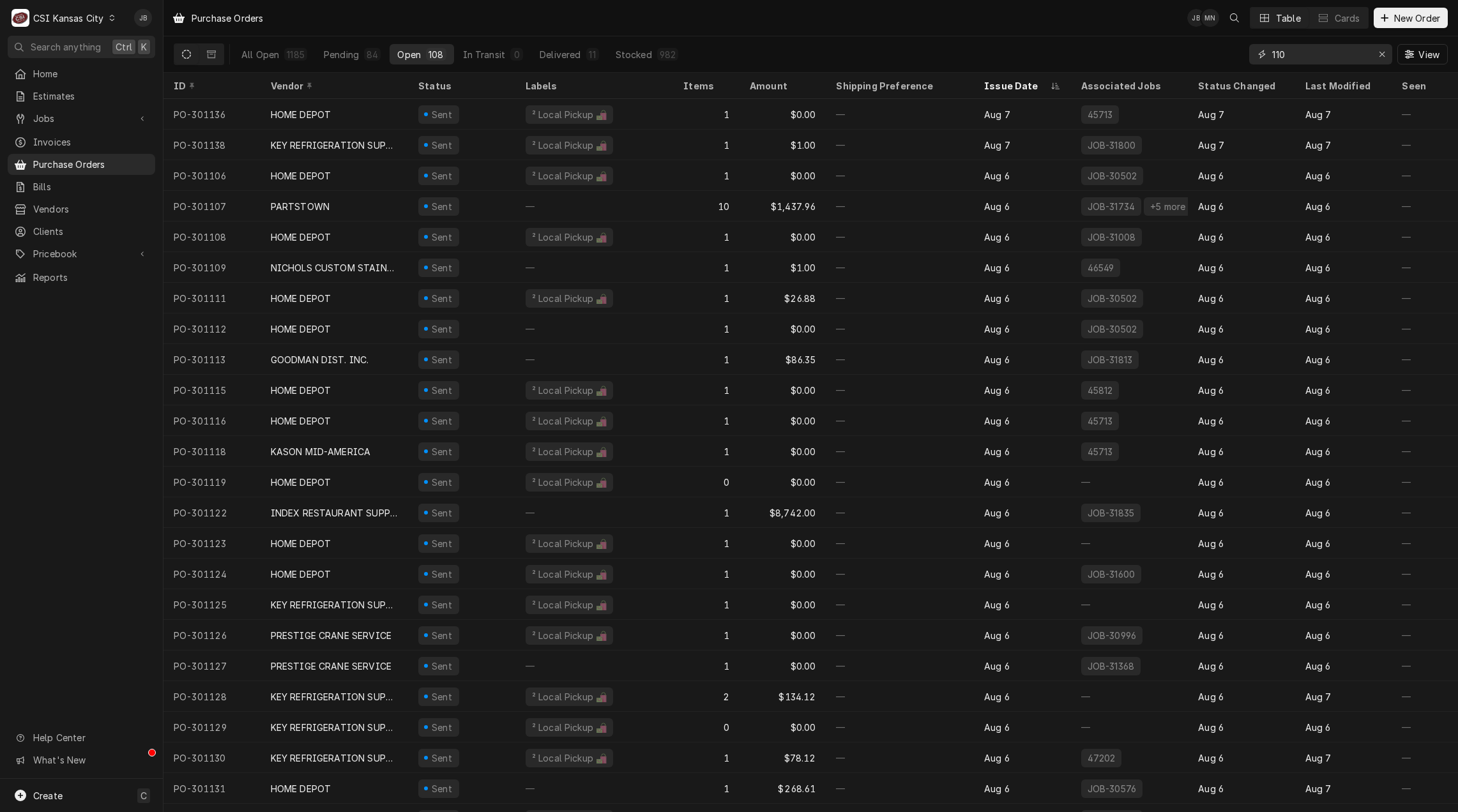 type on "1103" 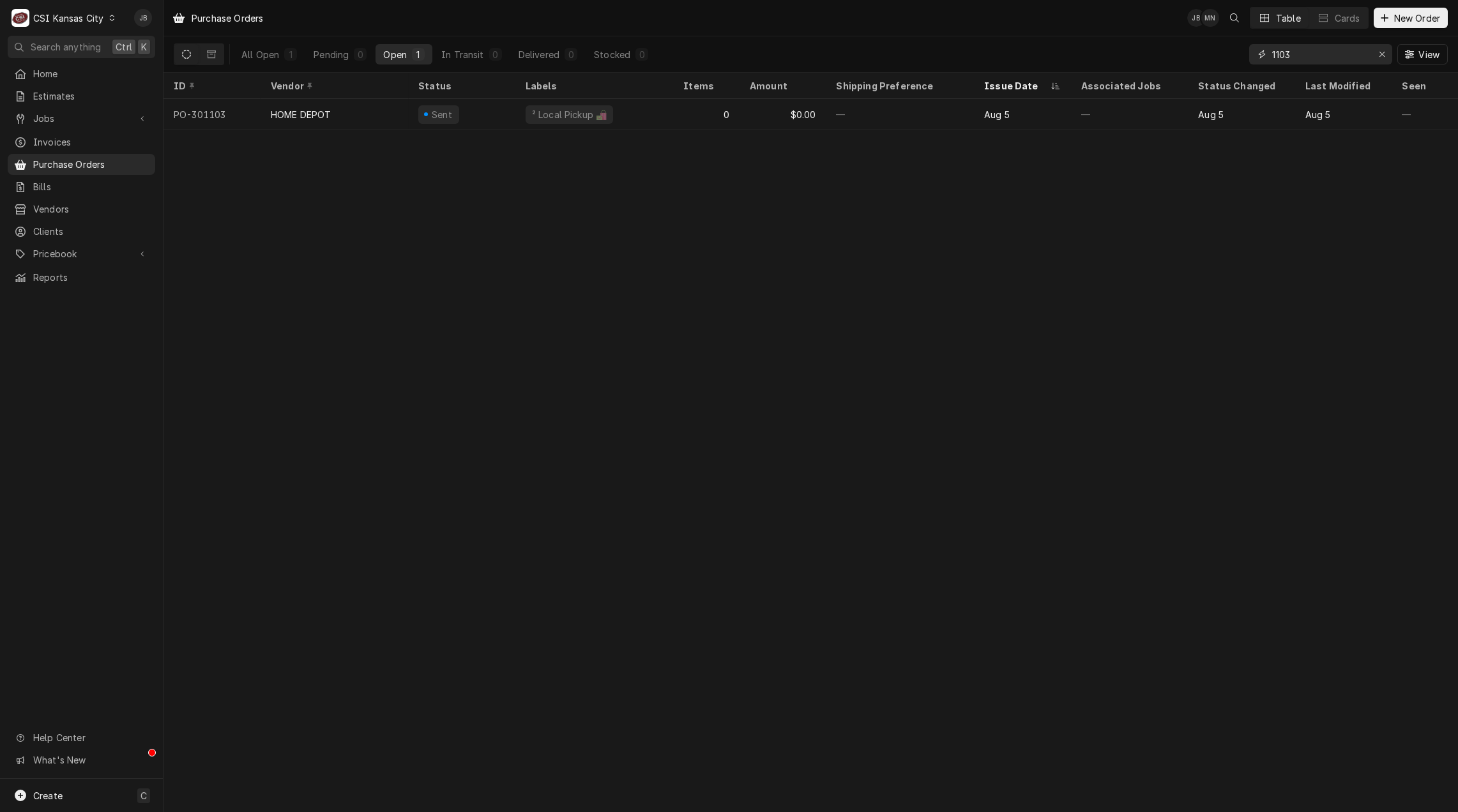 drag, startPoint x: 1320, startPoint y: 62, endPoint x: 1168, endPoint y: 55, distance: 152.1611 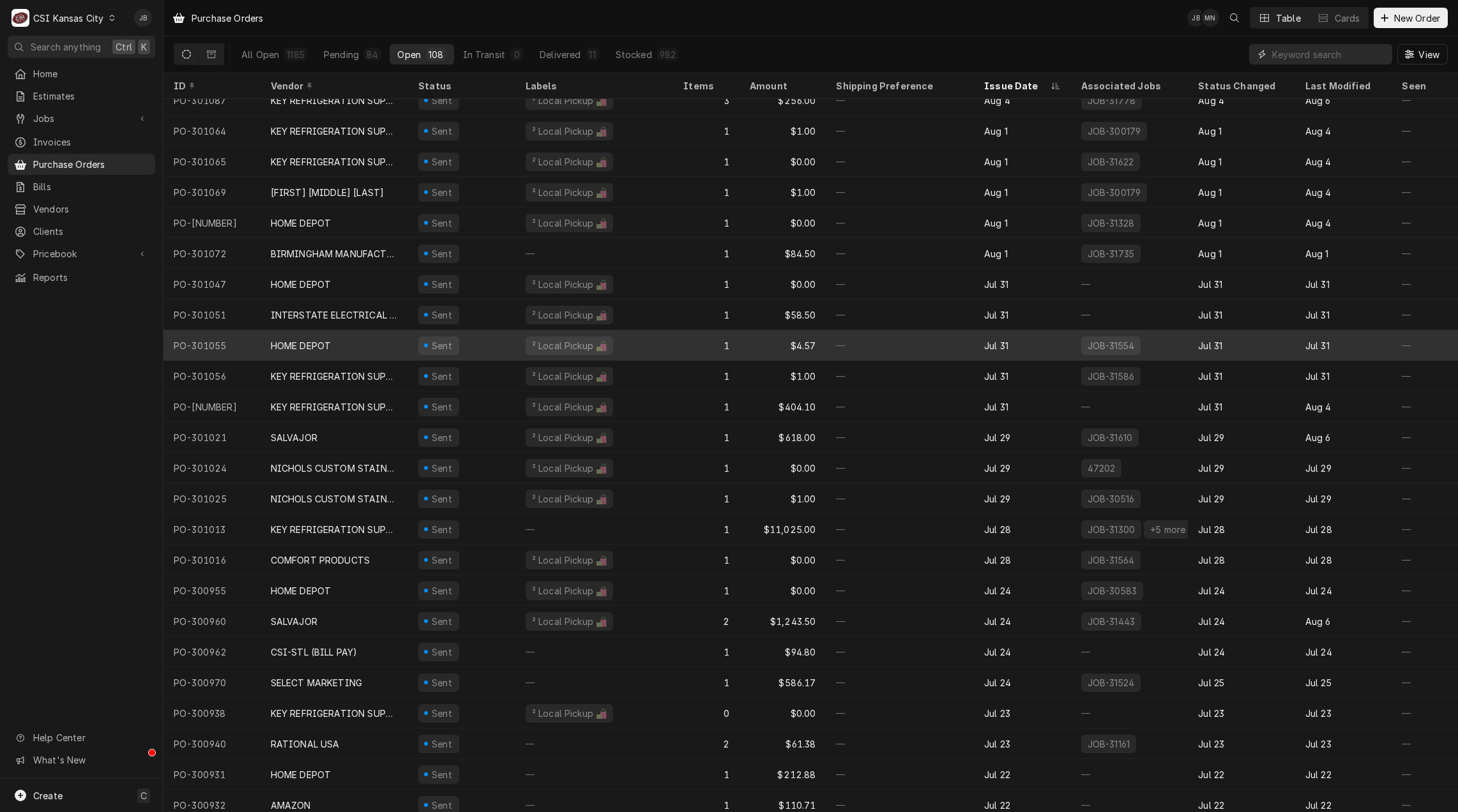 scroll, scrollTop: 1215, scrollLeft: 0, axis: vertical 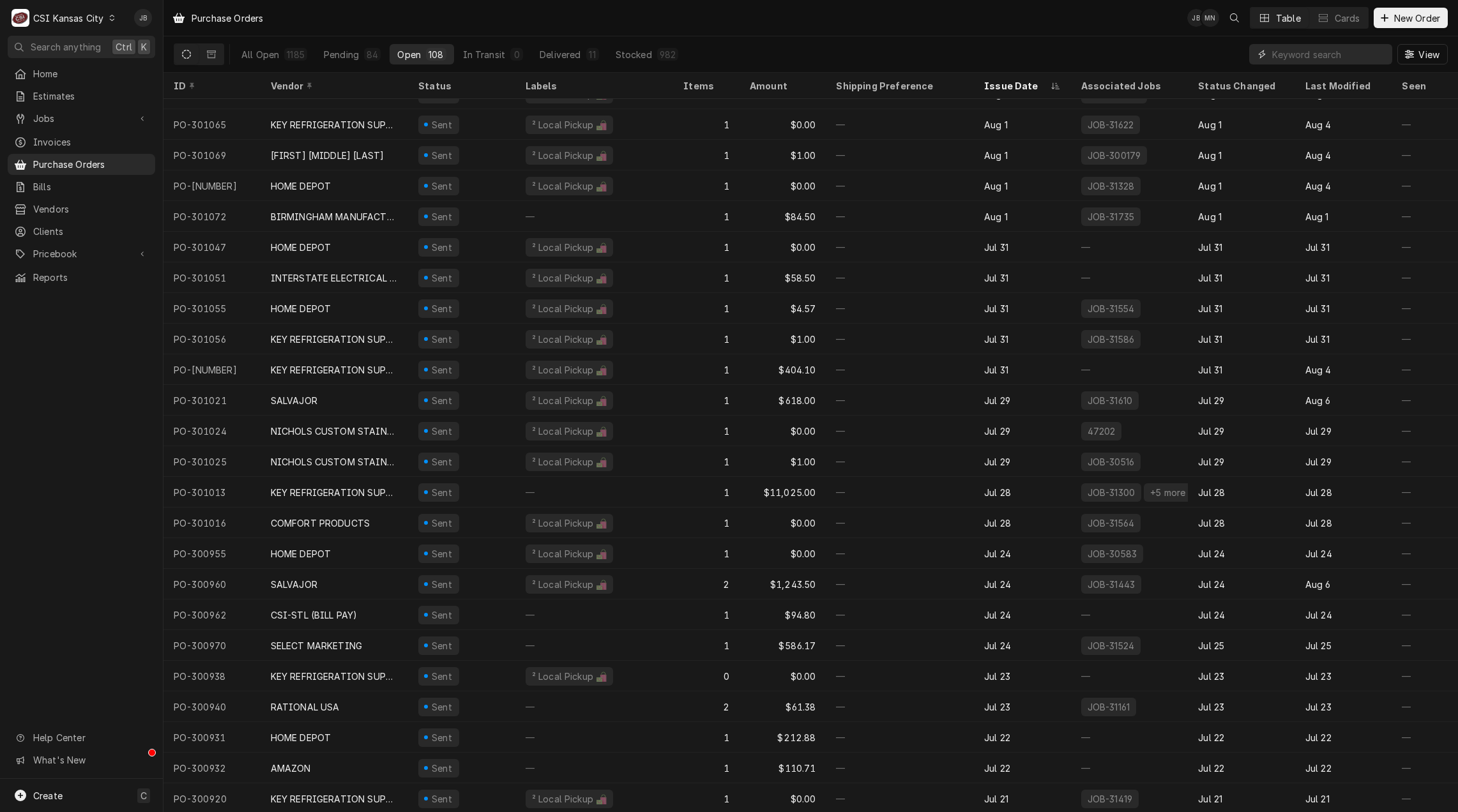 type 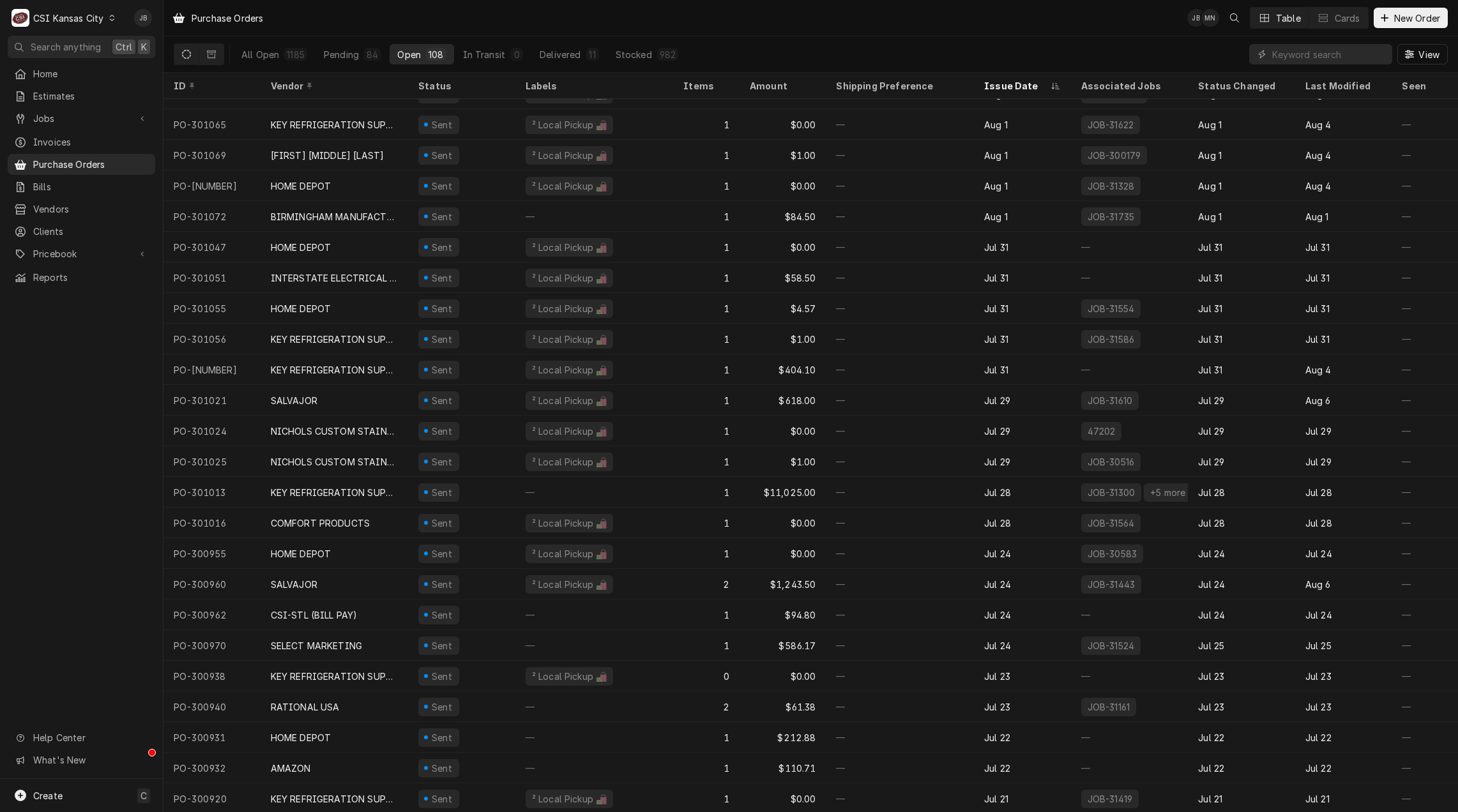 click on "Purchase Orders   JB MN Table Cards New Order" at bounding box center [810, 18] 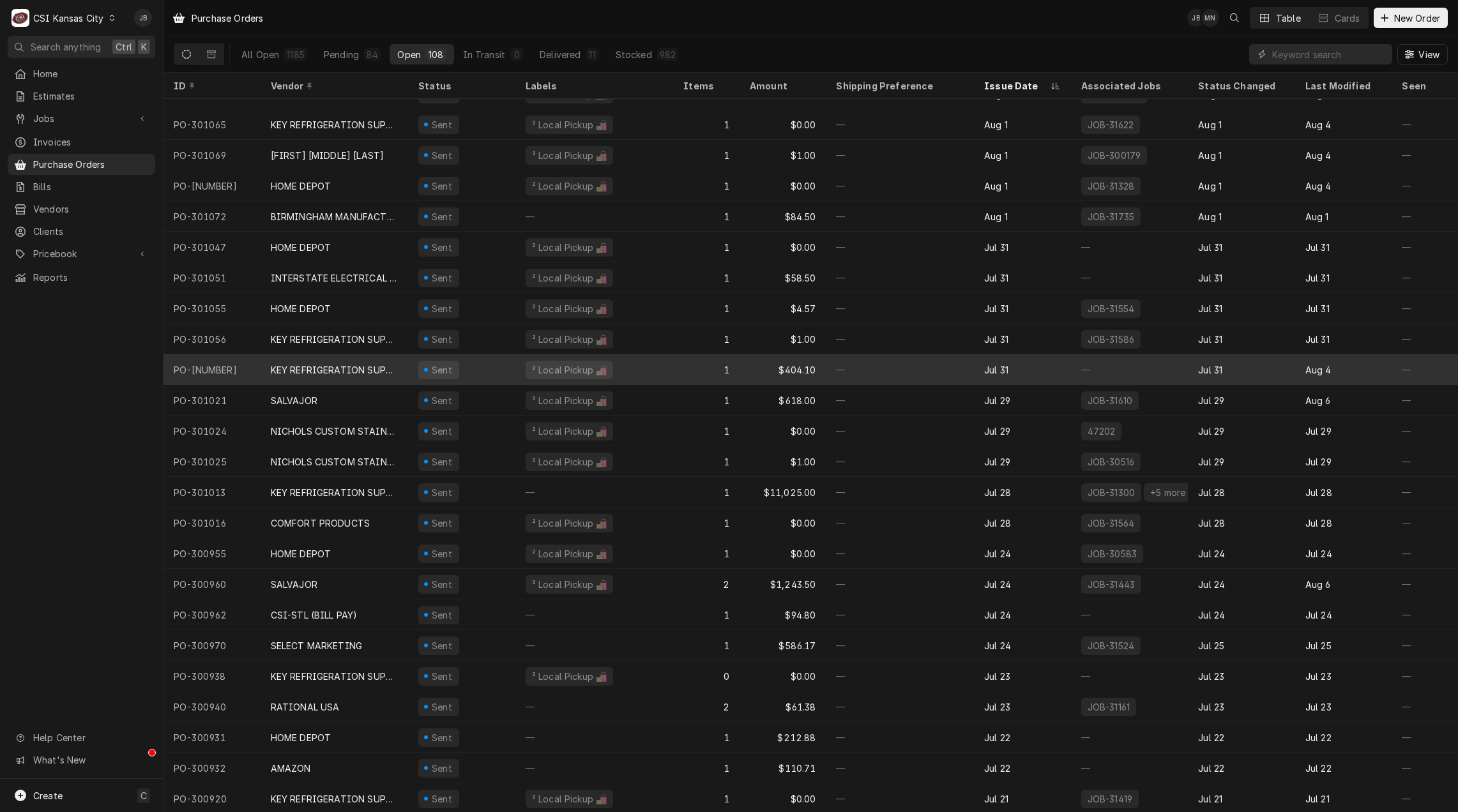 click on "$404.10" at bounding box center [783, 370] 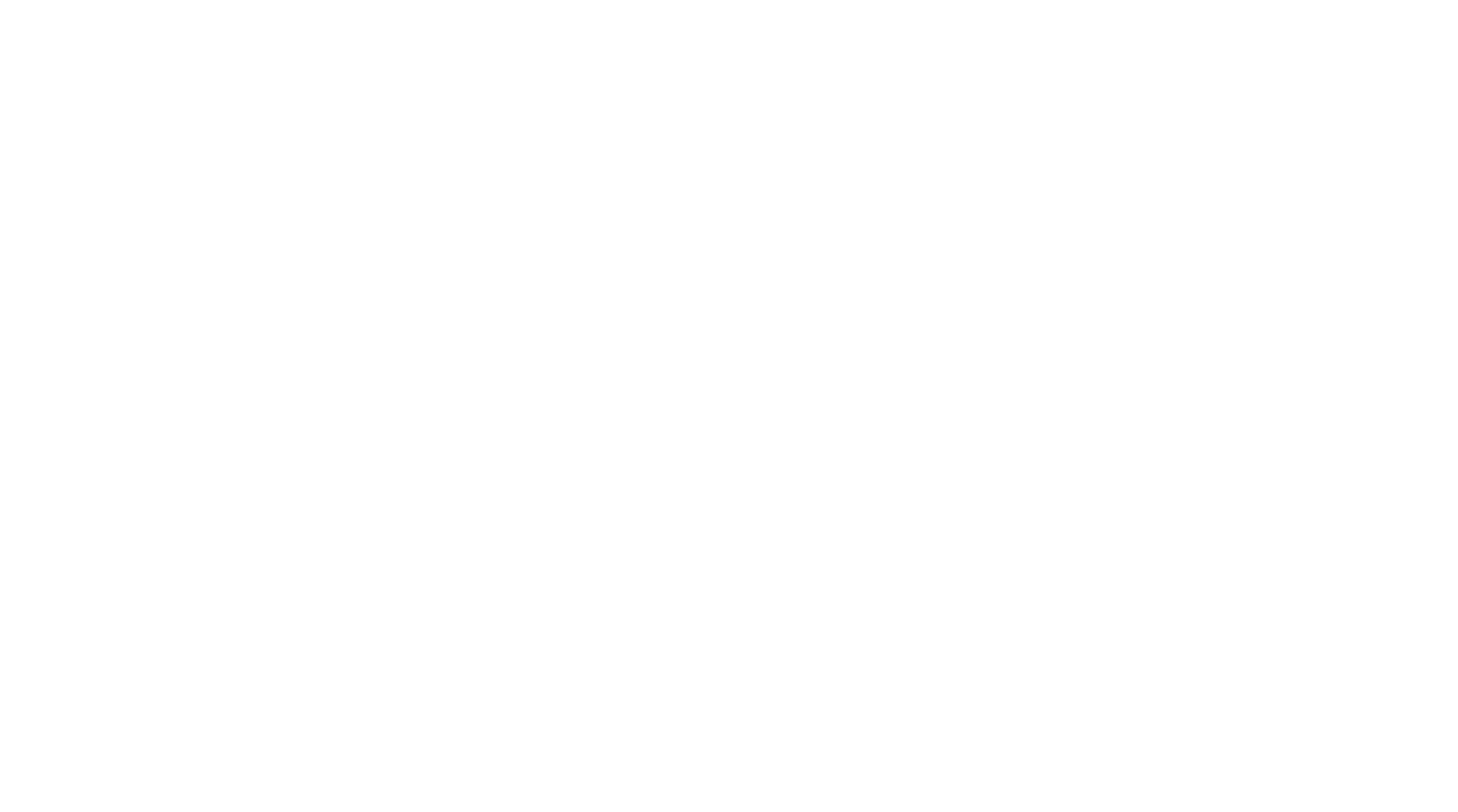 scroll, scrollTop: 0, scrollLeft: 0, axis: both 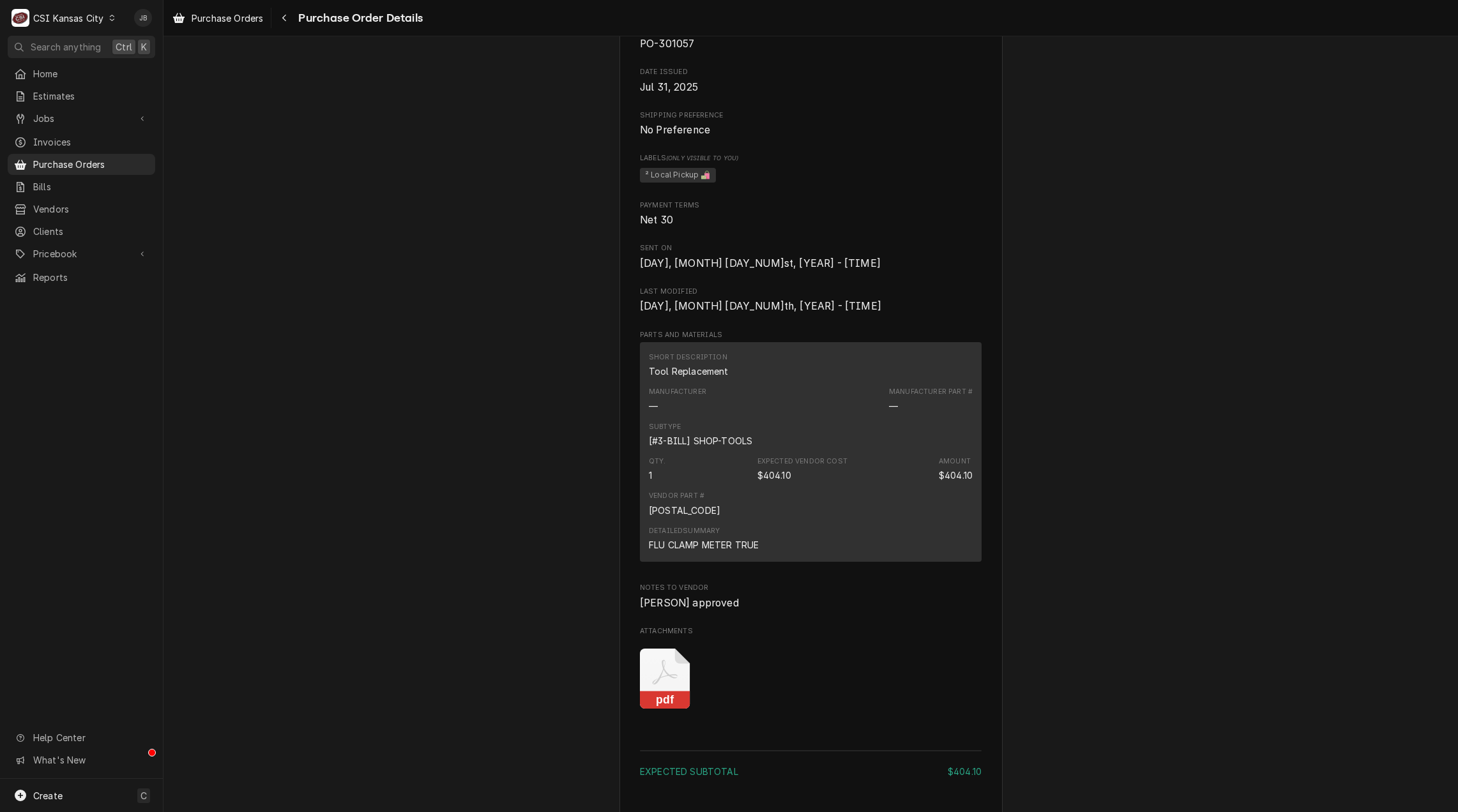 click 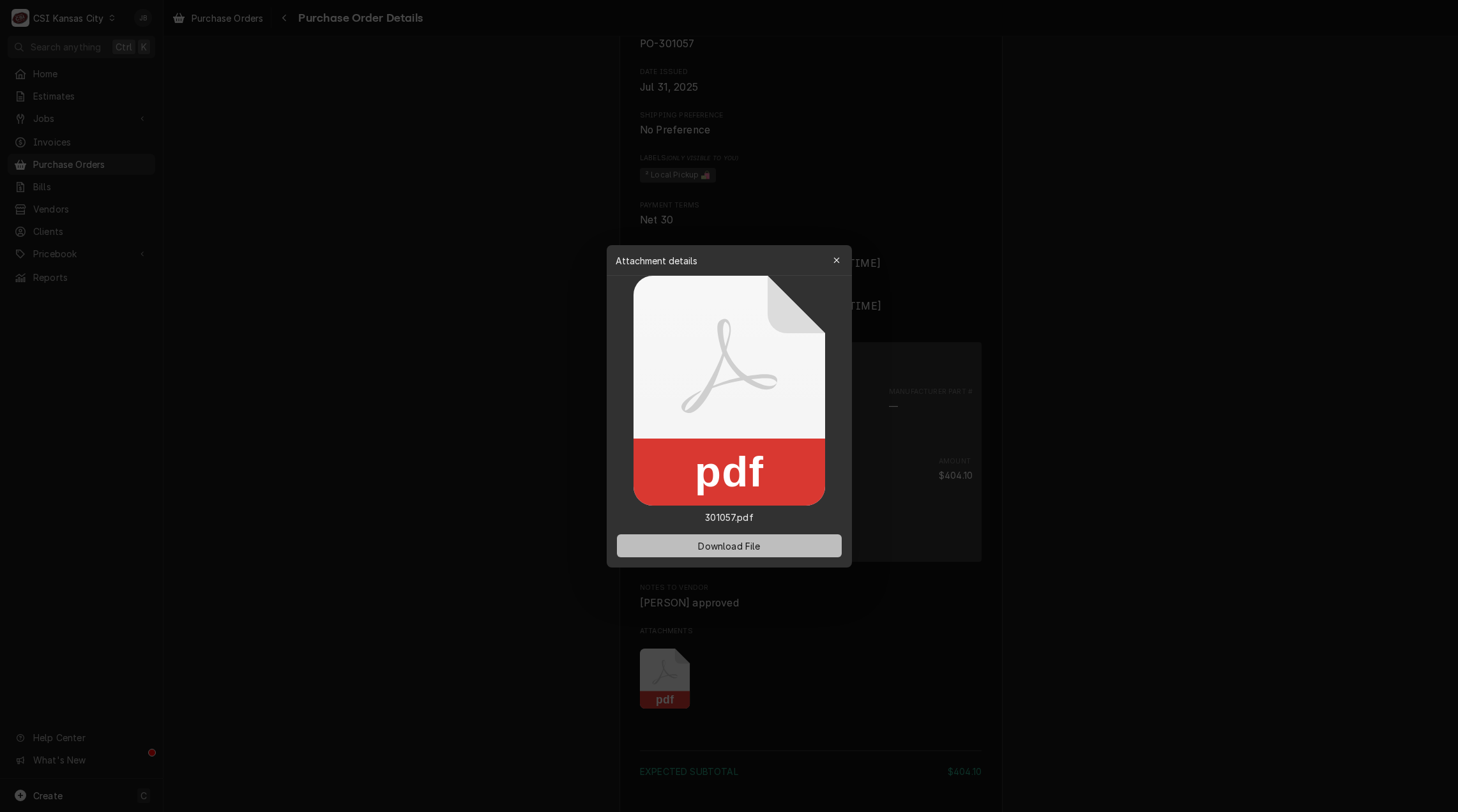click on "Download File" at bounding box center [729, 545] 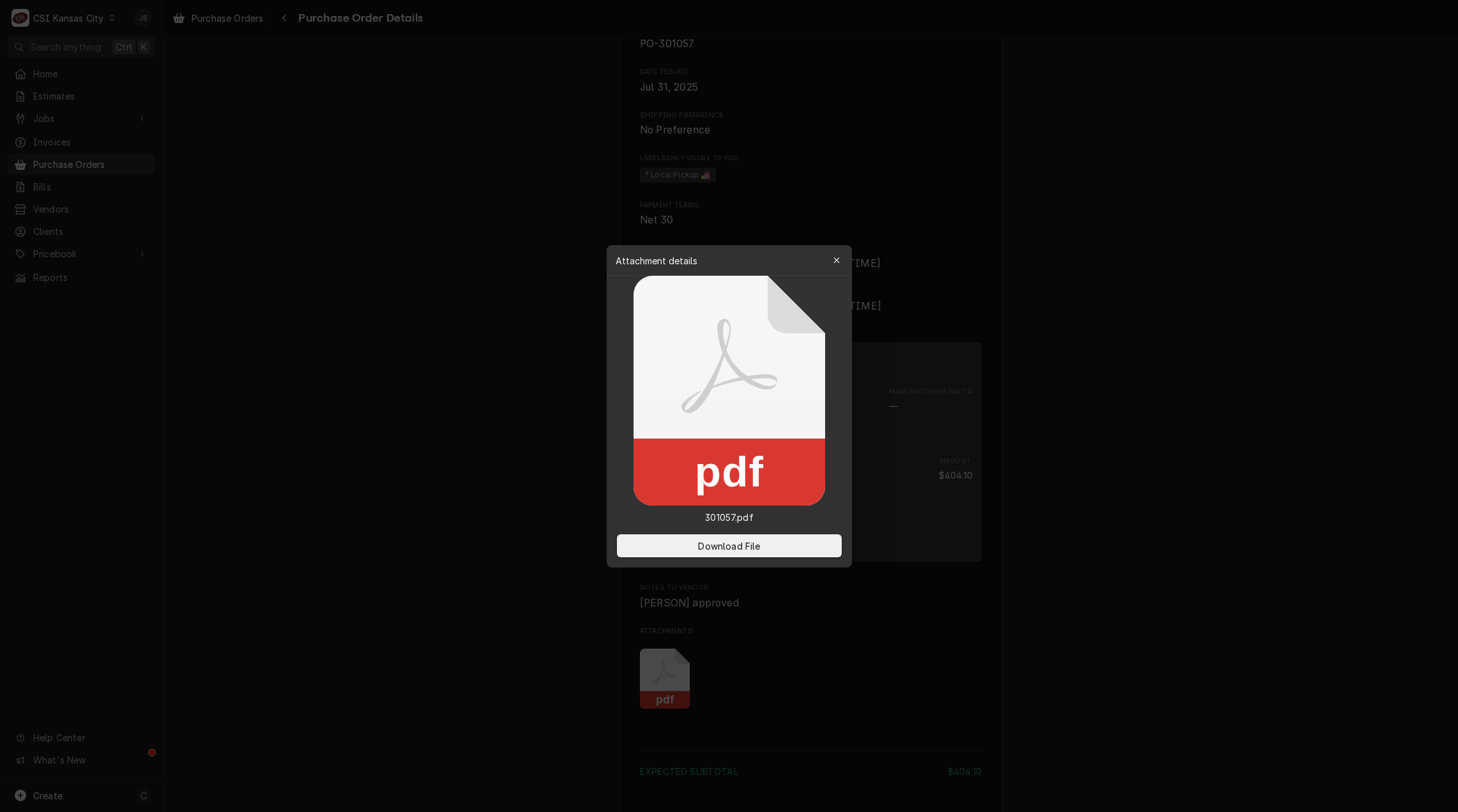 click at bounding box center [729, 406] 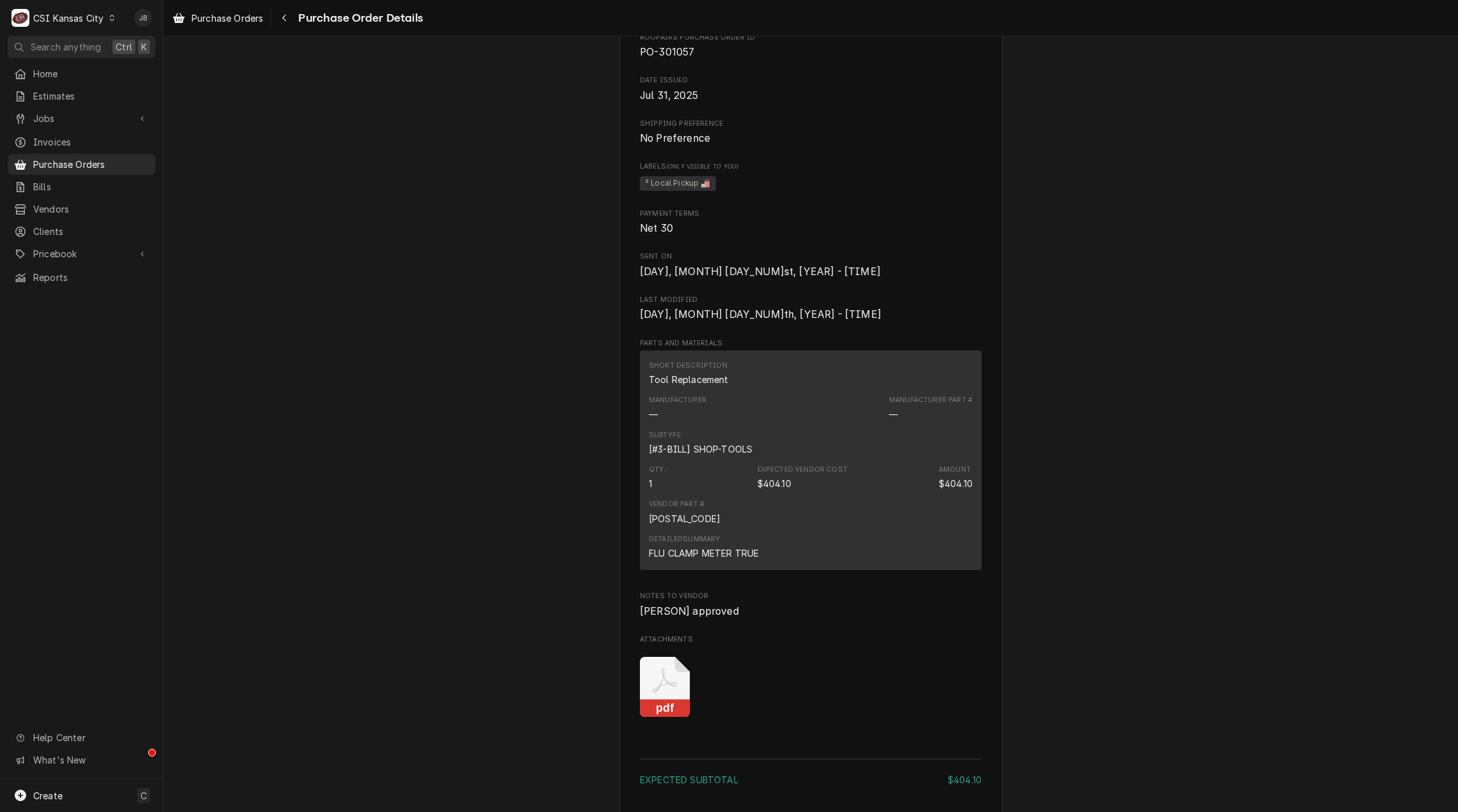 scroll, scrollTop: 575, scrollLeft: 0, axis: vertical 